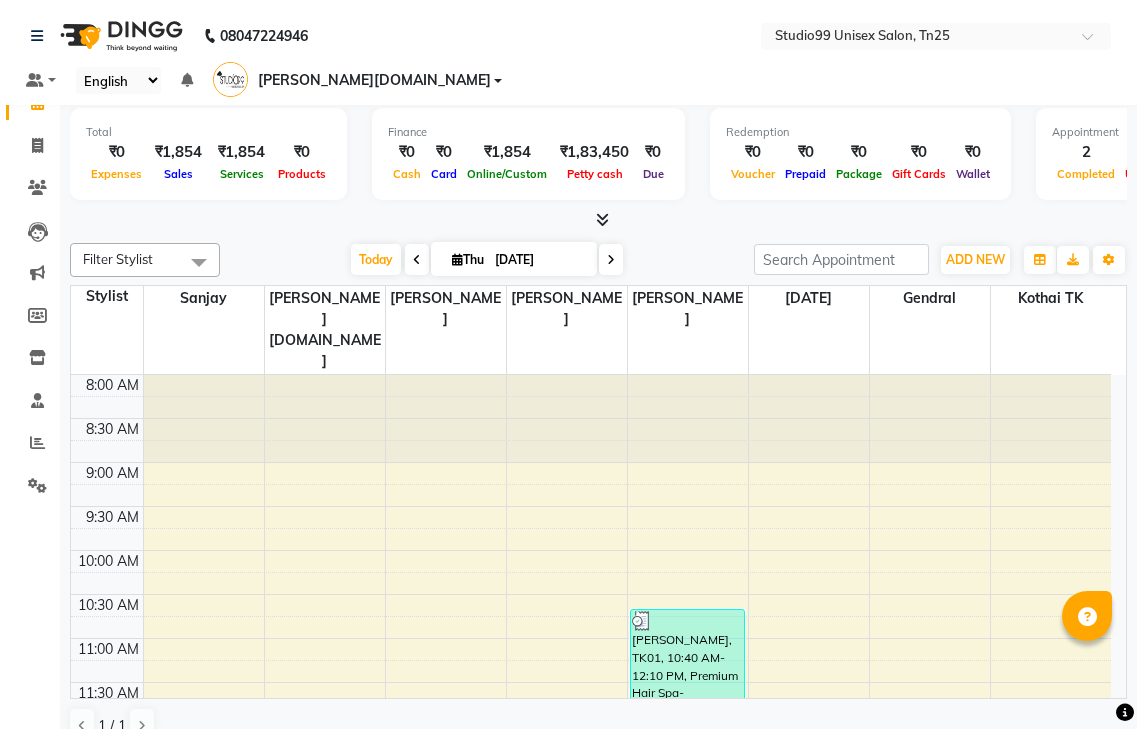scroll, scrollTop: 0, scrollLeft: 0, axis: both 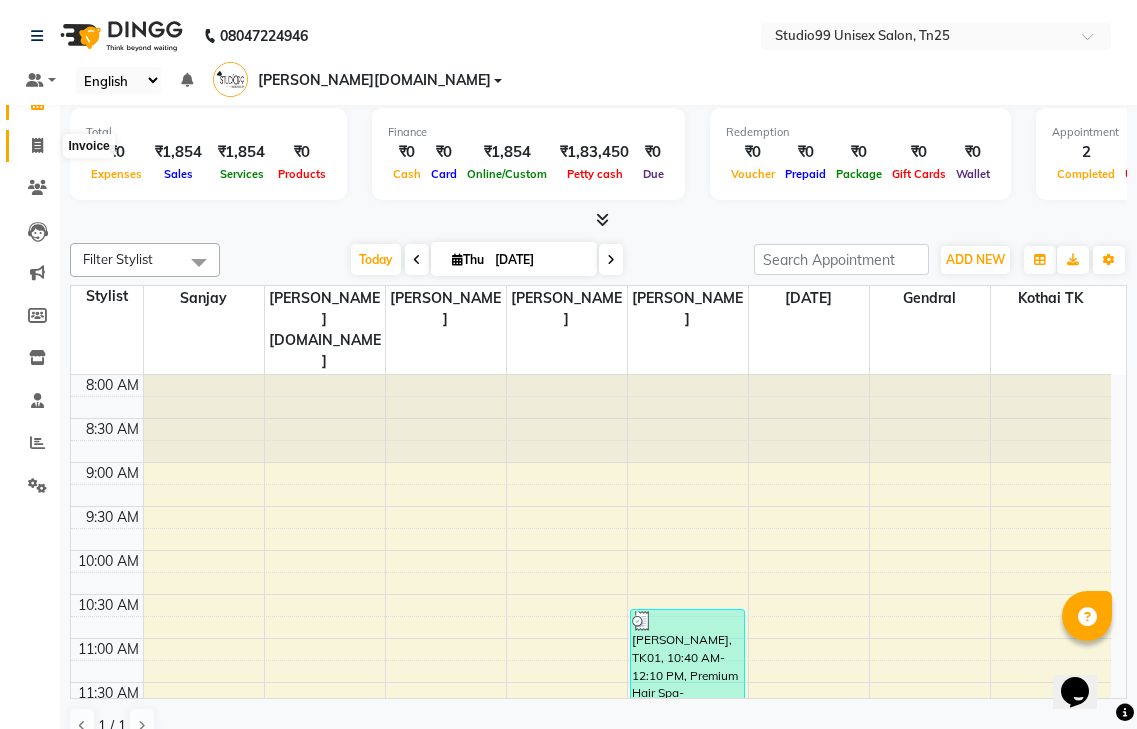click 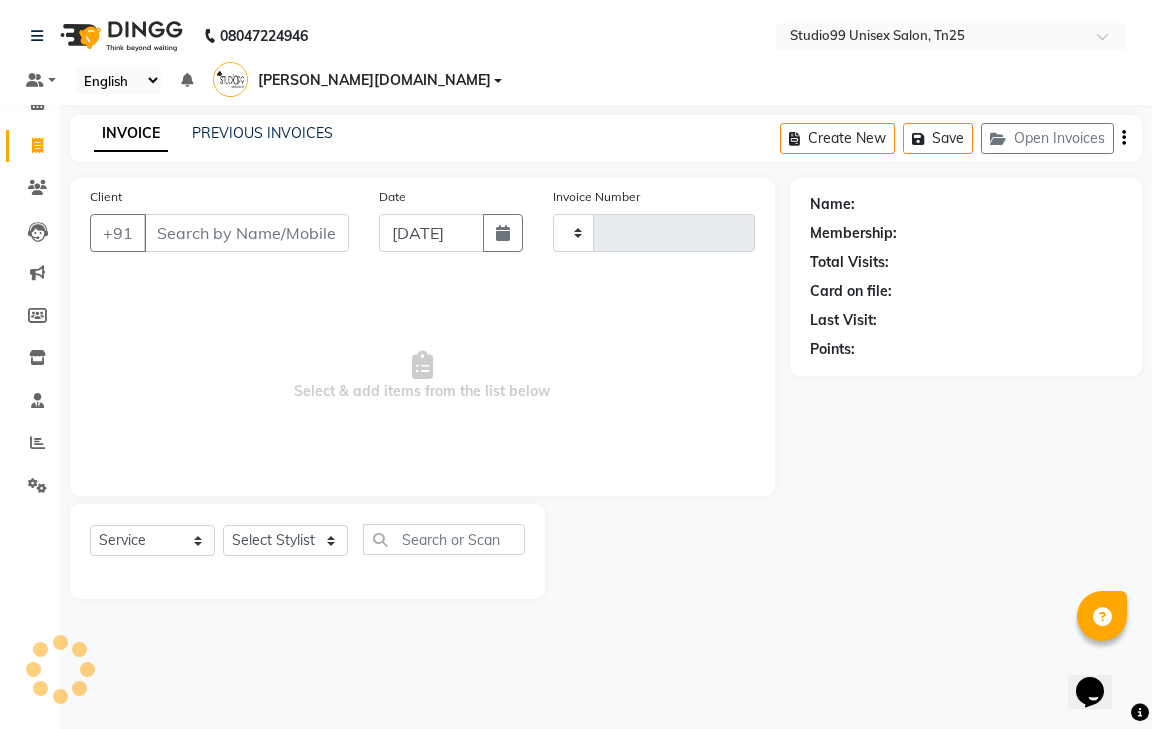 type on "0443" 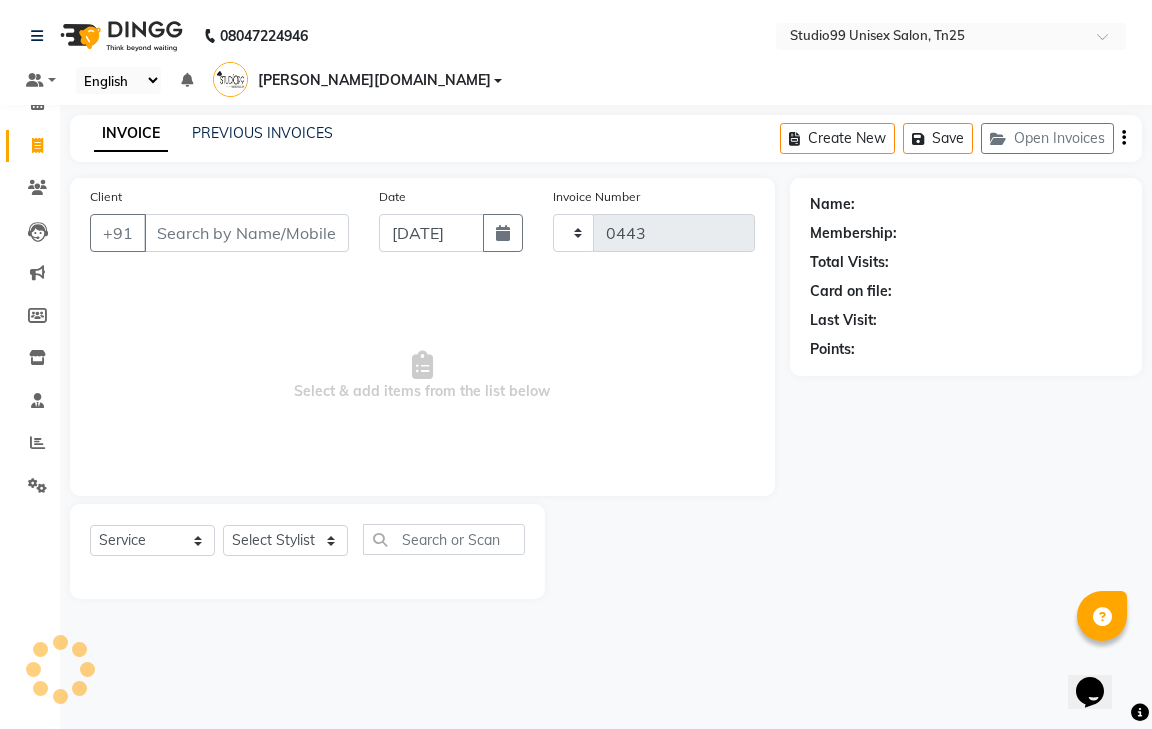 select on "8331" 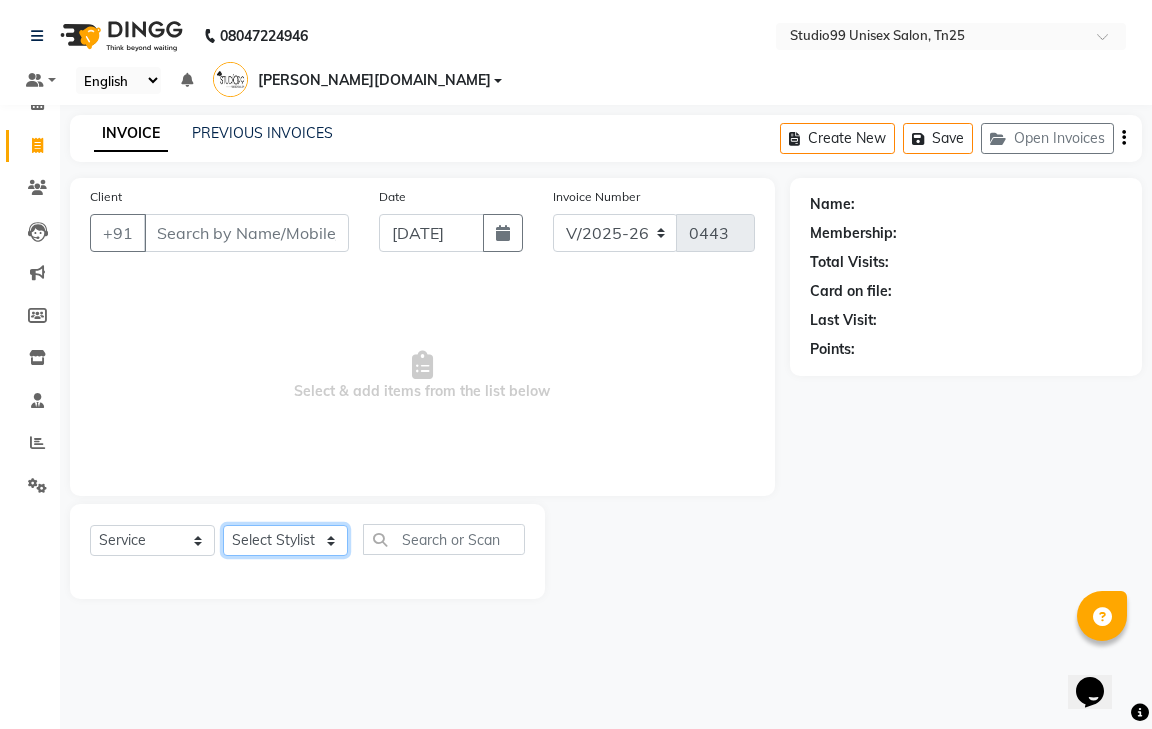 click on "Select Stylist gendral [PERSON_NAME]  jaya priya kothai TK [DATE] sanjay santhosh [DOMAIN_NAME]" 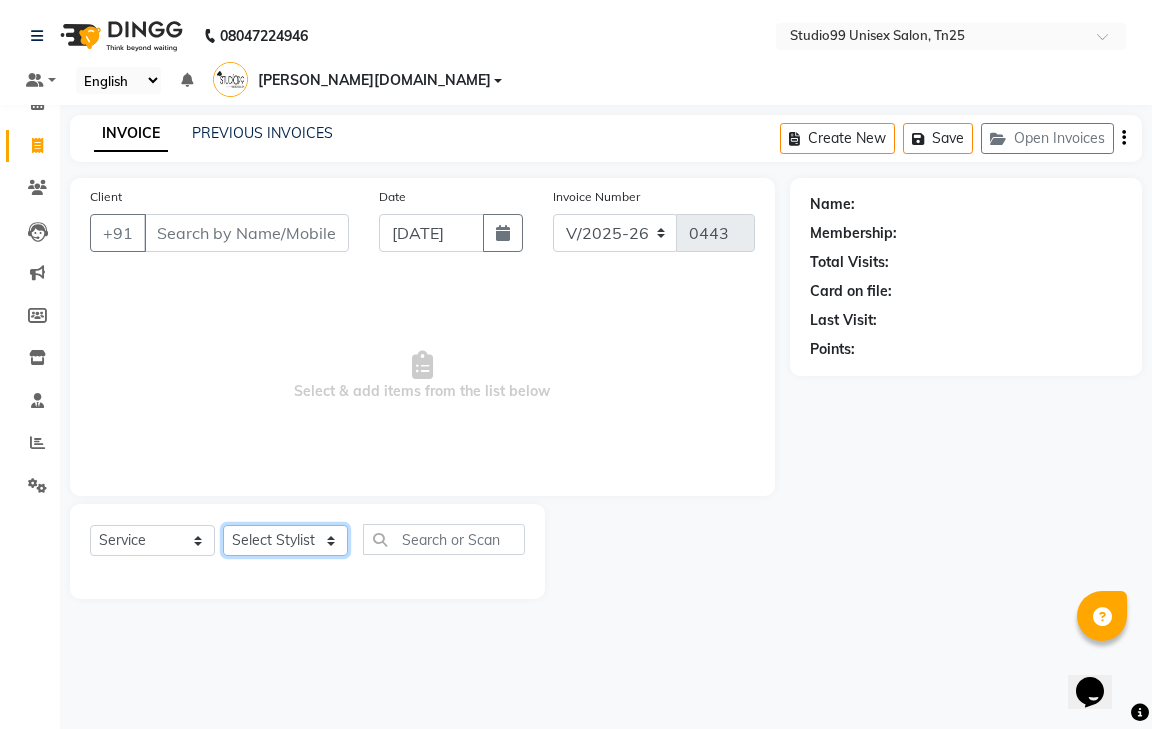 select on "82463" 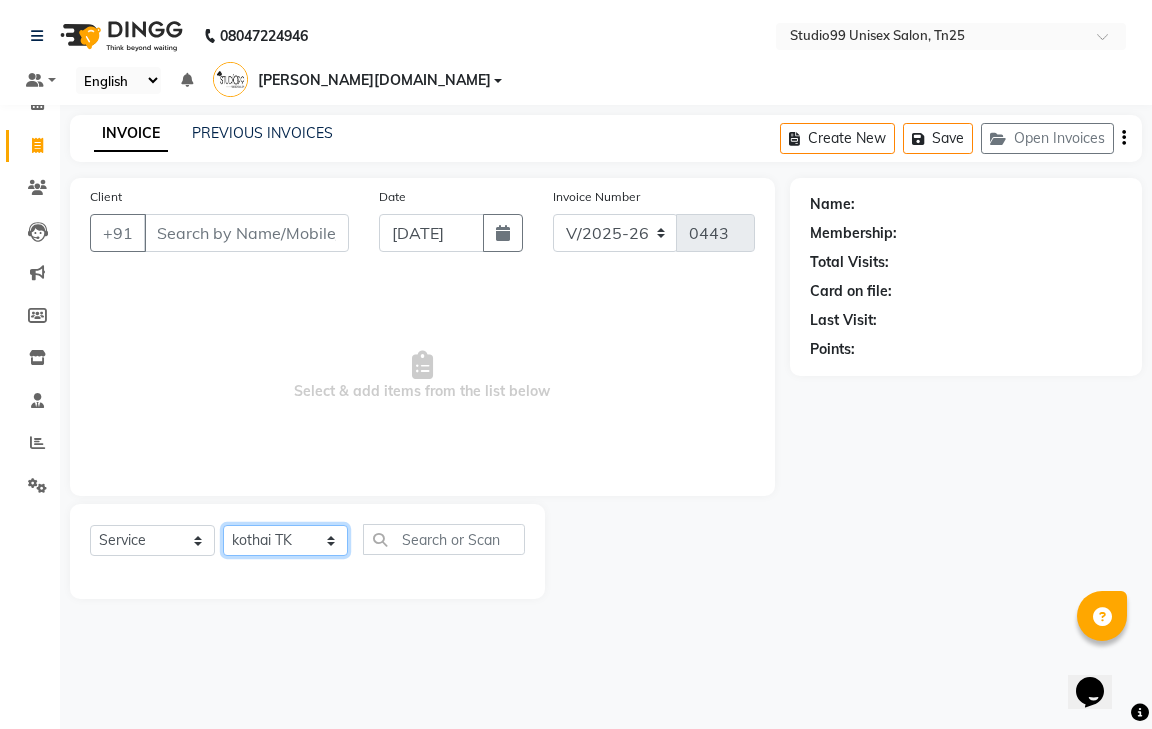 click on "Select Stylist gendral [PERSON_NAME]  jaya priya kothai TK [DATE] sanjay santhosh [DOMAIN_NAME]" 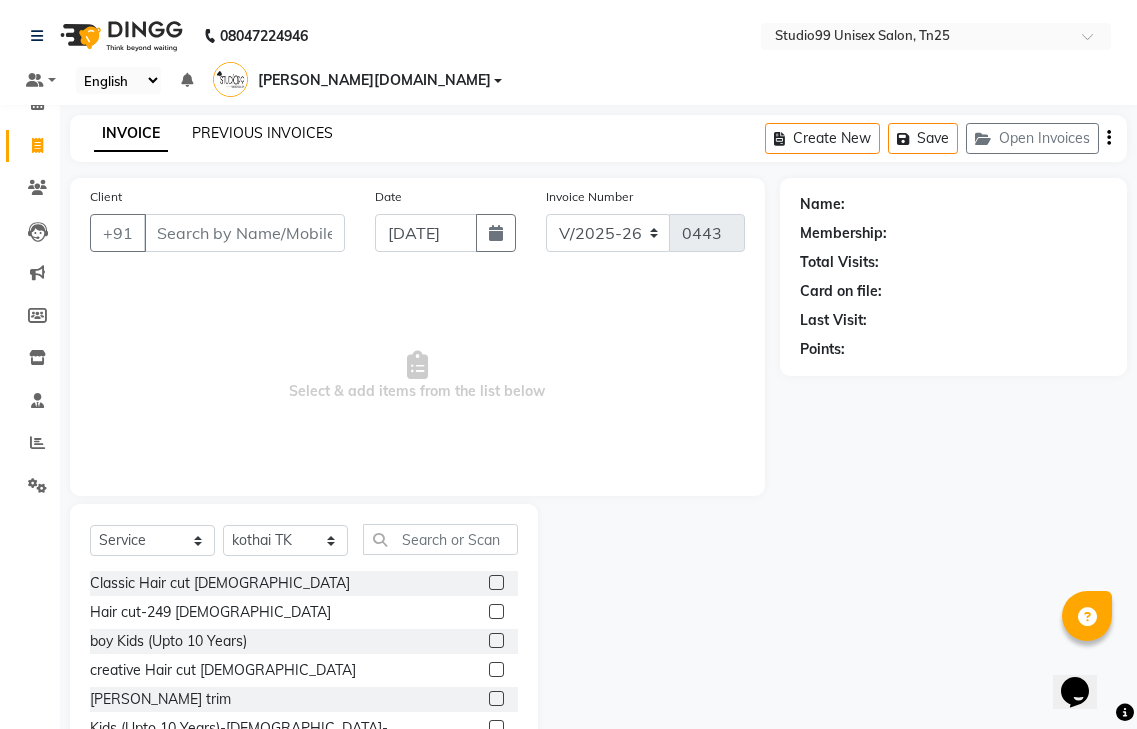 click on "PREVIOUS INVOICES" 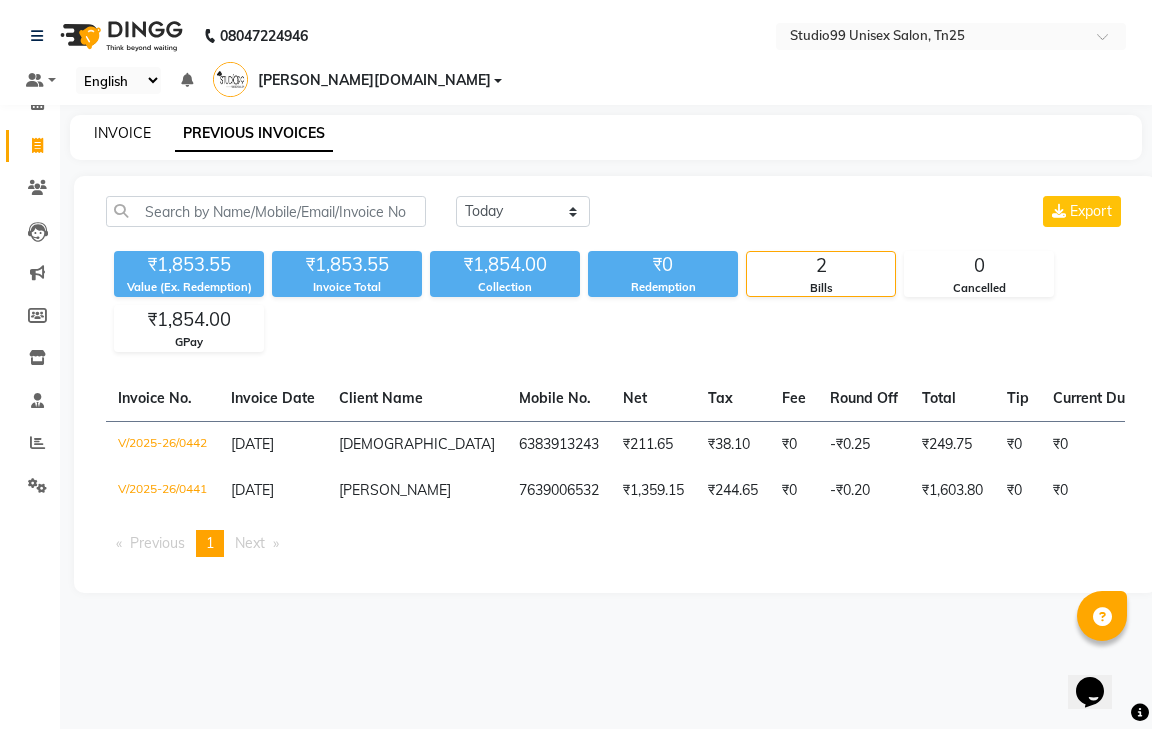 click on "INVOICE" 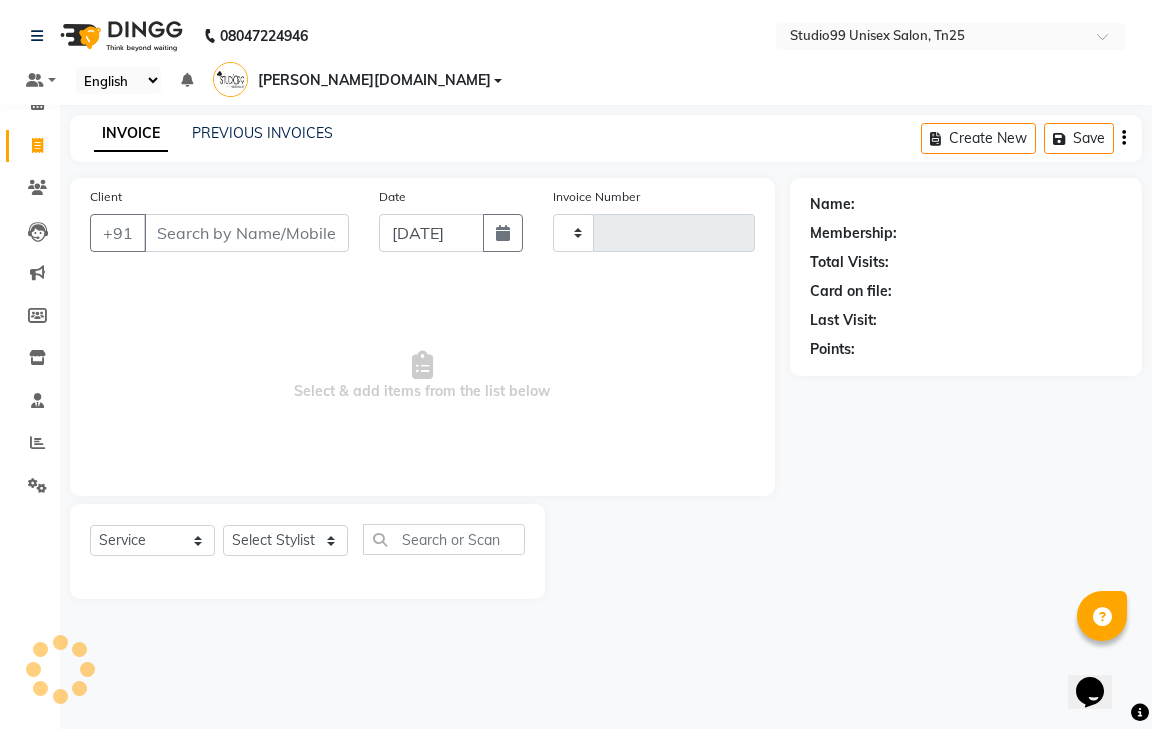 type on "0443" 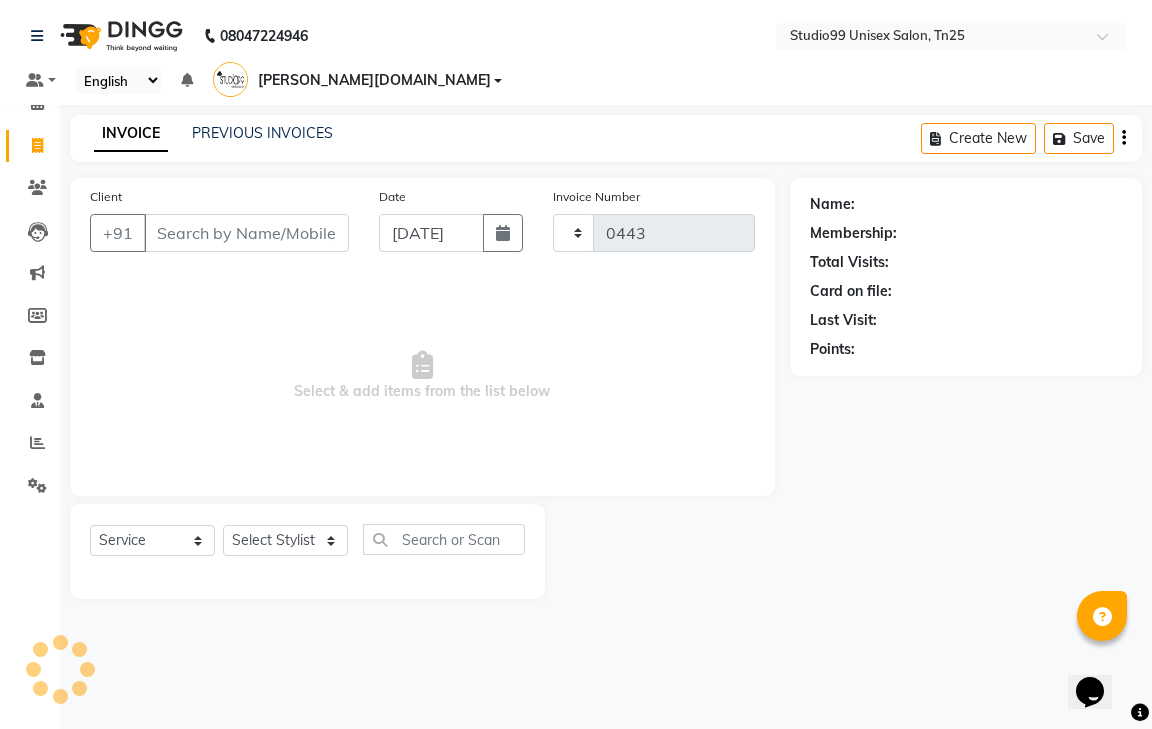 select on "8331" 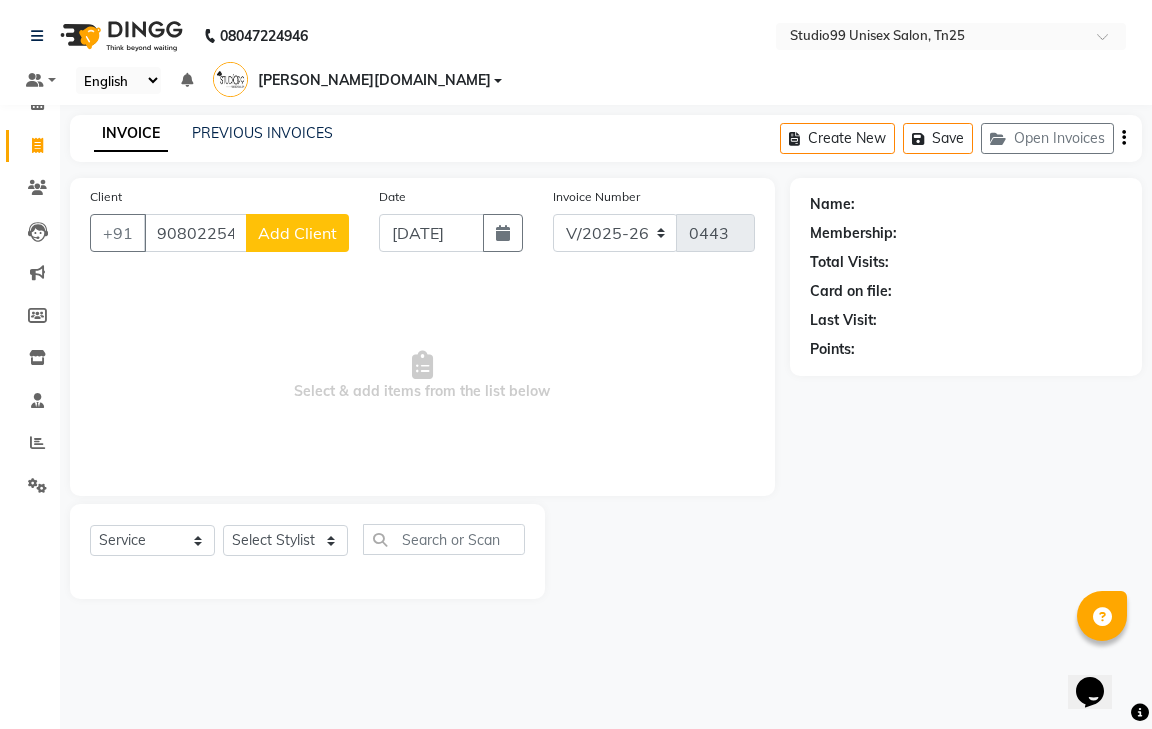 type on "9080225491" 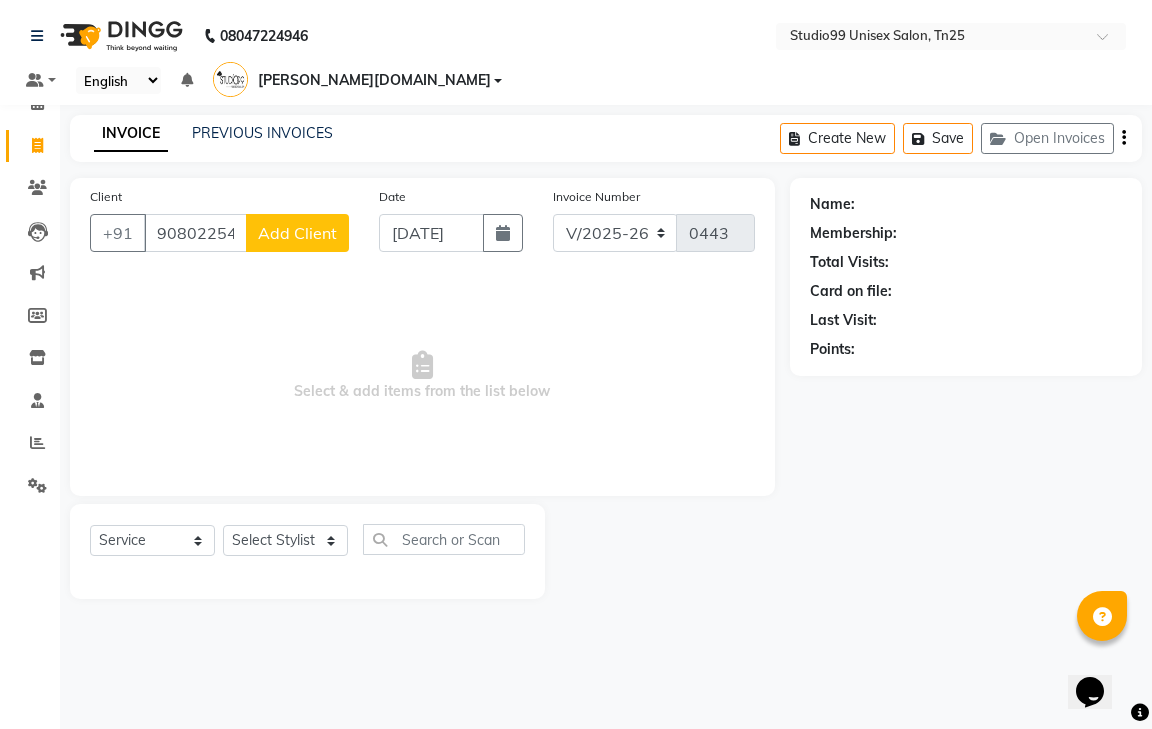 click on "Add Client" 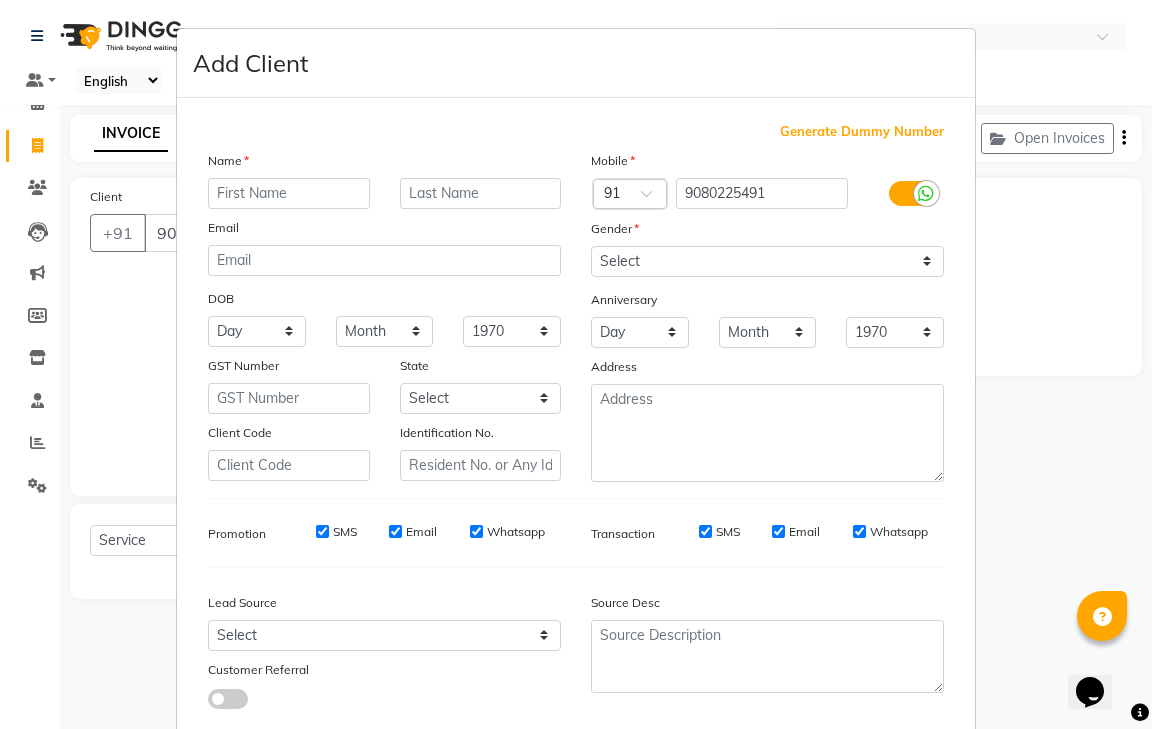 type on "d" 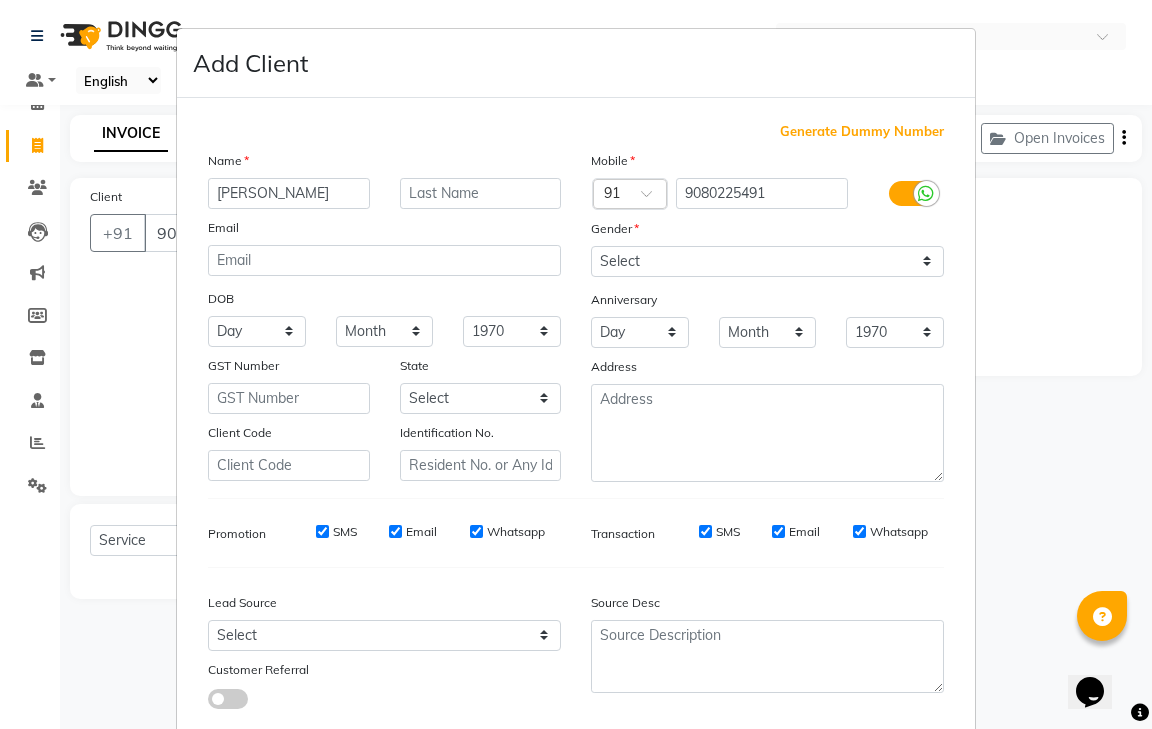 type on "[PERSON_NAME]" 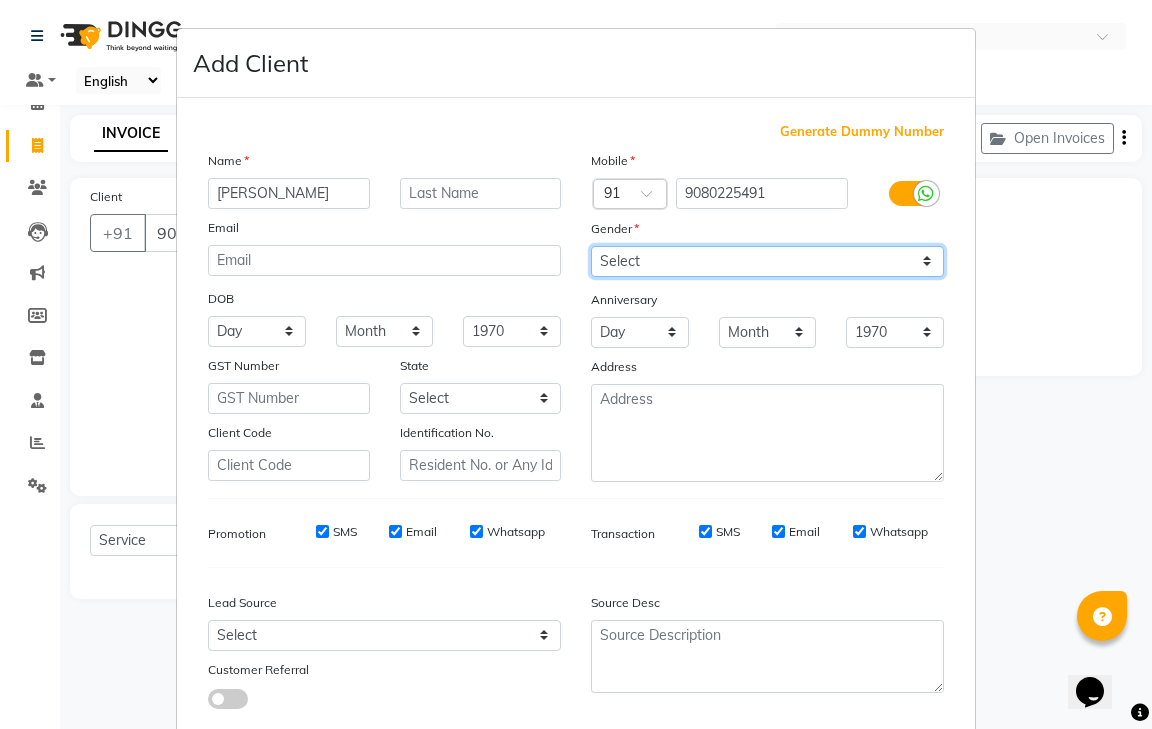 click on "Select [DEMOGRAPHIC_DATA] [DEMOGRAPHIC_DATA] Other Prefer Not To Say" at bounding box center (767, 261) 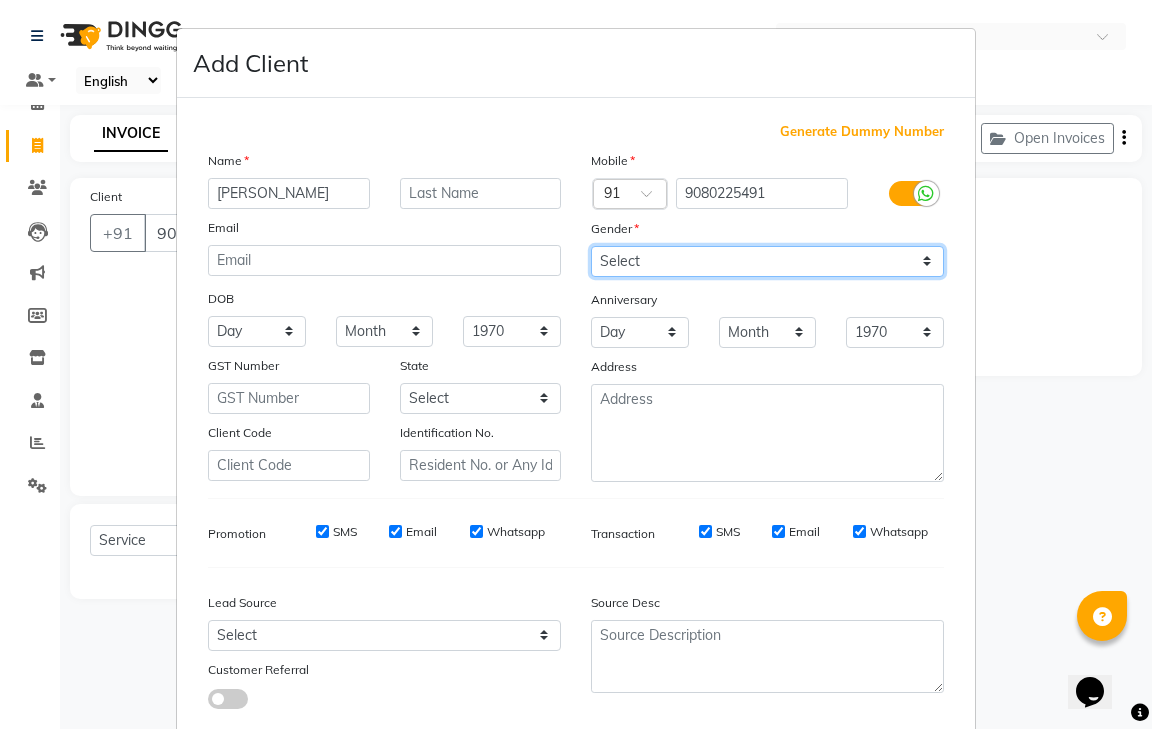 select on "[DEMOGRAPHIC_DATA]" 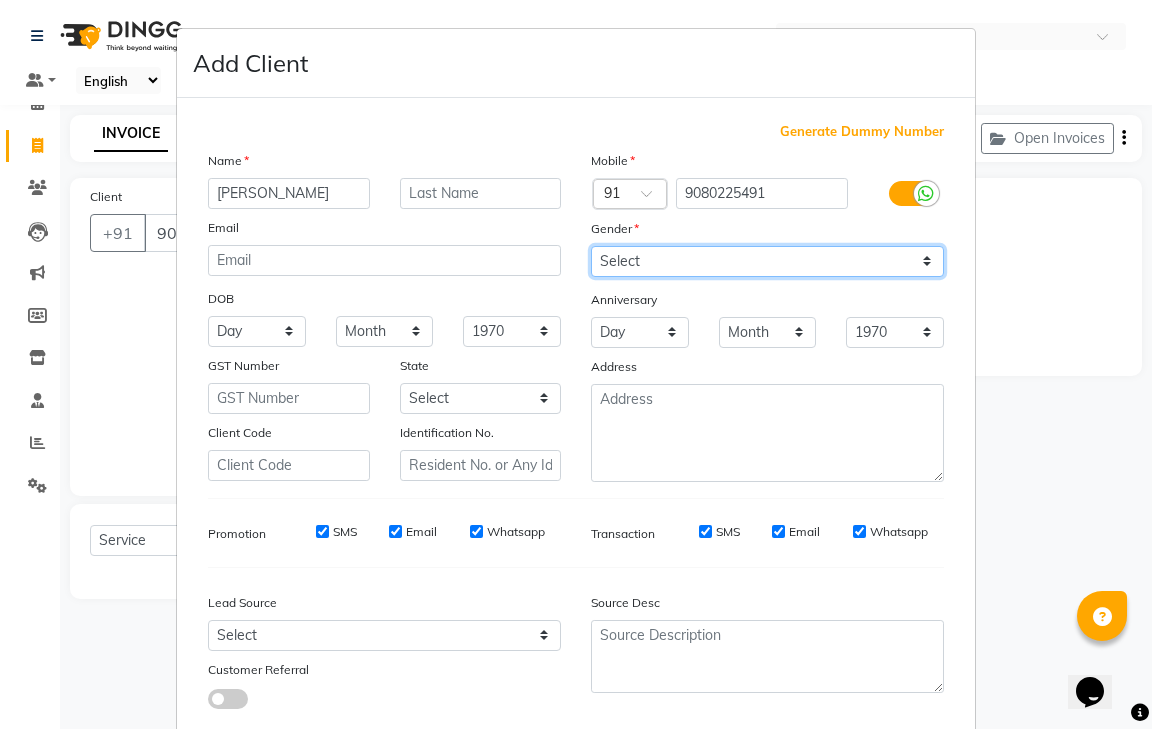 click on "Select [DEMOGRAPHIC_DATA] [DEMOGRAPHIC_DATA] Other Prefer Not To Say" at bounding box center [767, 261] 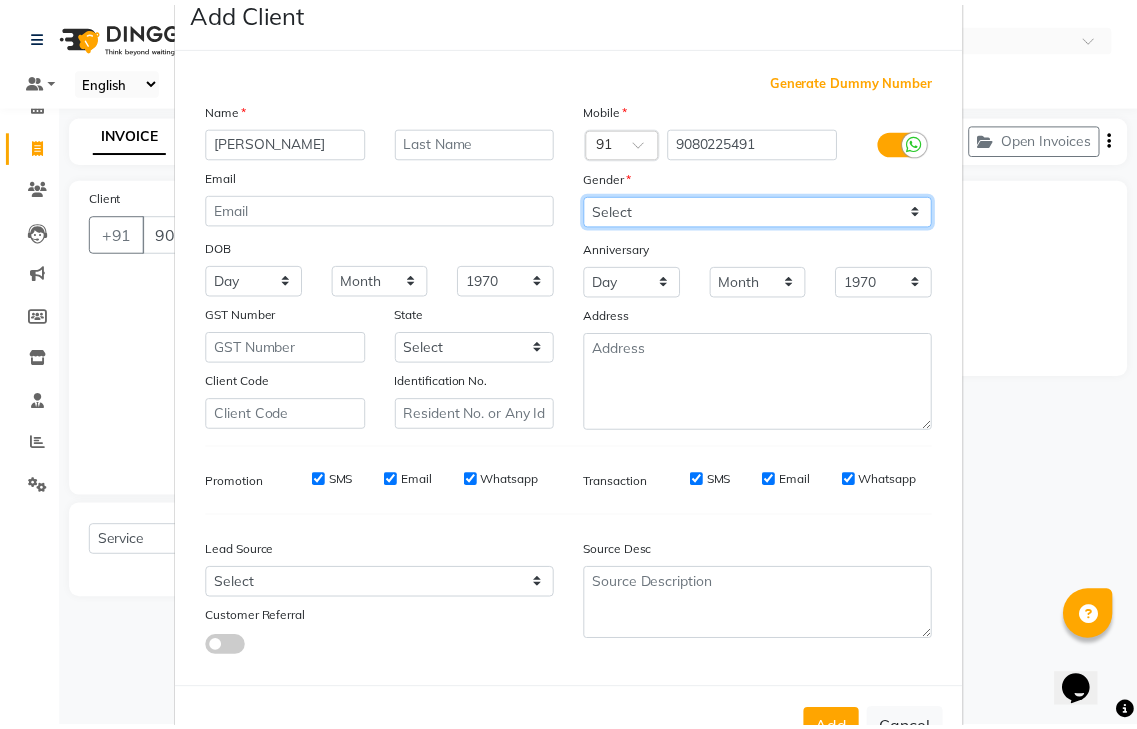 scroll, scrollTop: 120, scrollLeft: 0, axis: vertical 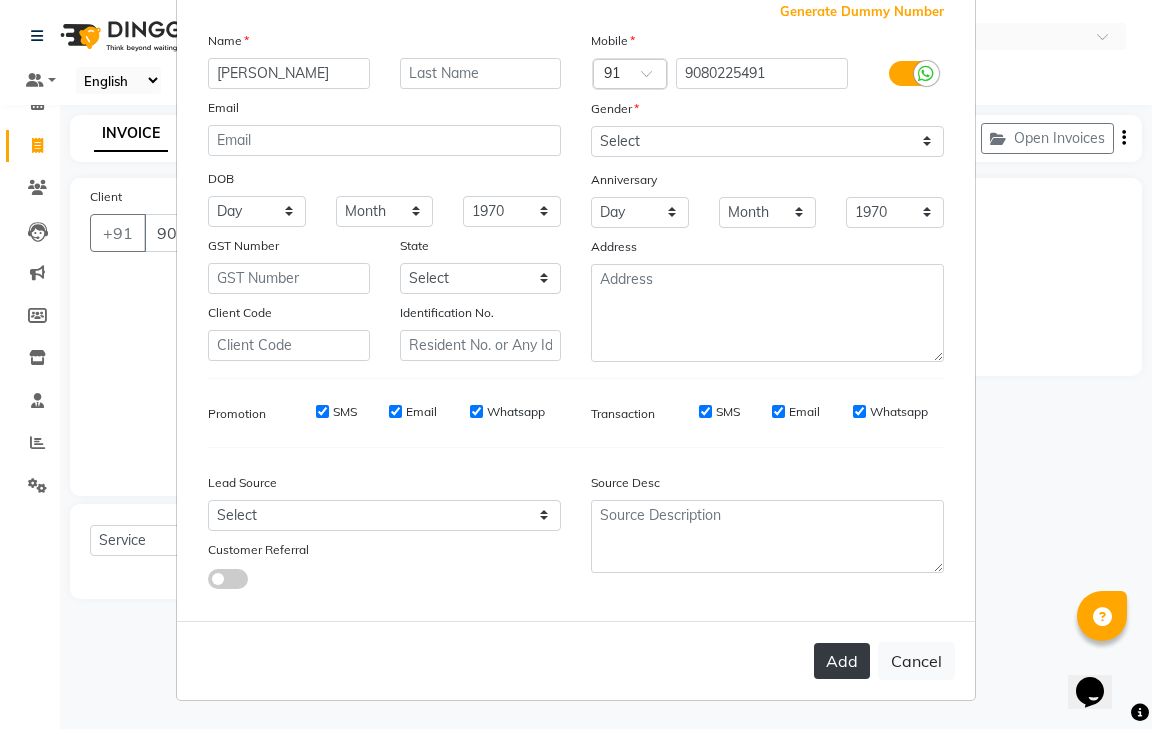 click on "Add" at bounding box center (842, 661) 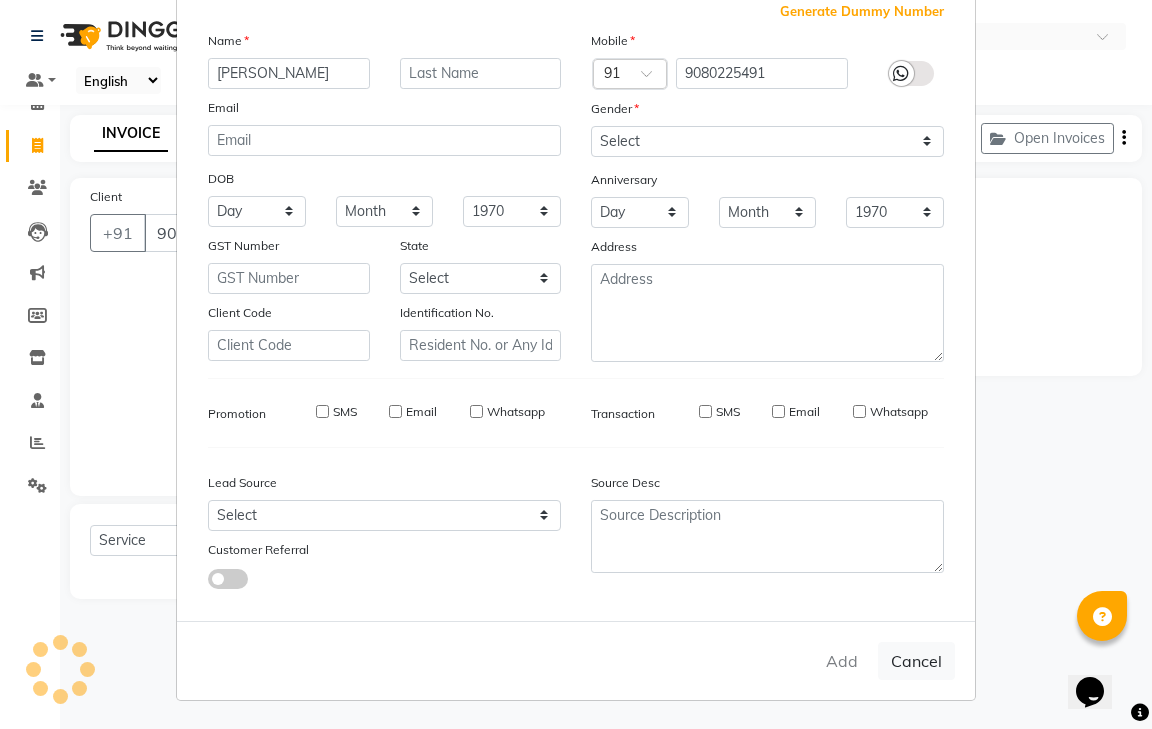 type 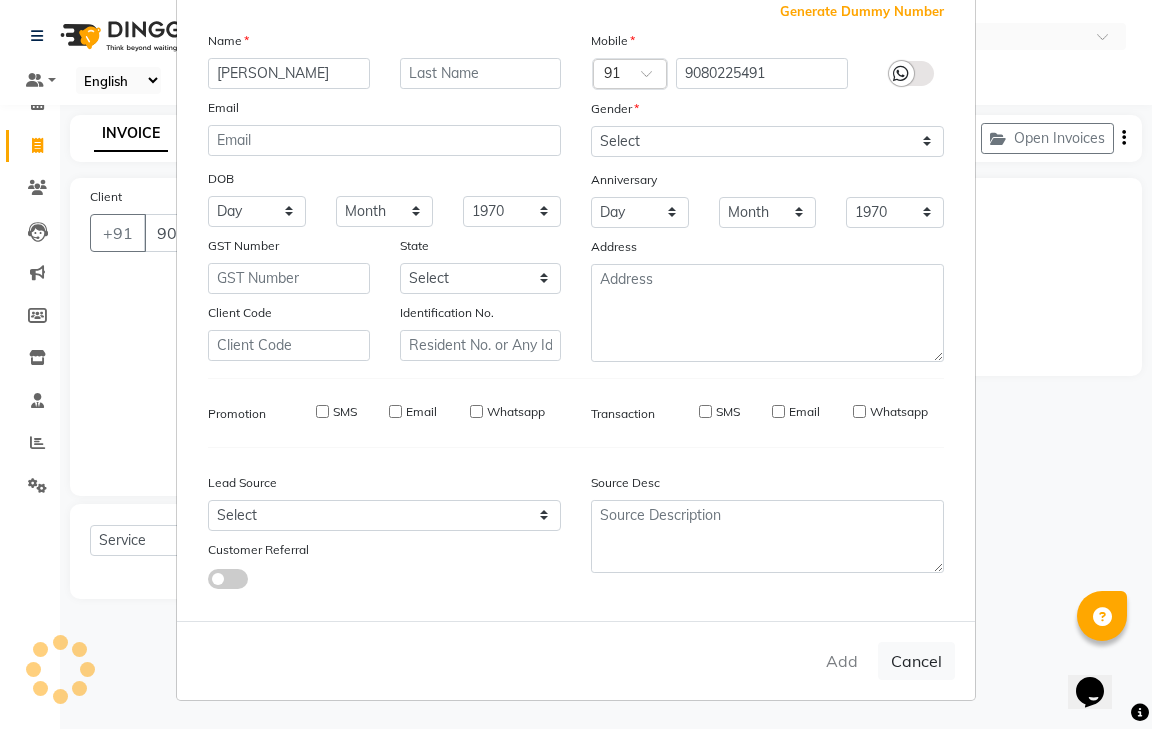 select 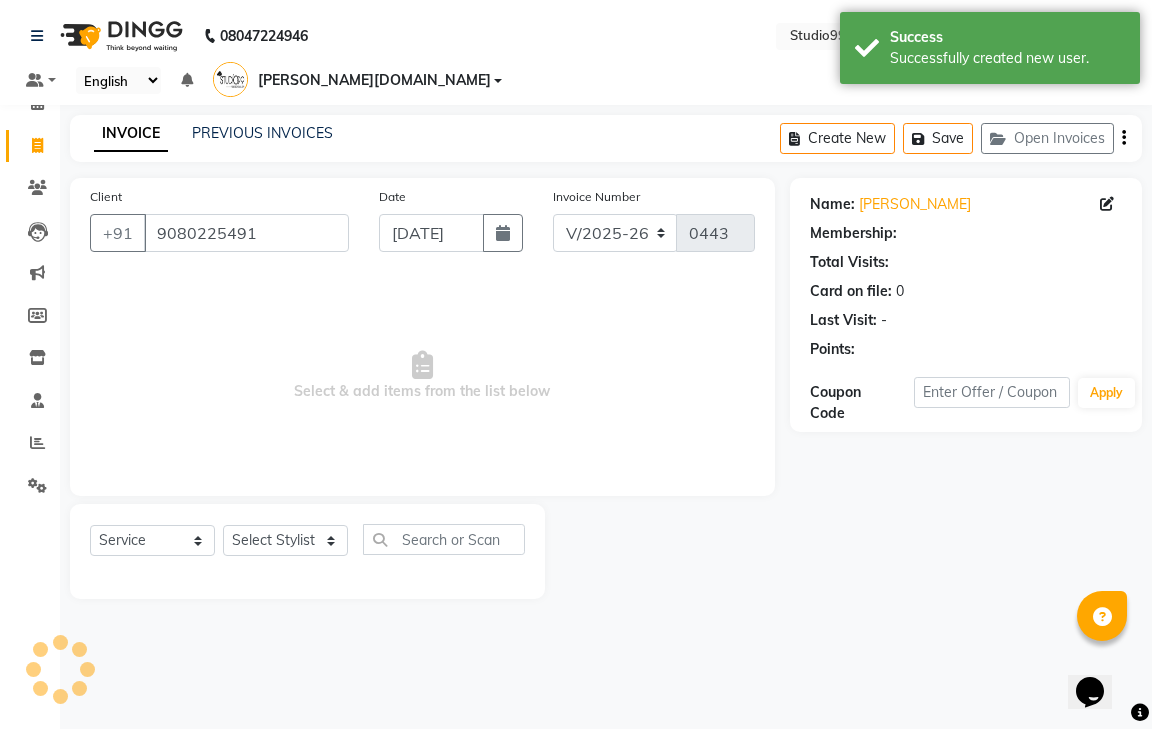 select on "1: Object" 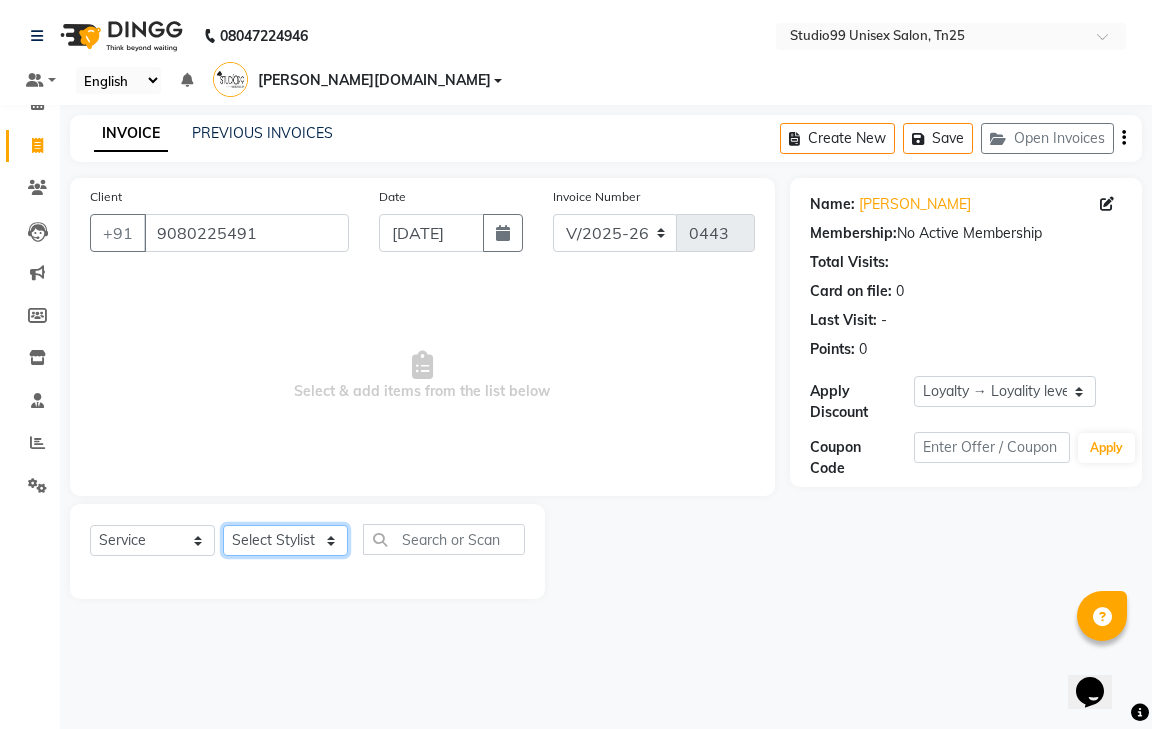 click on "Select Stylist gendral [PERSON_NAME]  jaya priya kothai TK [DATE] sanjay santhosh [DOMAIN_NAME]" 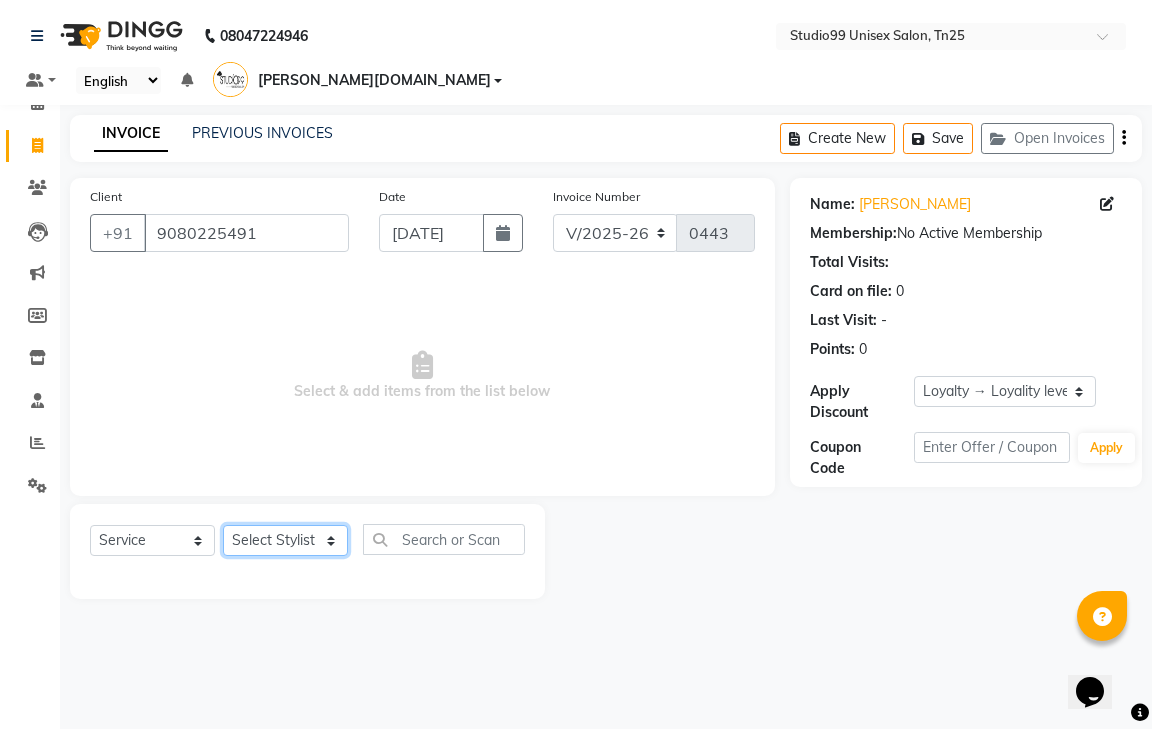select on "80755" 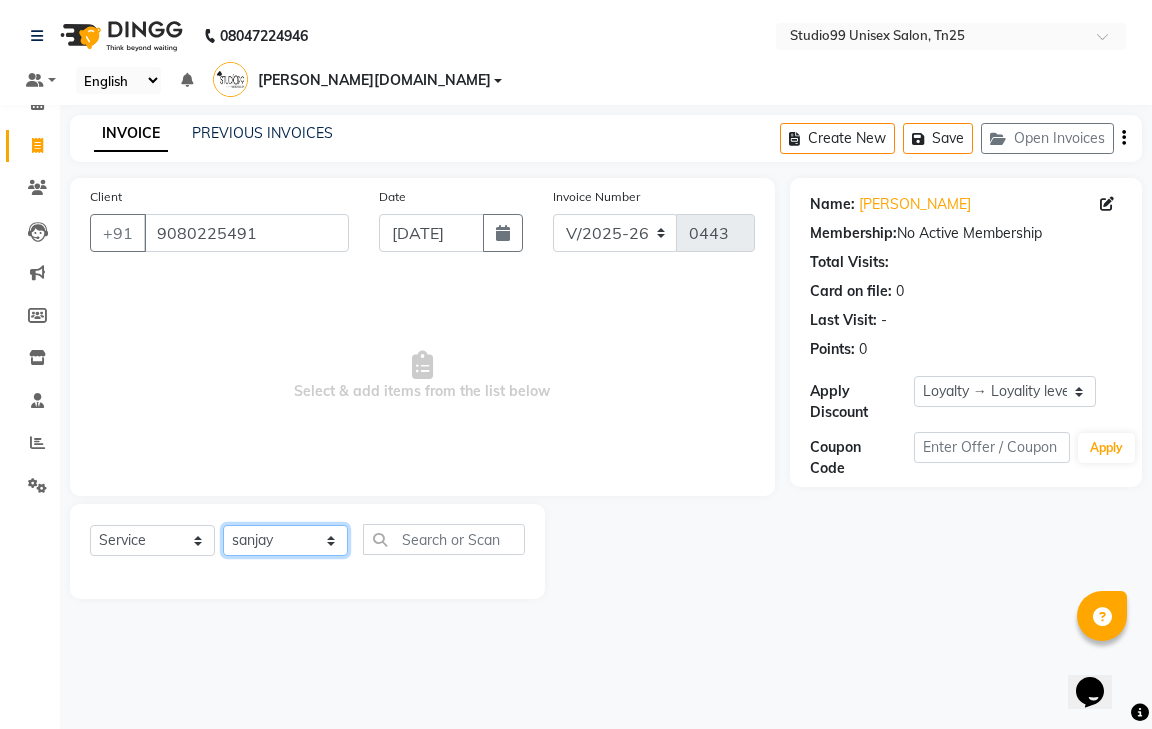 click on "Select Stylist gendral [PERSON_NAME]  jaya priya kothai TK [DATE] sanjay santhosh [DOMAIN_NAME]" 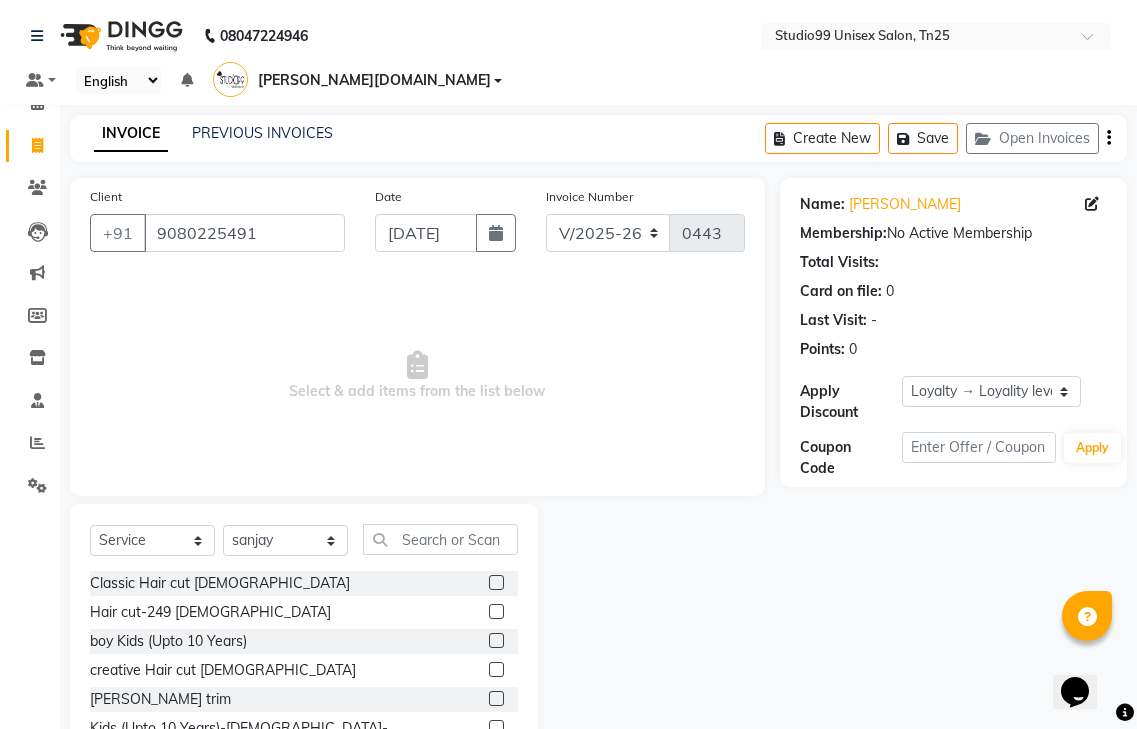 click 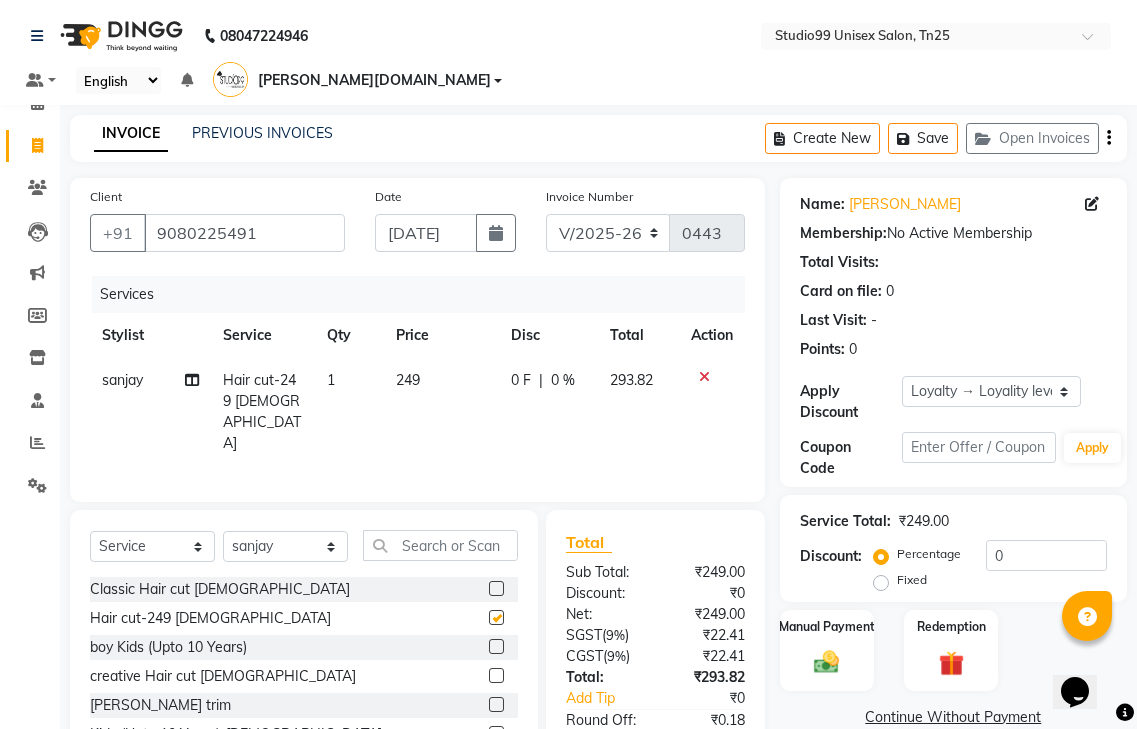 checkbox on "false" 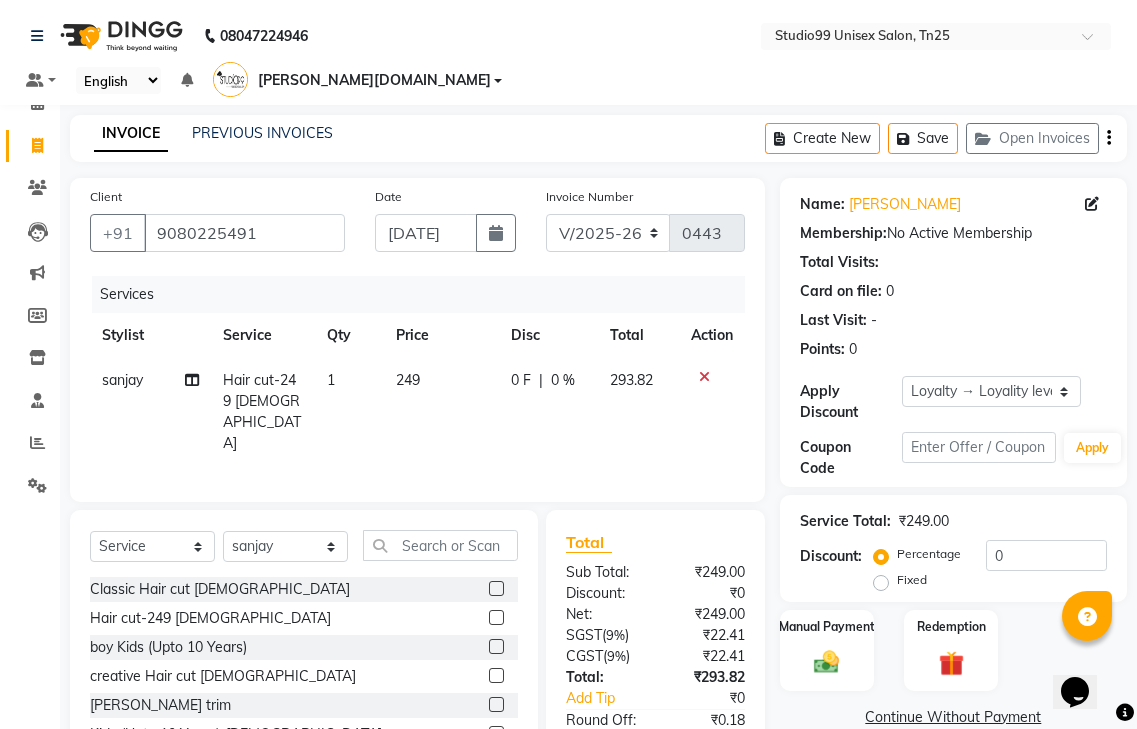 click 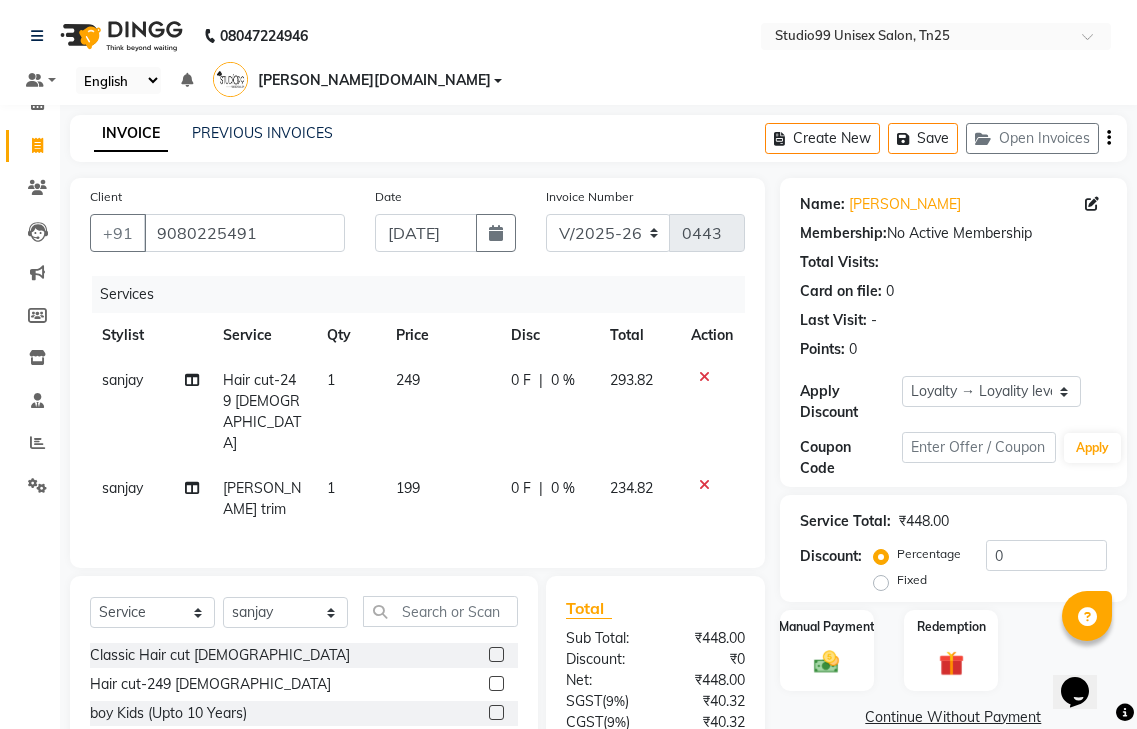 checkbox on "false" 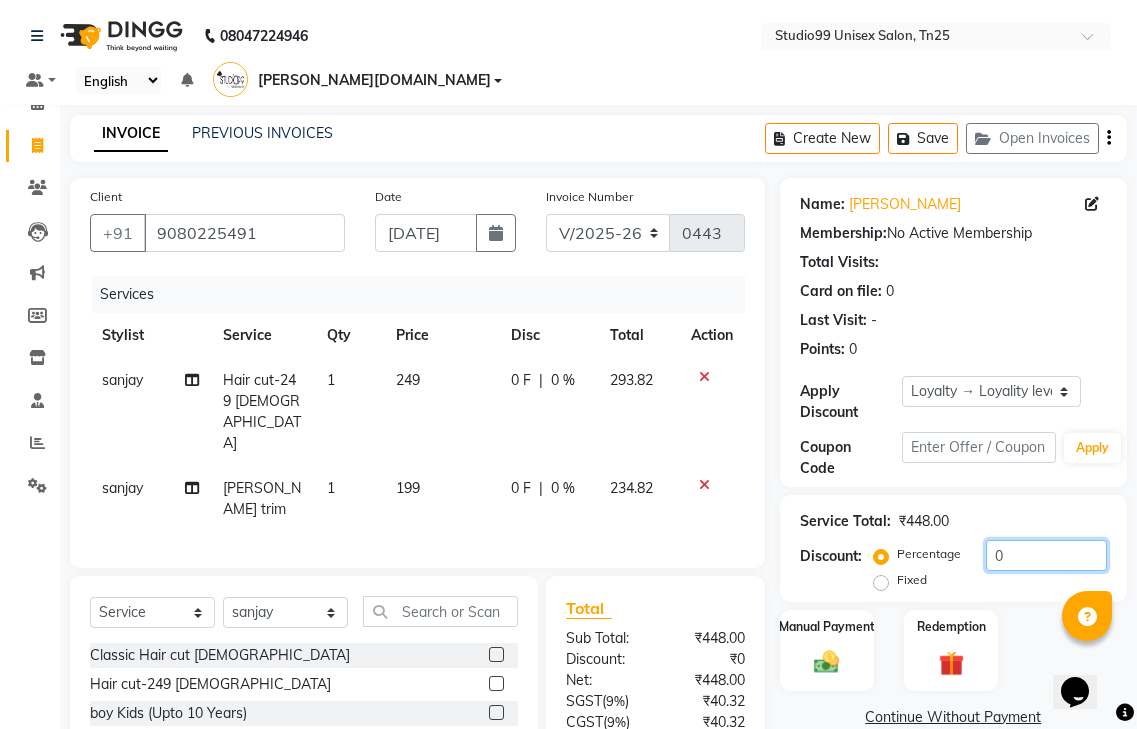 click on "0" 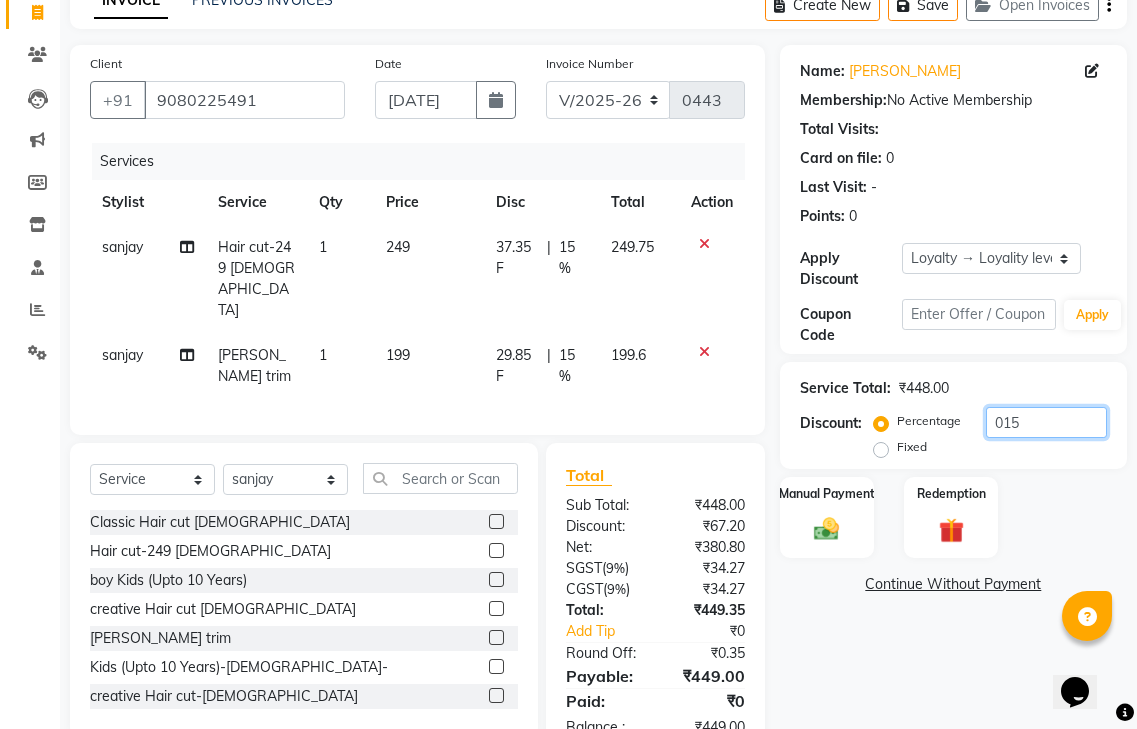 scroll, scrollTop: 137, scrollLeft: 0, axis: vertical 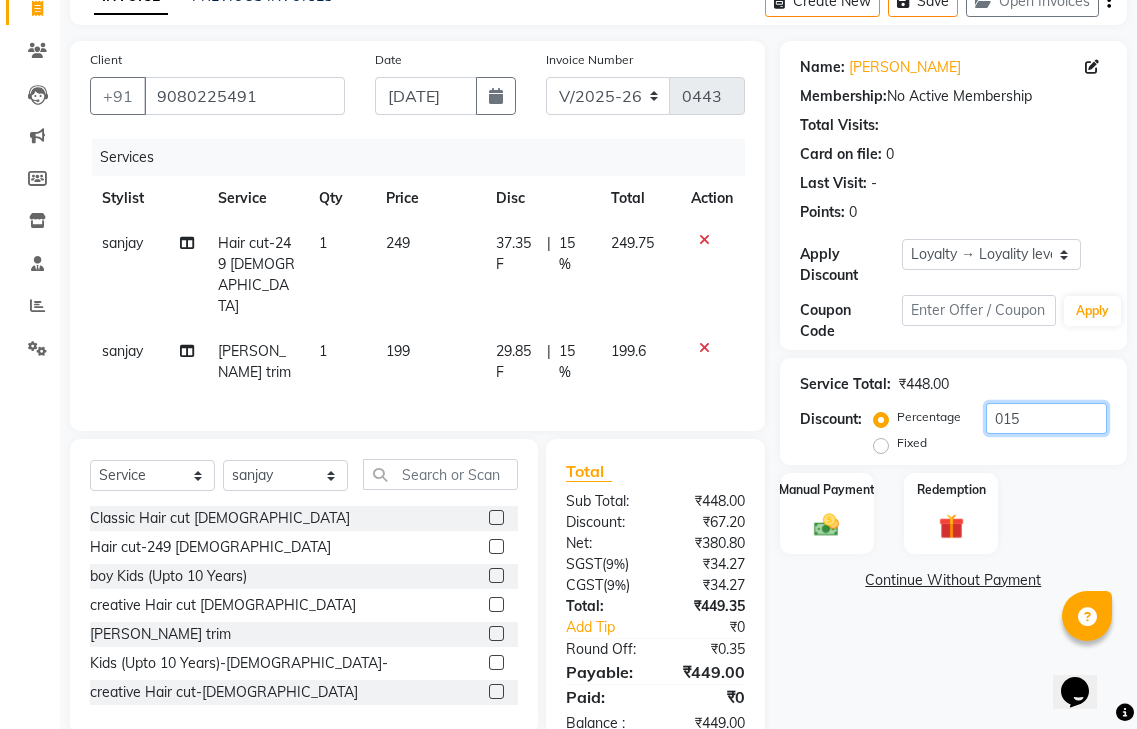 type on "015" 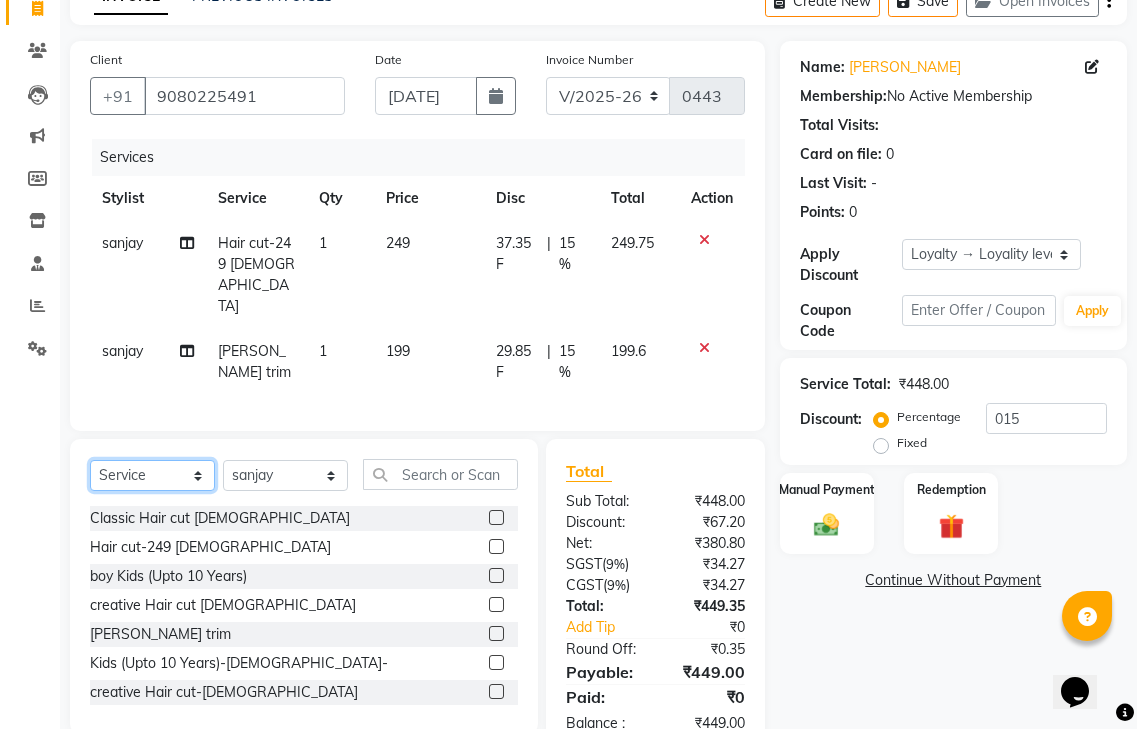 click on "Select  Service  Product  Membership  Package Voucher Prepaid Gift Card" 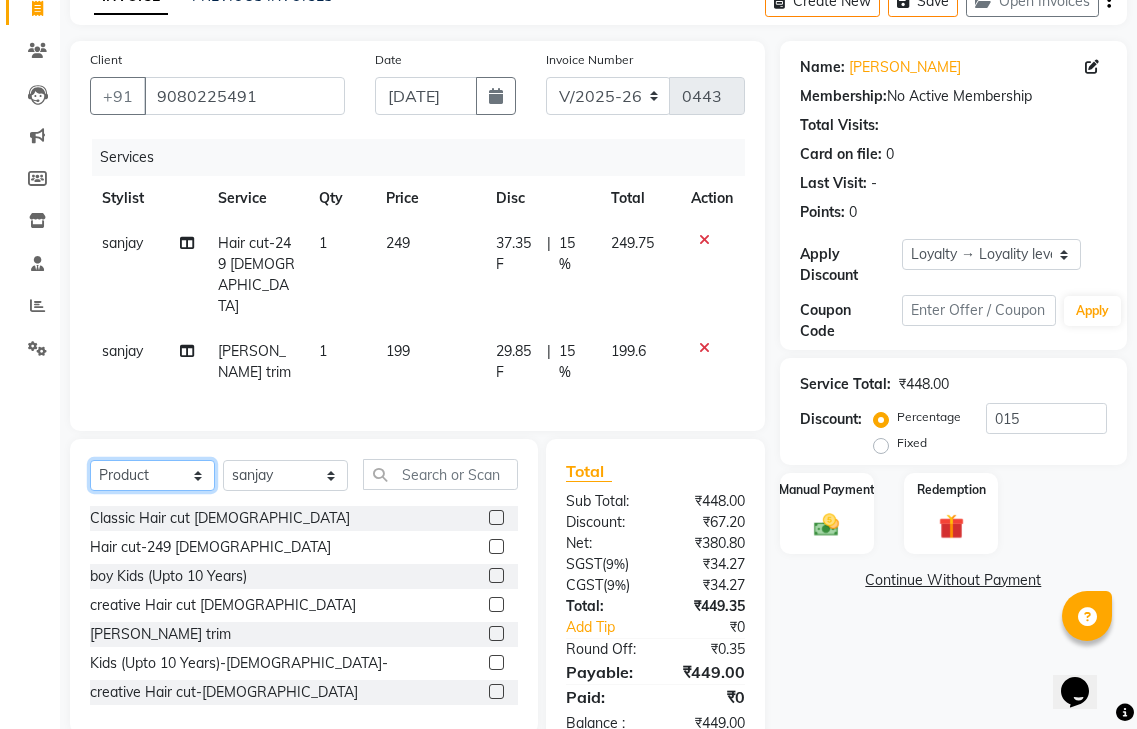 click on "Select  Service  Product  Membership  Package Voucher Prepaid Gift Card" 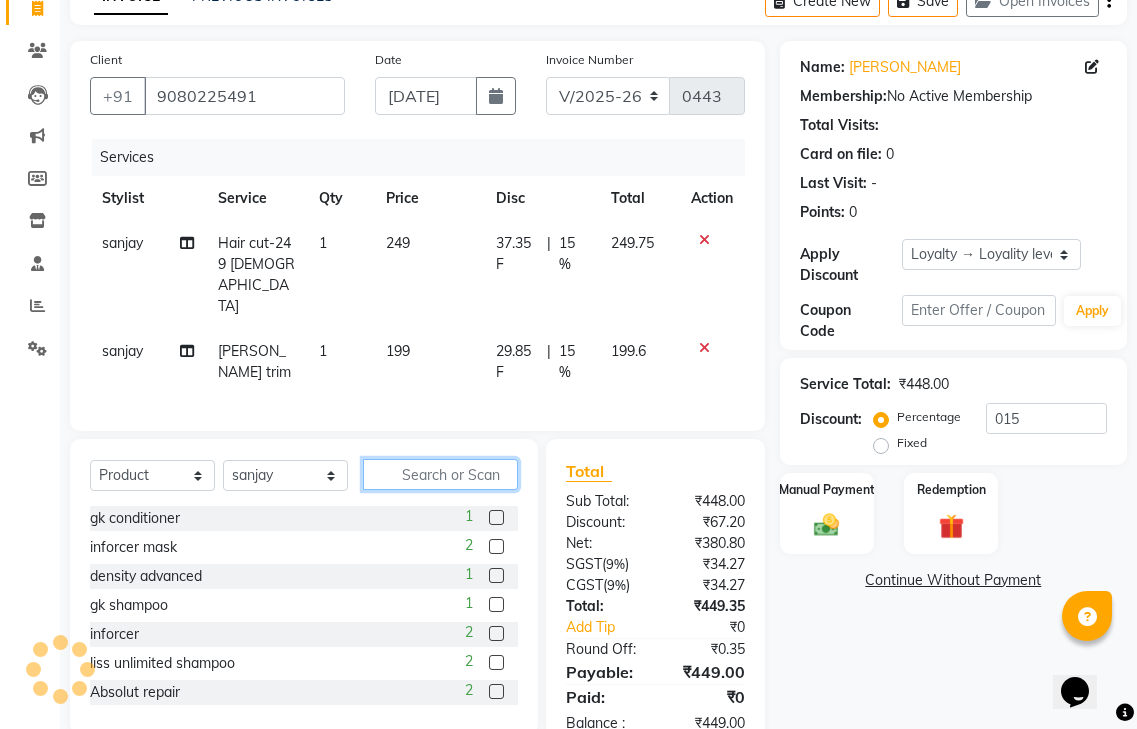 click 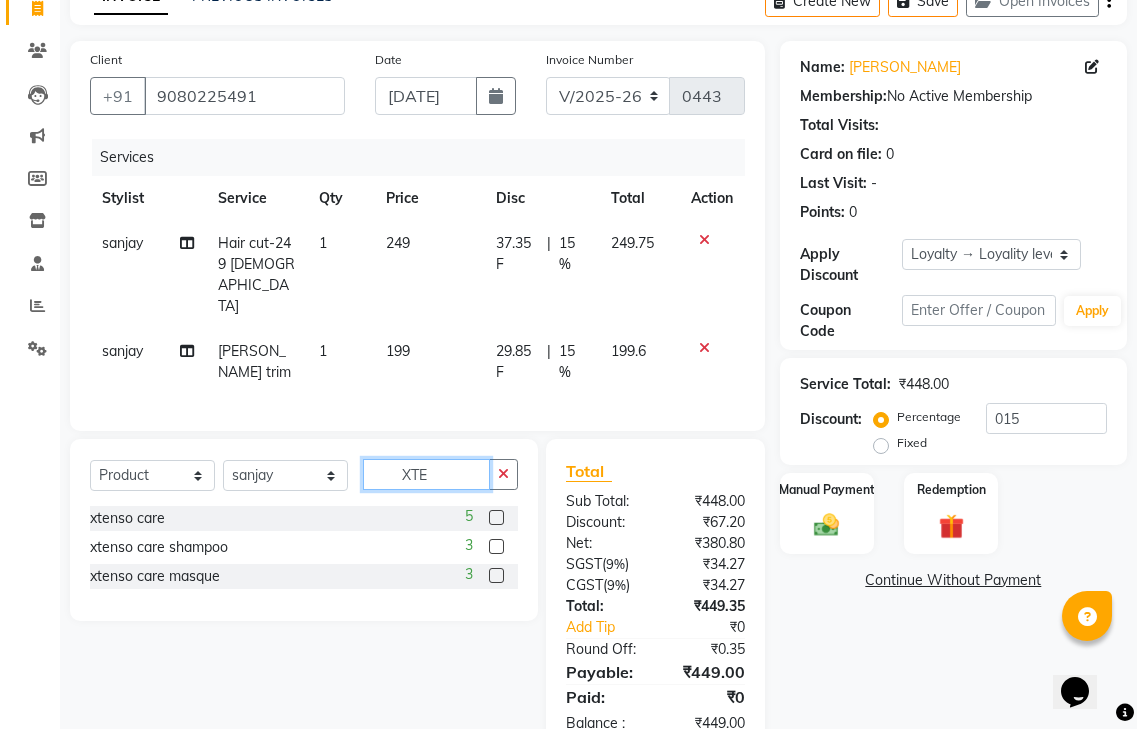 type on "XTE" 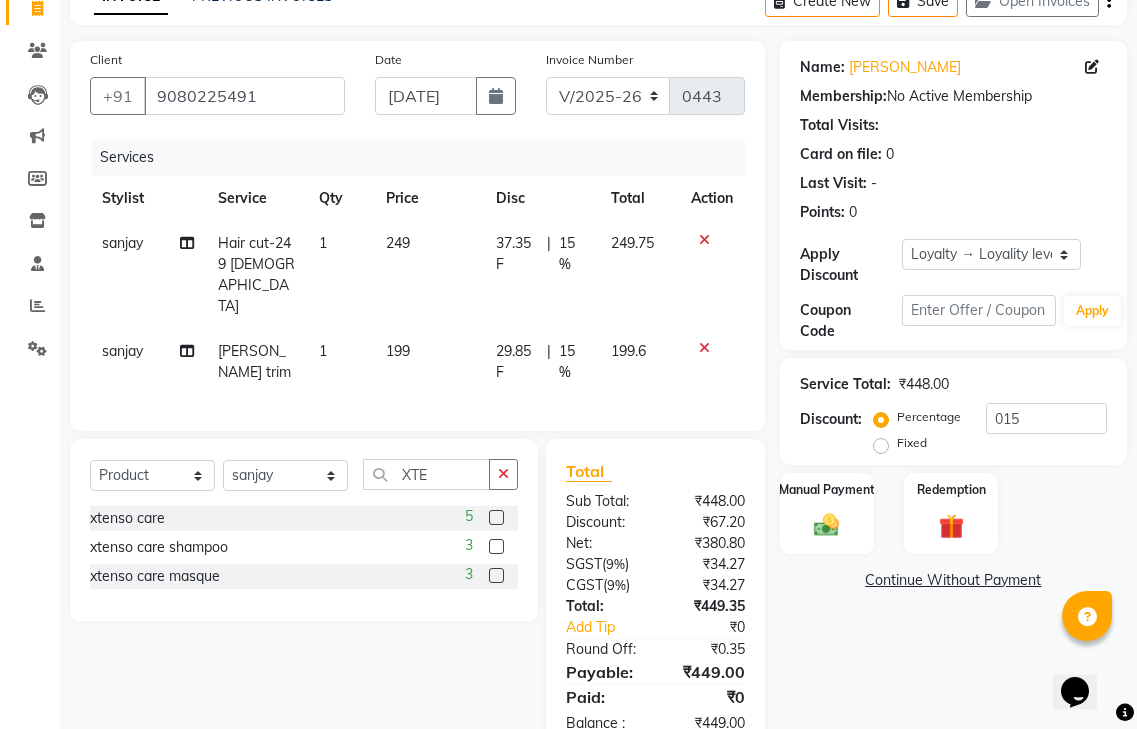 click 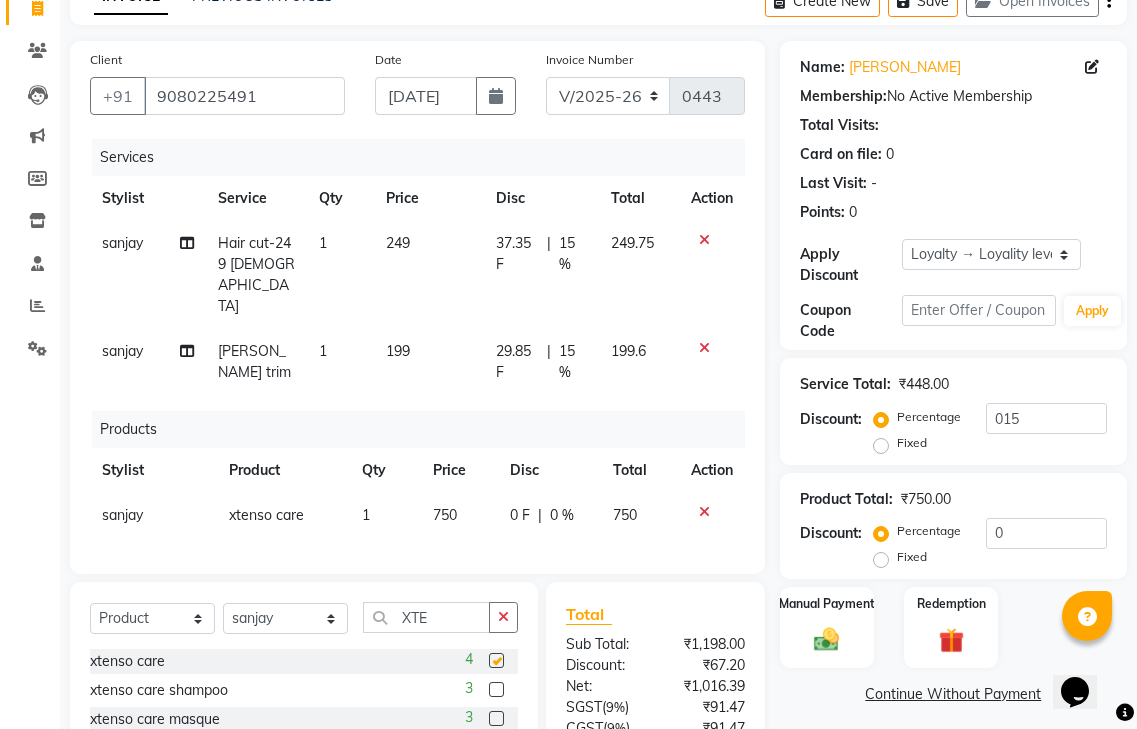 checkbox on "false" 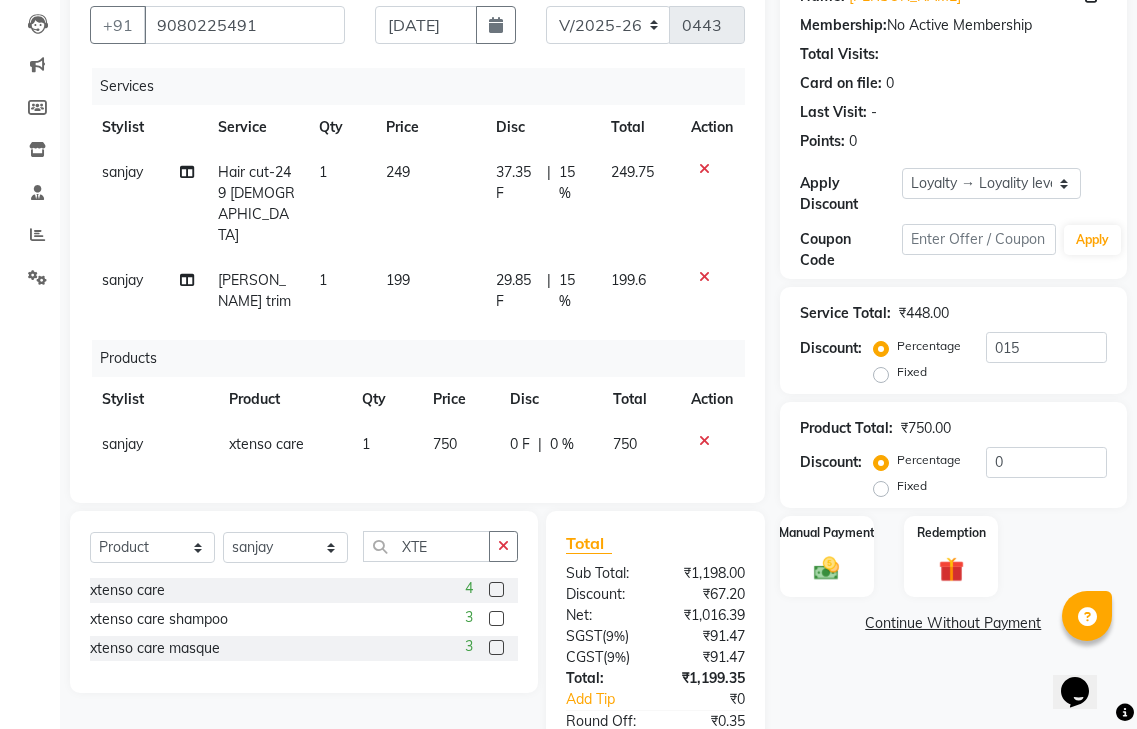 scroll, scrollTop: 280, scrollLeft: 0, axis: vertical 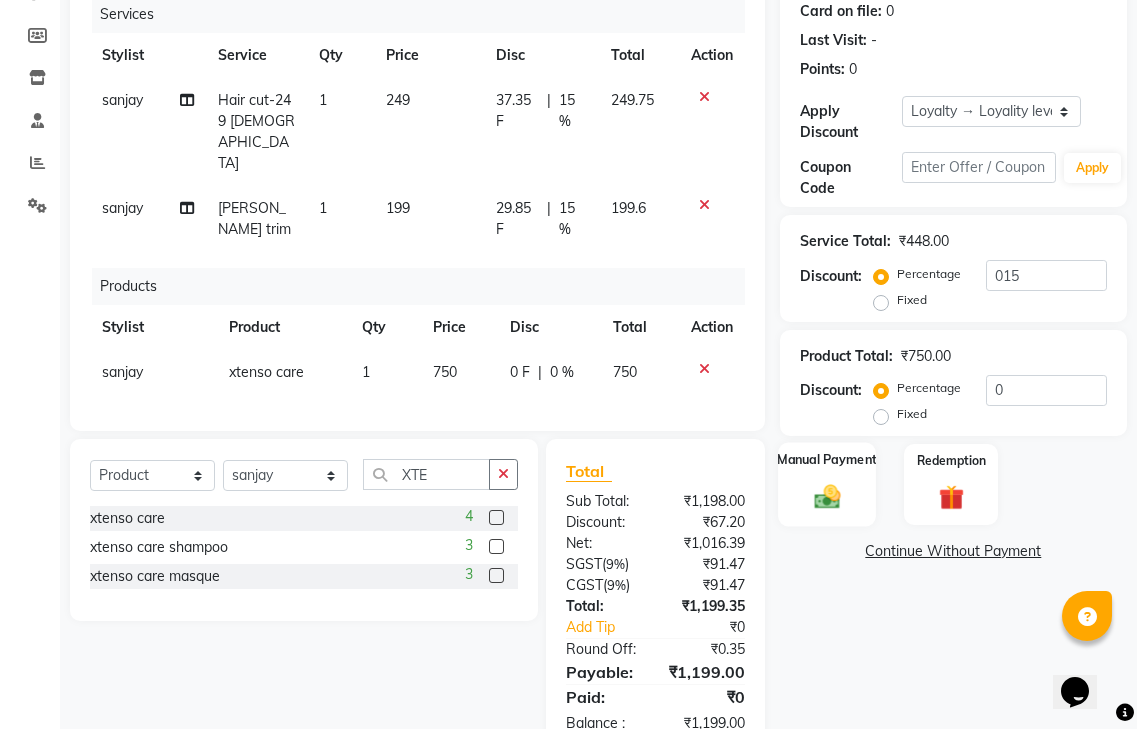 click 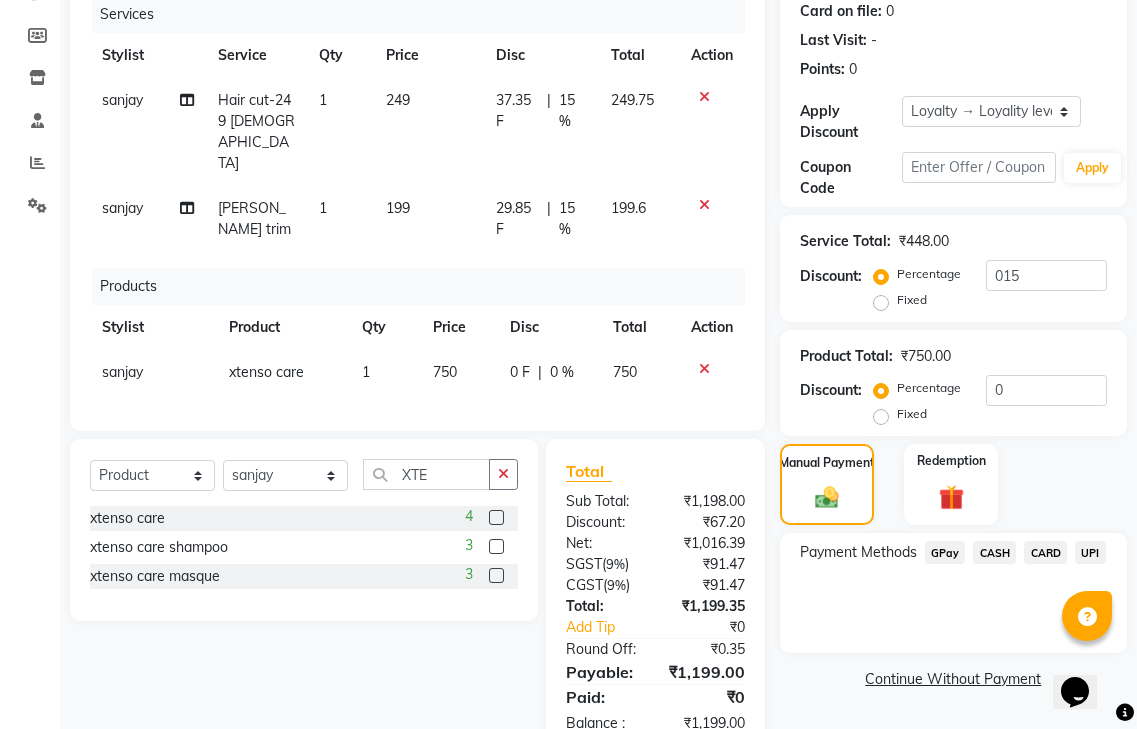 click on "CASH" 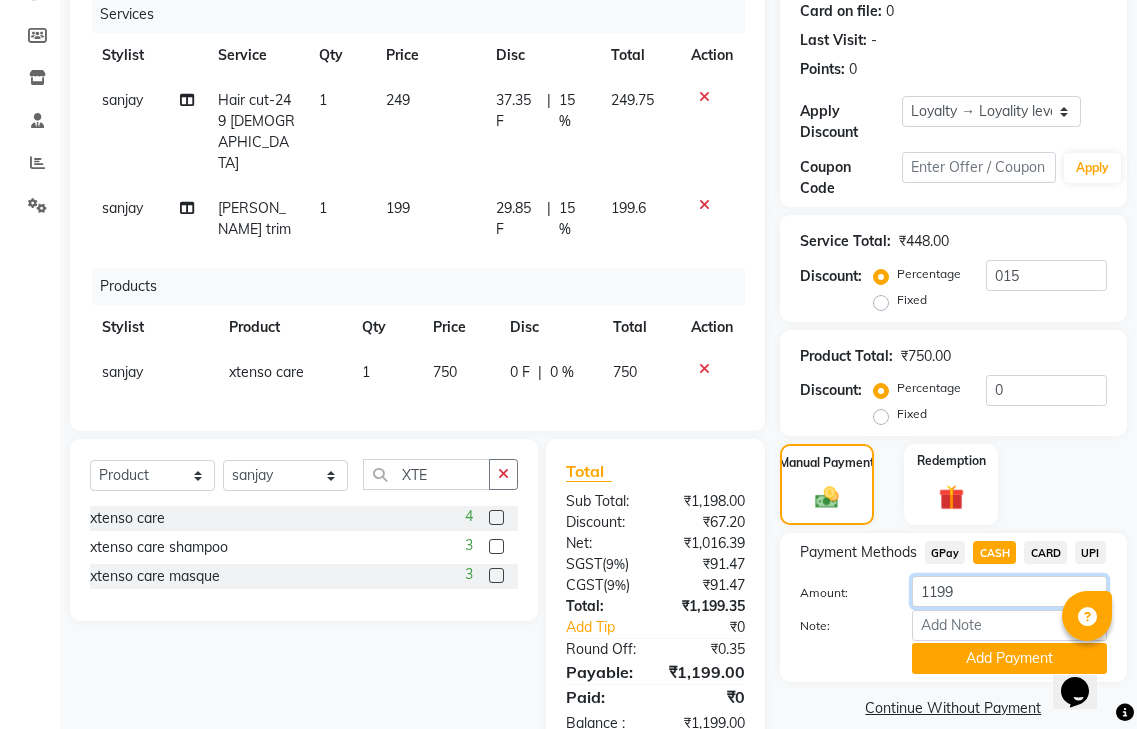 click on "1199" 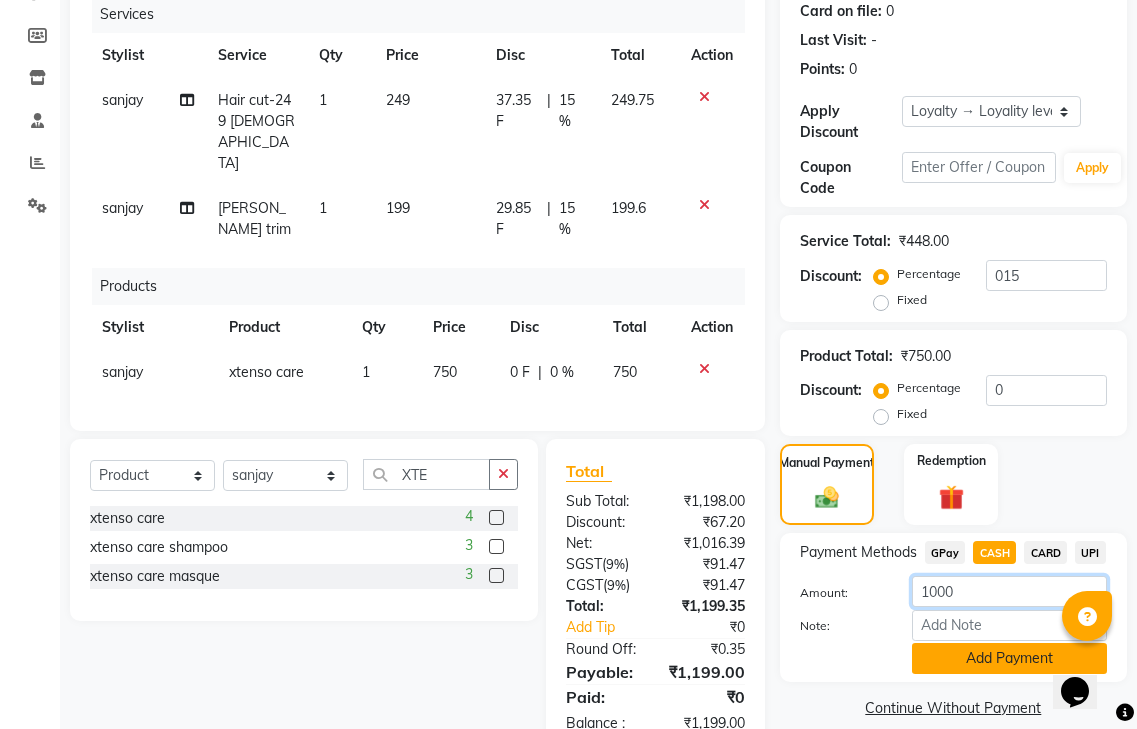 type on "1000" 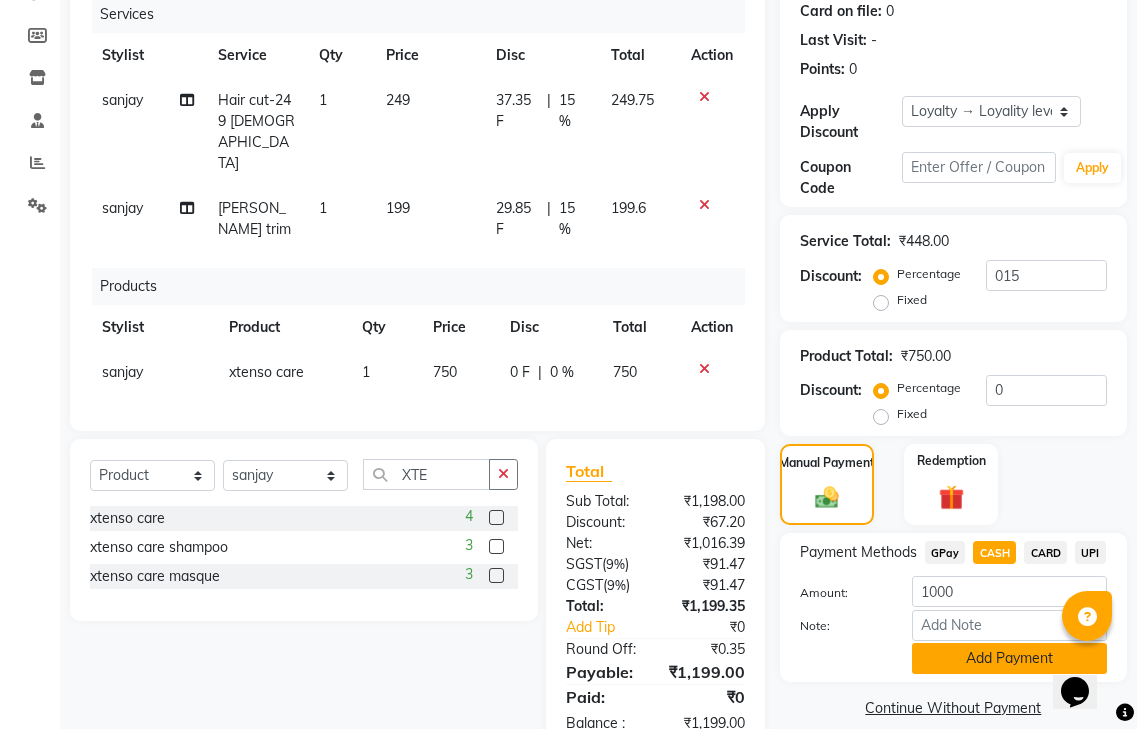 click on "Add Payment" 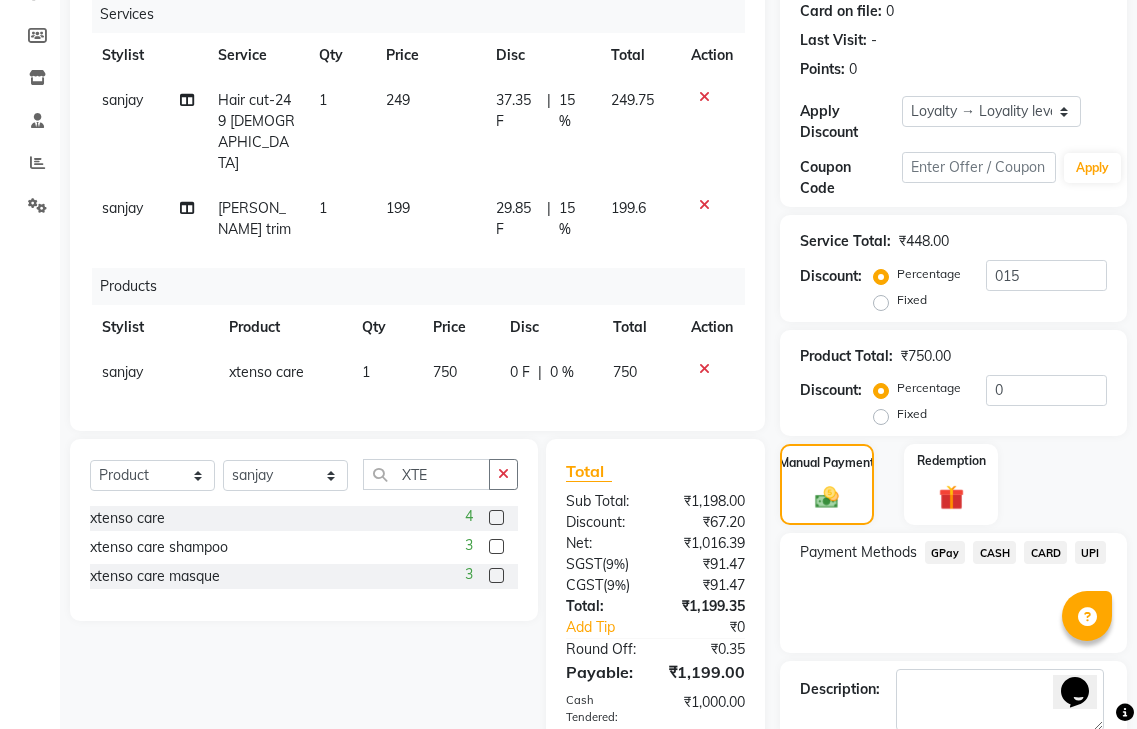 click on "GPay" 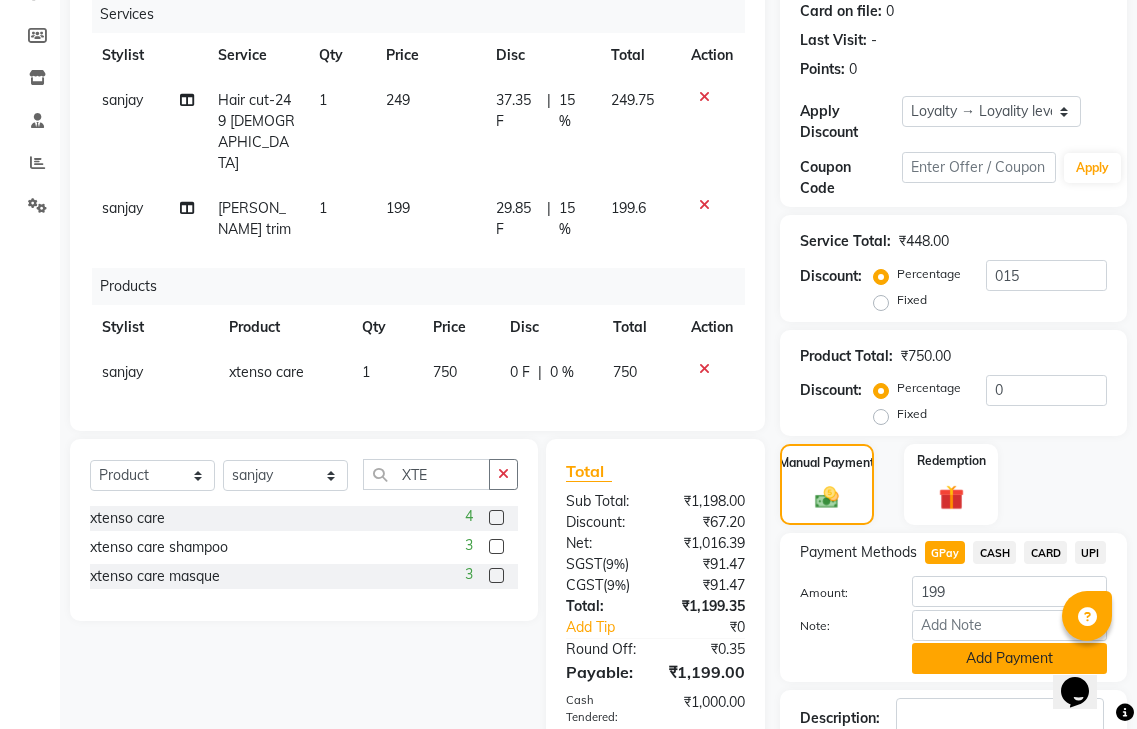 click on "Add Payment" 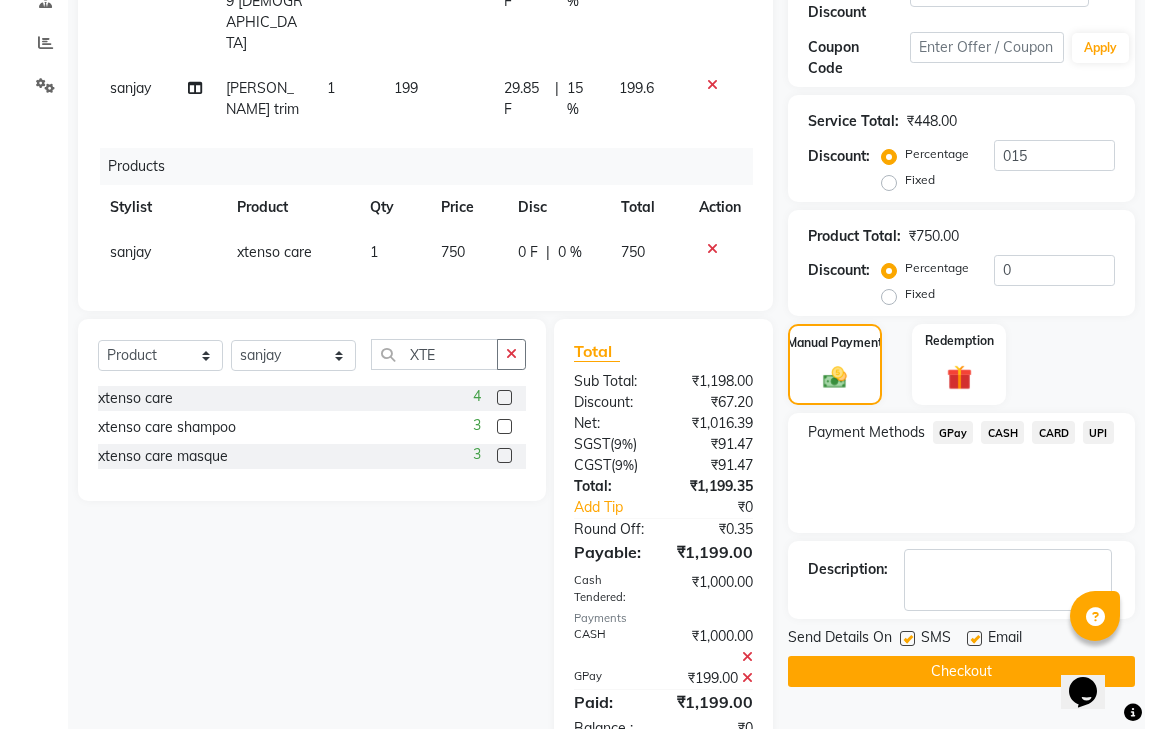 scroll, scrollTop: 566, scrollLeft: 0, axis: vertical 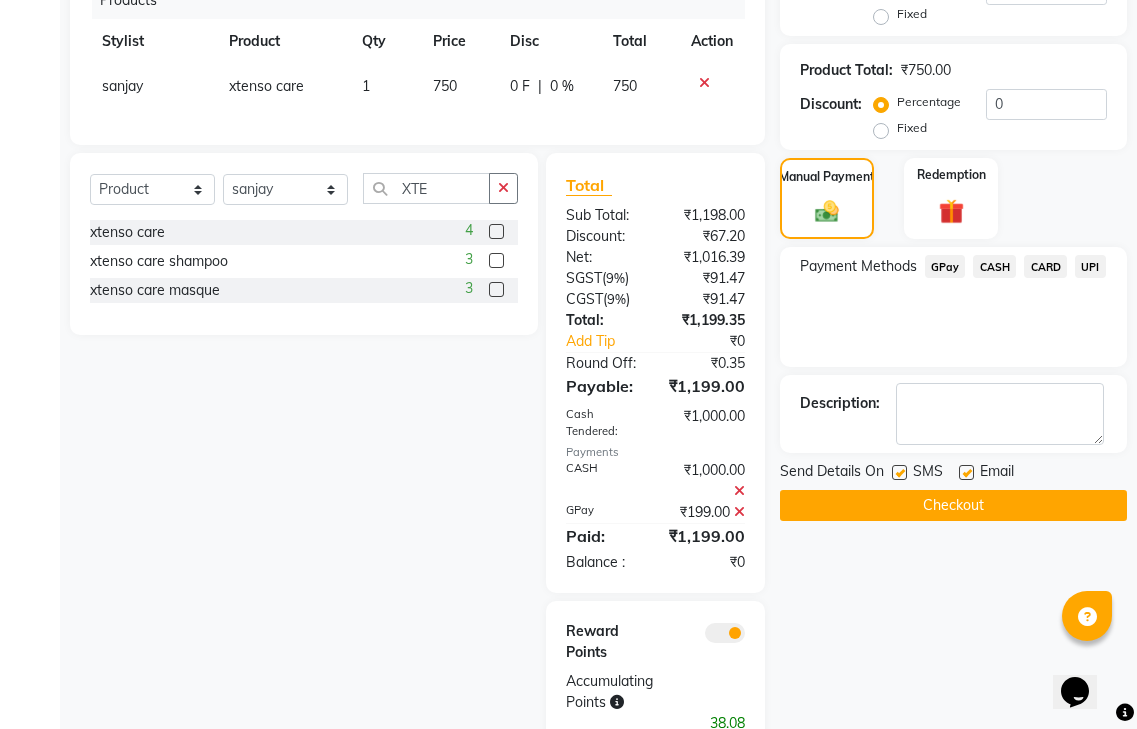 click 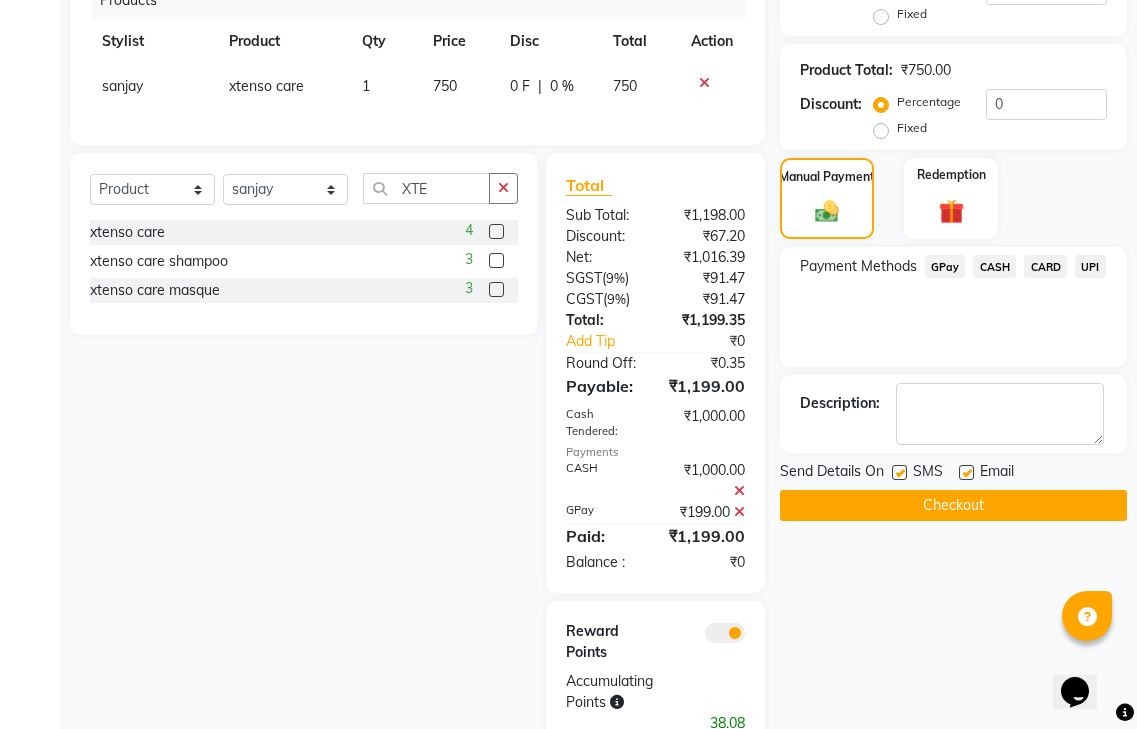 click 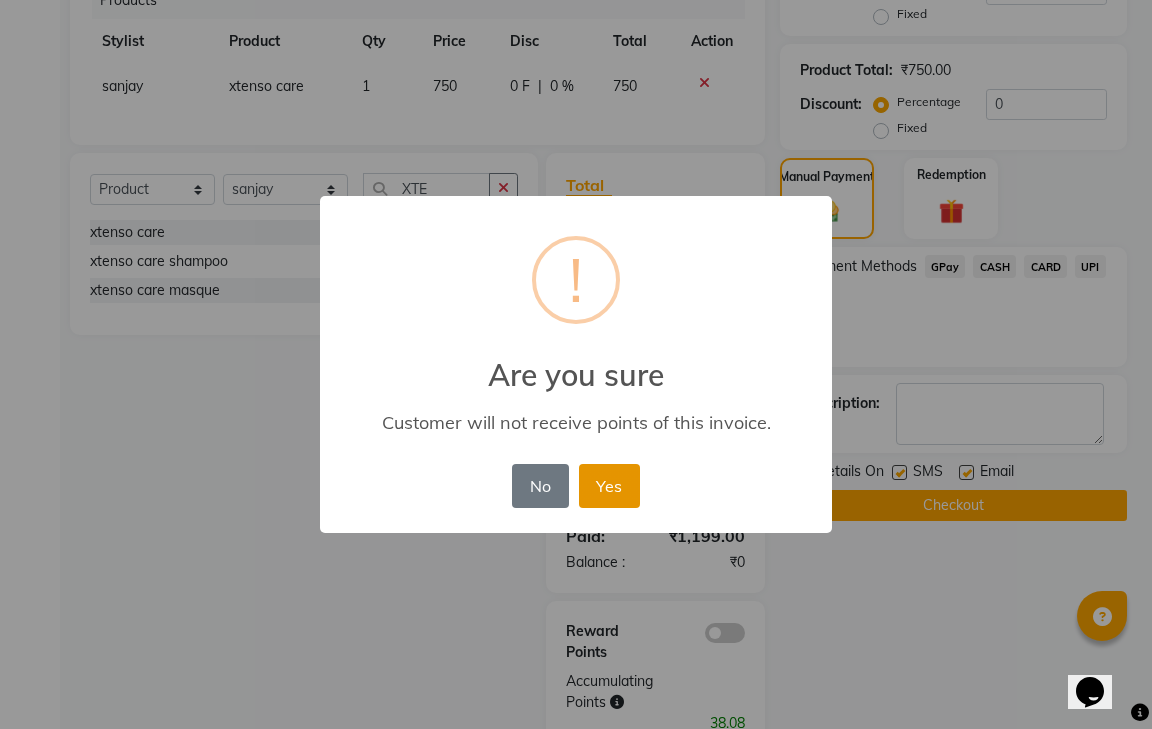 click on "Yes" at bounding box center (609, 486) 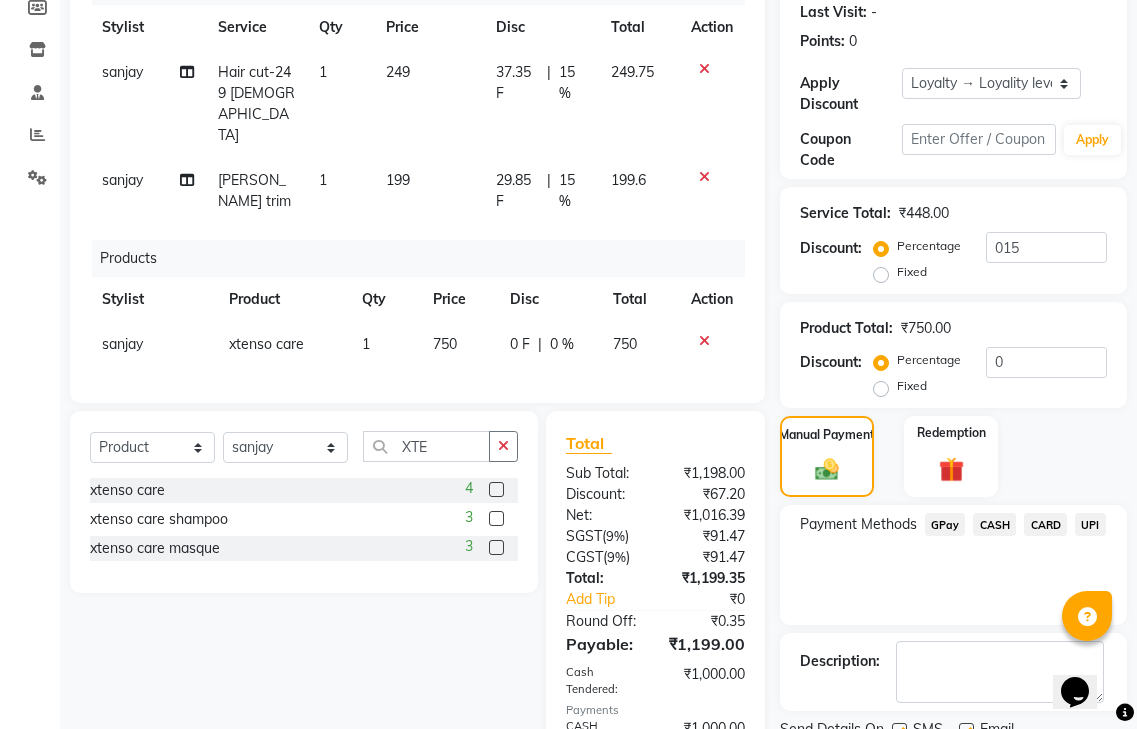 scroll, scrollTop: 495, scrollLeft: 0, axis: vertical 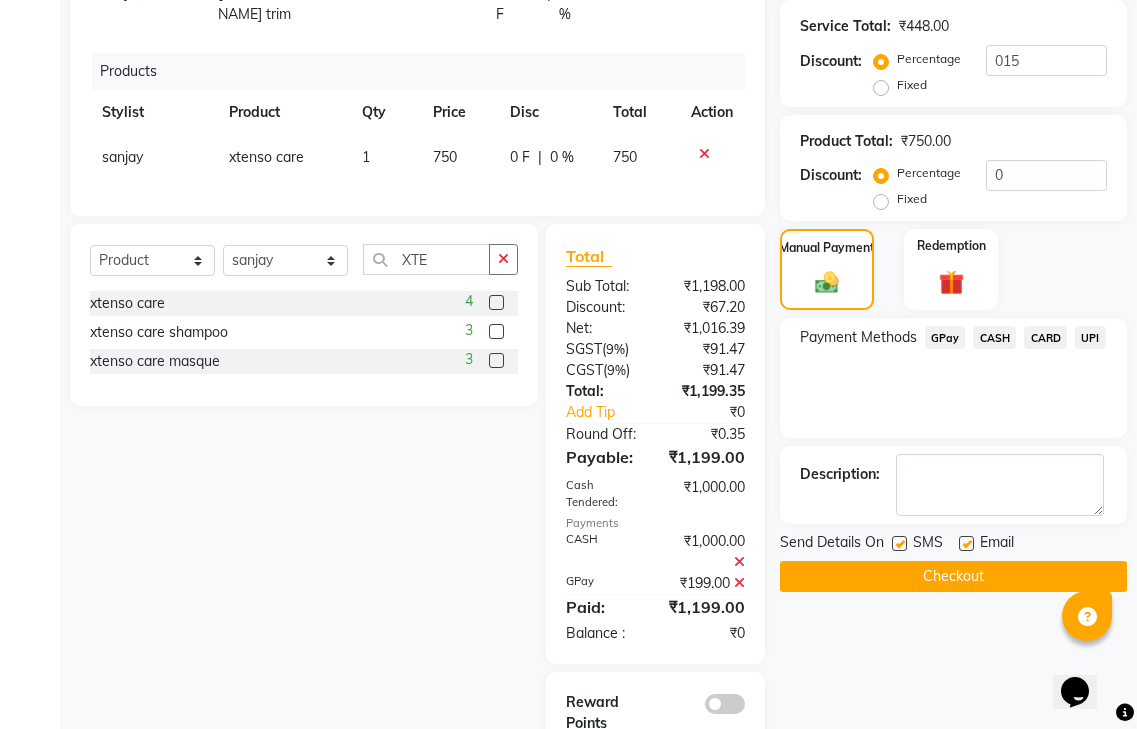 click on "Checkout" 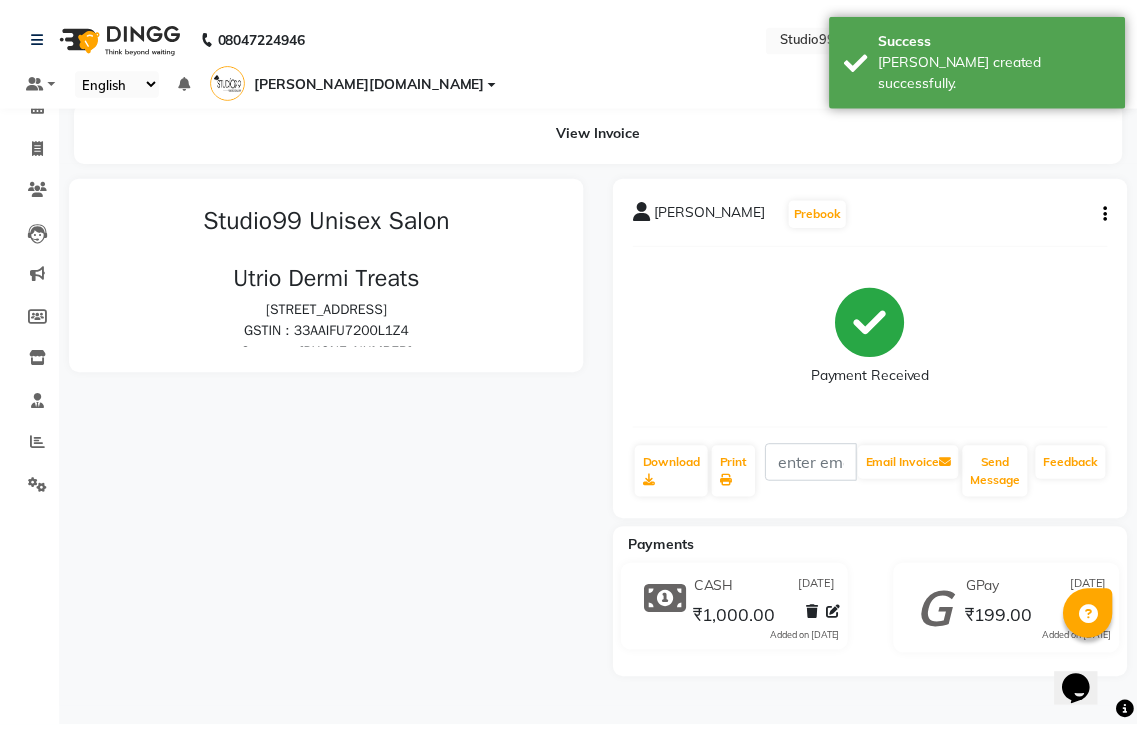 scroll, scrollTop: 0, scrollLeft: 0, axis: both 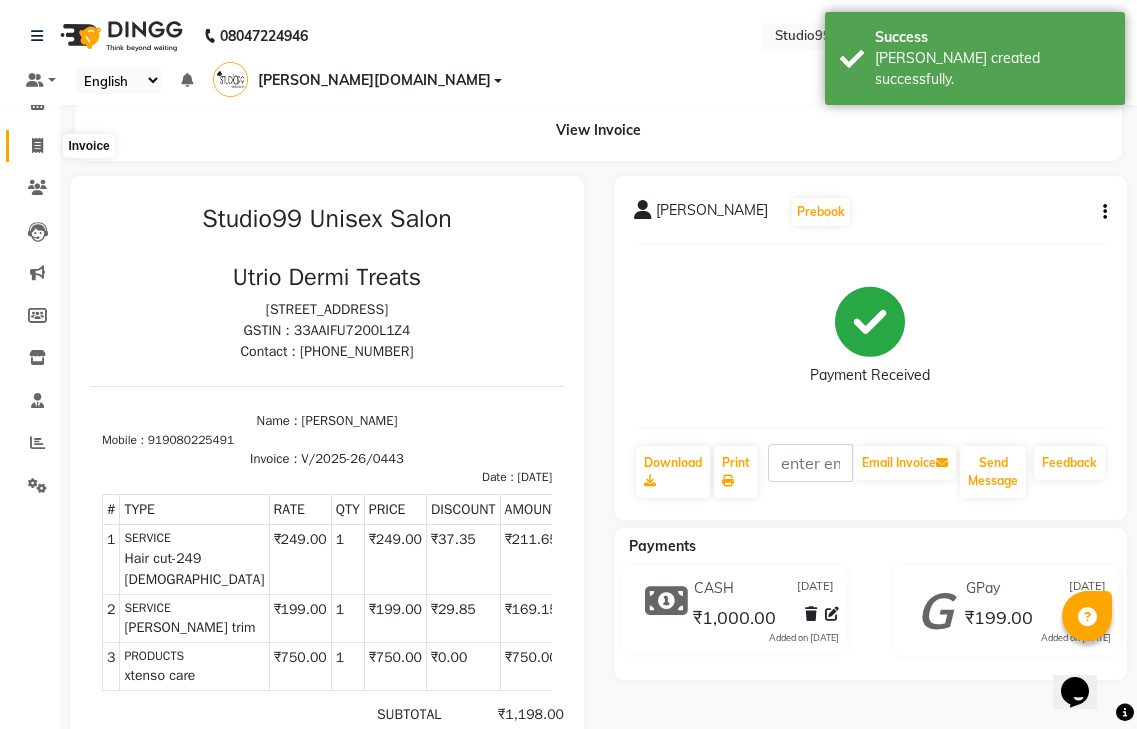 click 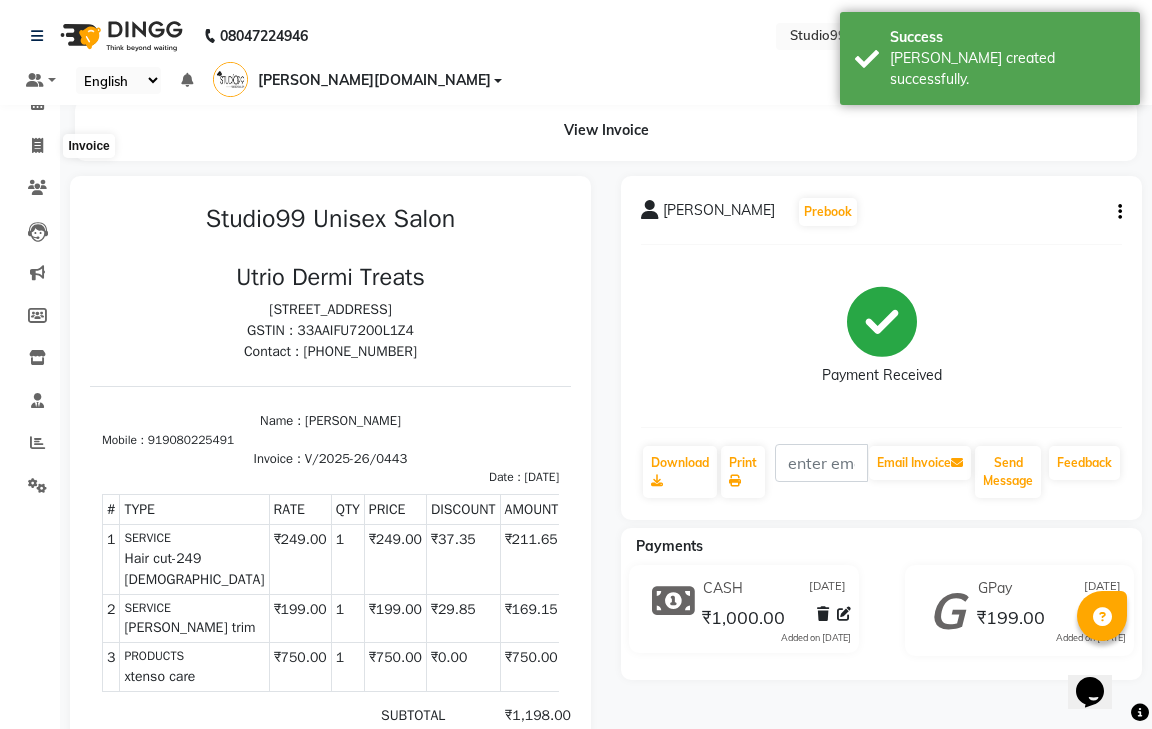 select on "service" 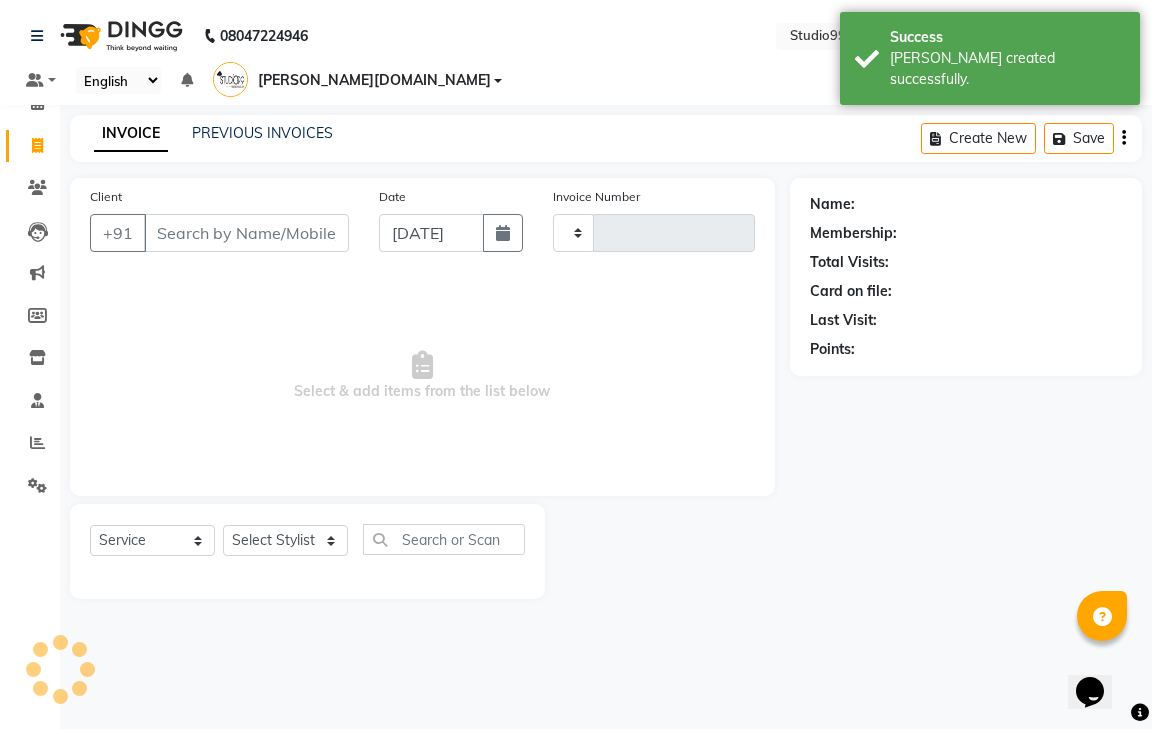 type on "0444" 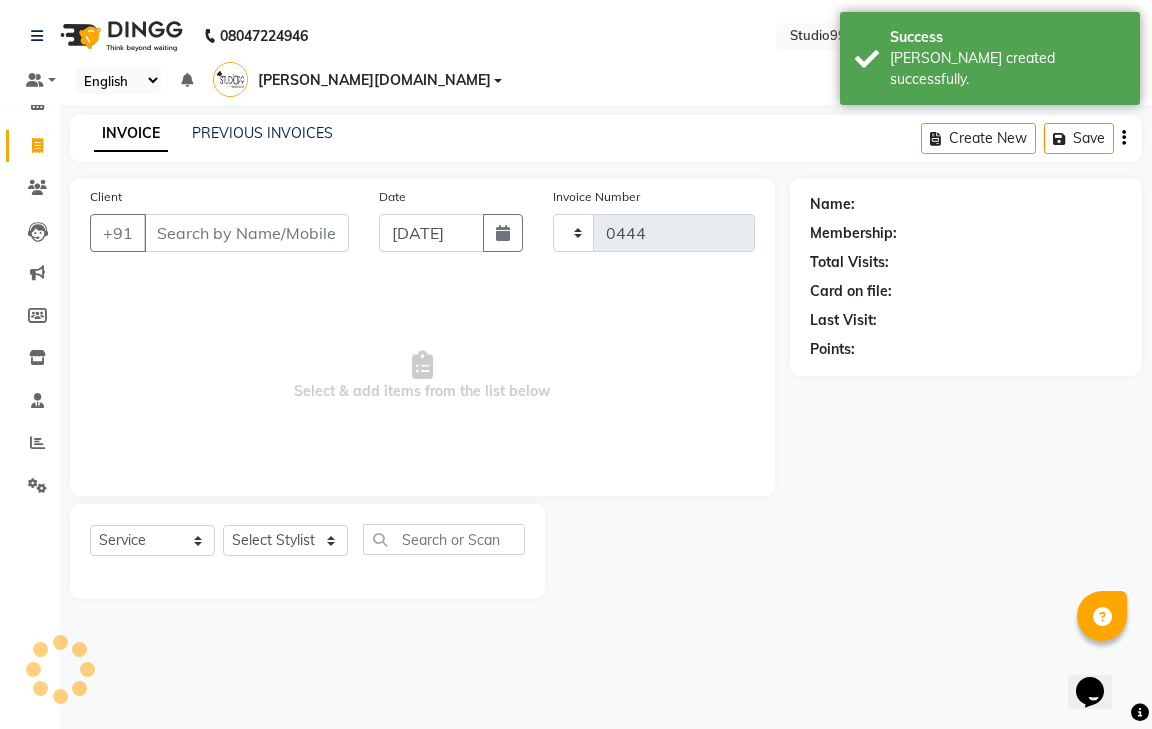 select on "8331" 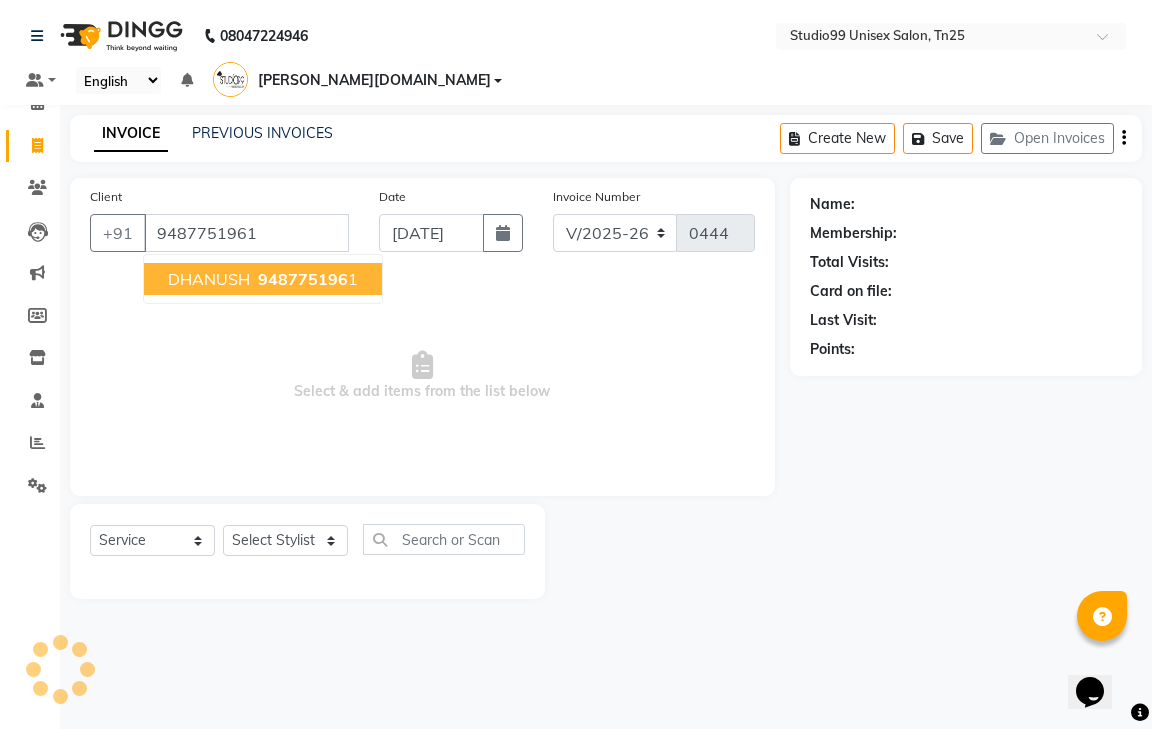 type on "9487751961" 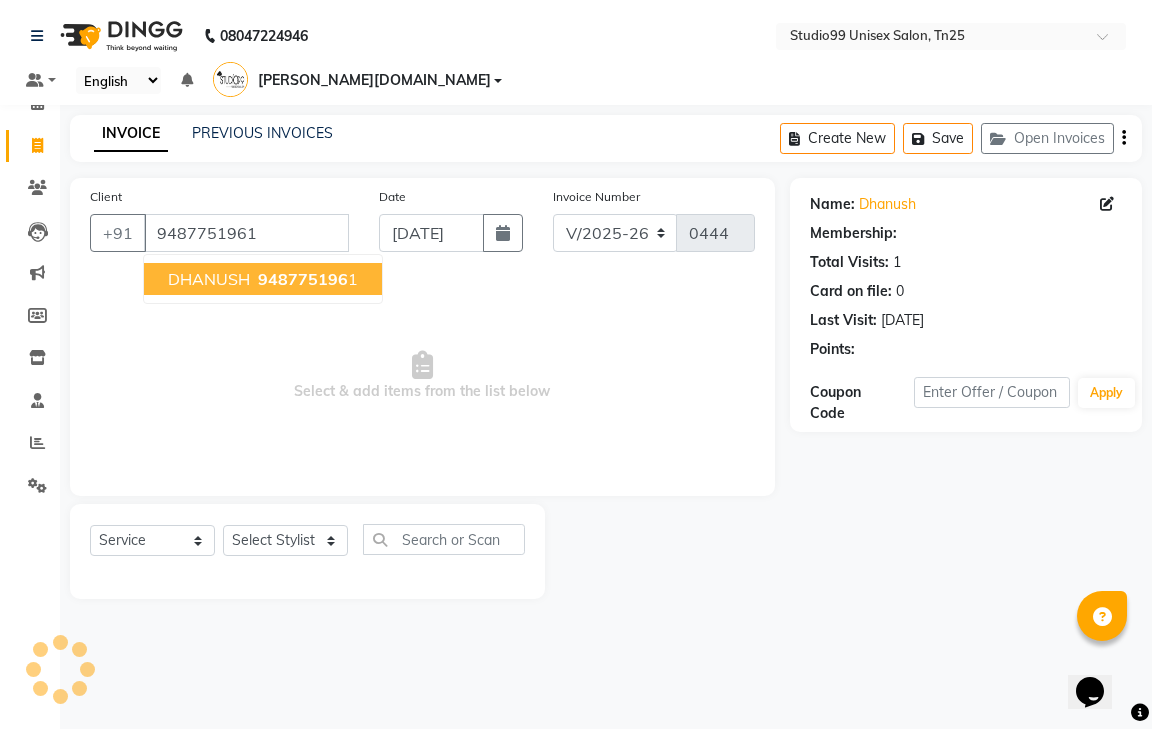 select on "1: Object" 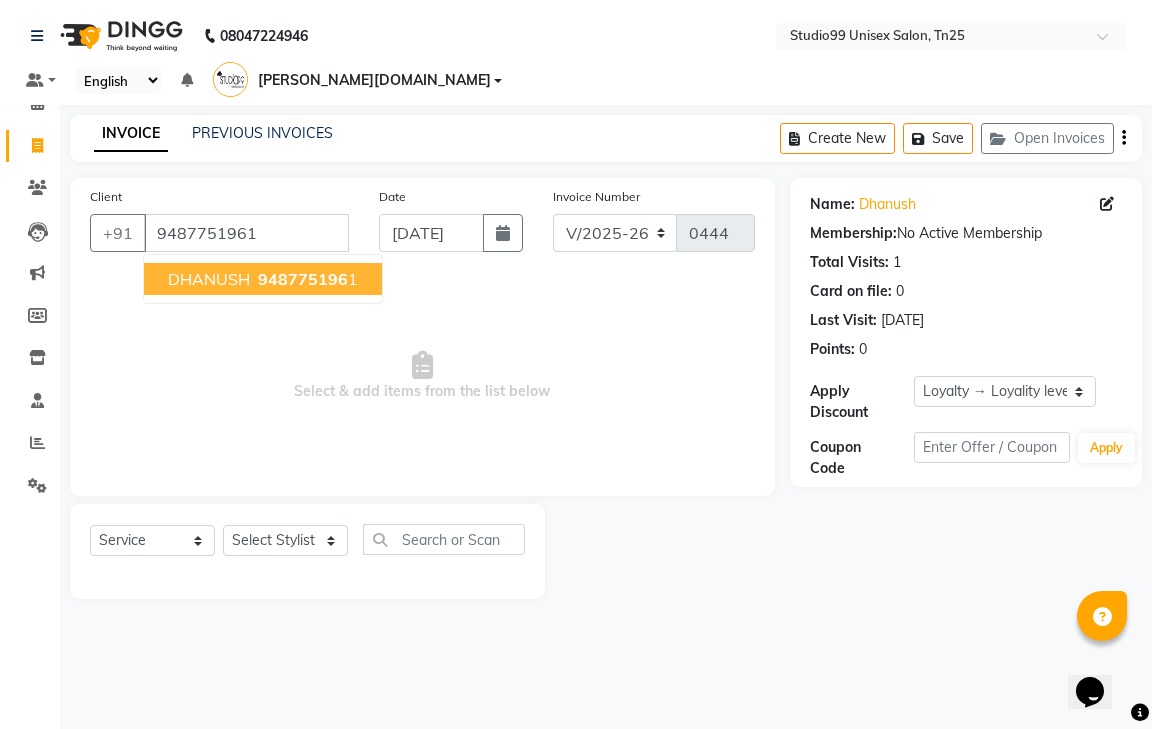 click on "DHANUSH" at bounding box center [209, 279] 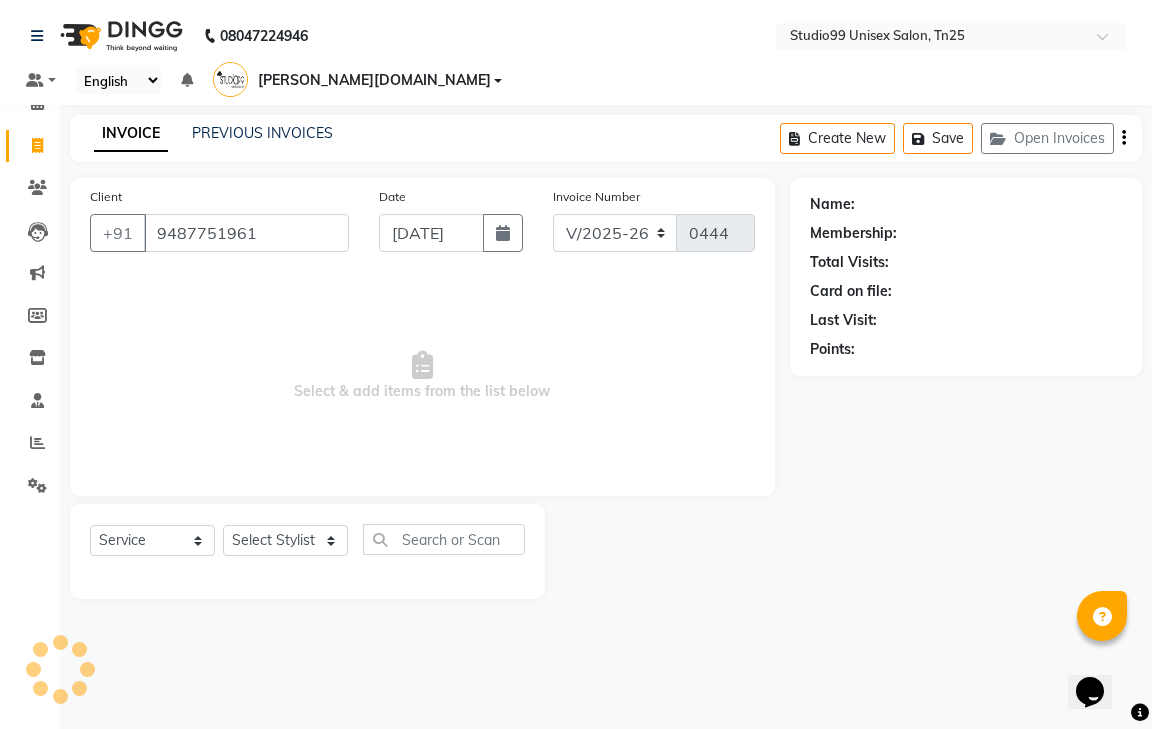 select on "1: Object" 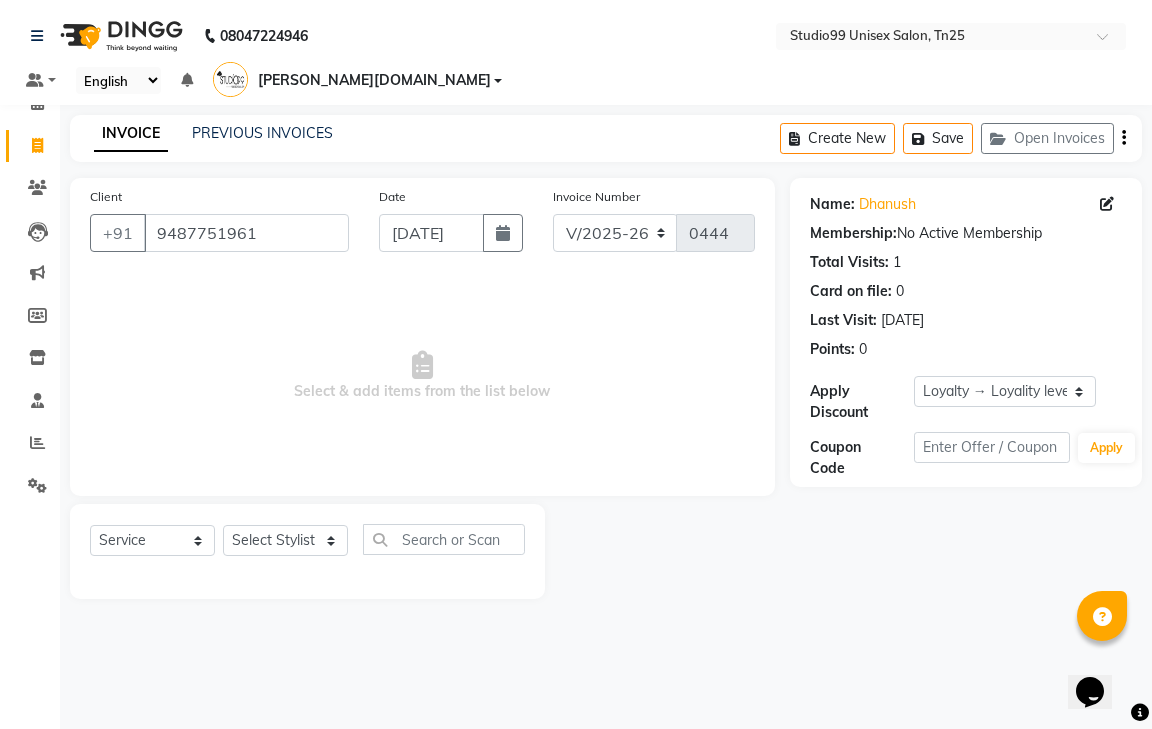 drag, startPoint x: 209, startPoint y: 468, endPoint x: 234, endPoint y: 466, distance: 25.079872 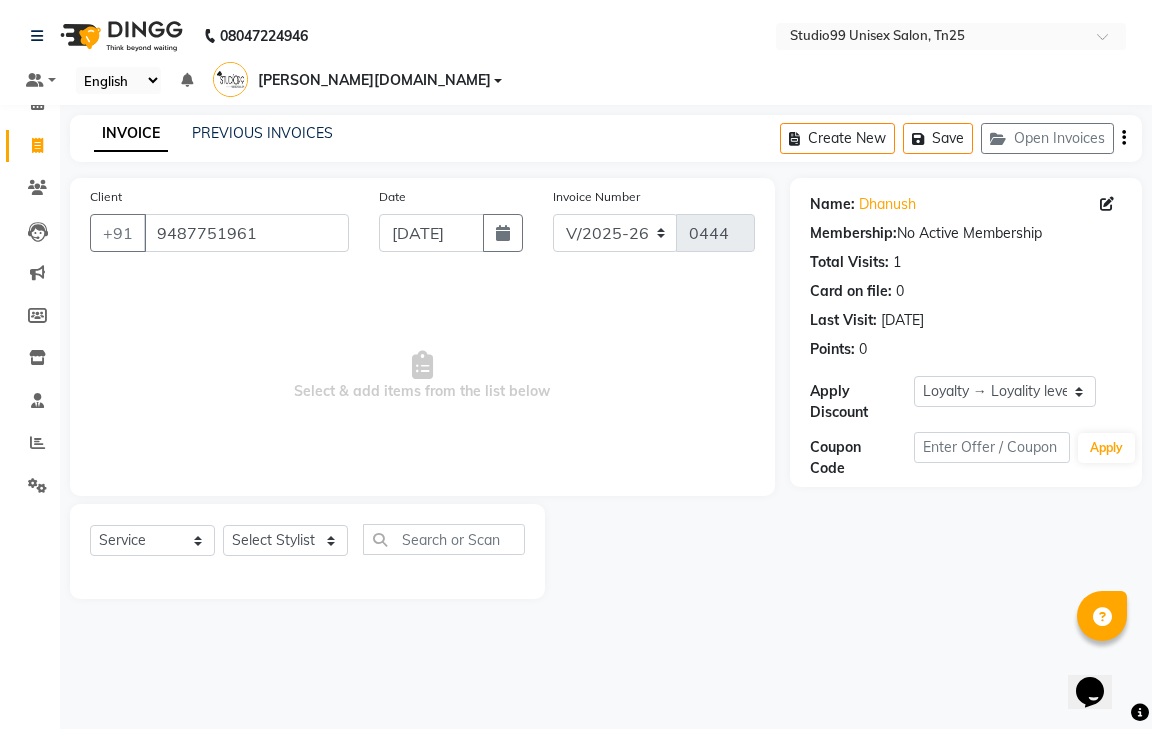 click on "Select & add items from the list below" at bounding box center (422, 376) 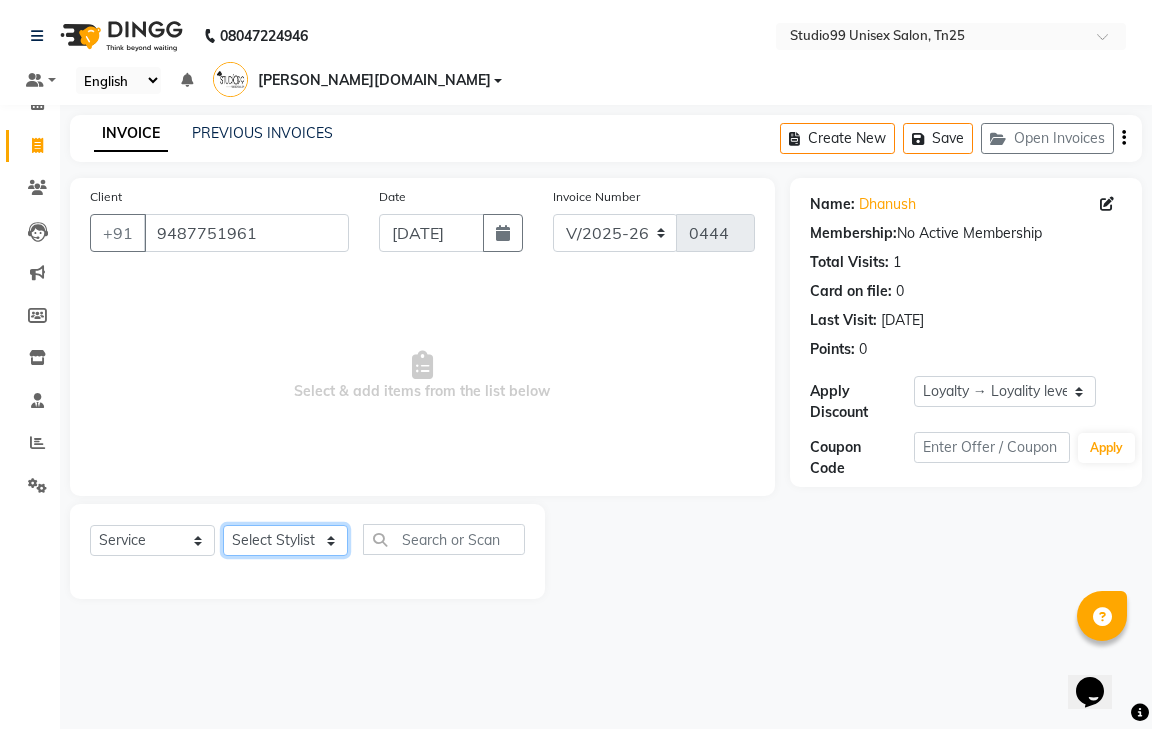 click on "Select Stylist gendral [PERSON_NAME]  jaya priya kothai TK [DATE] sanjay santhosh [DOMAIN_NAME]" 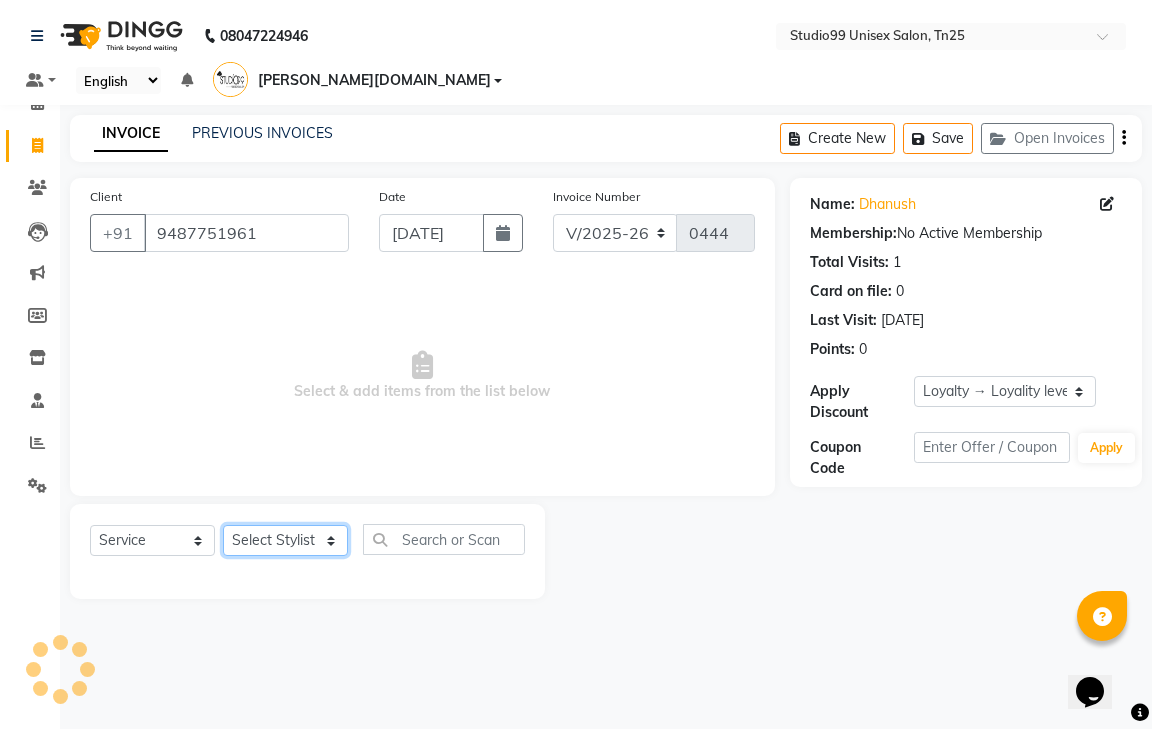select on "80757" 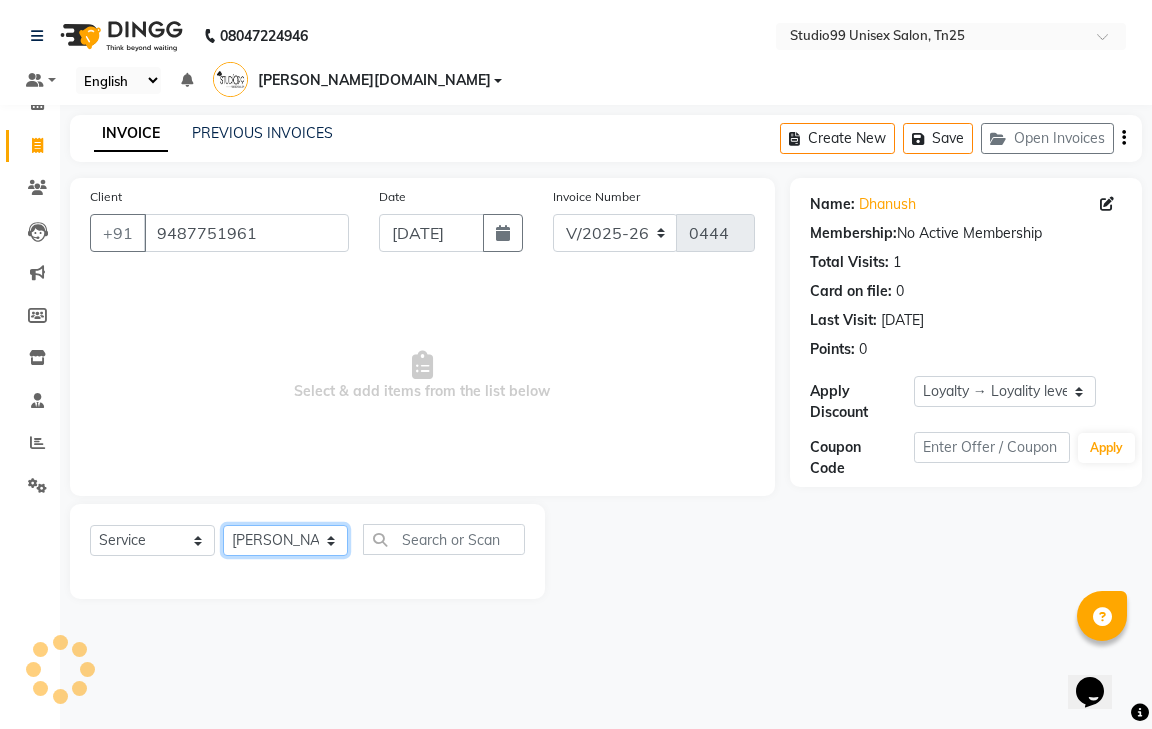 click on "Select Stylist gendral [PERSON_NAME]  jaya priya kothai TK [DATE] sanjay santhosh [DOMAIN_NAME]" 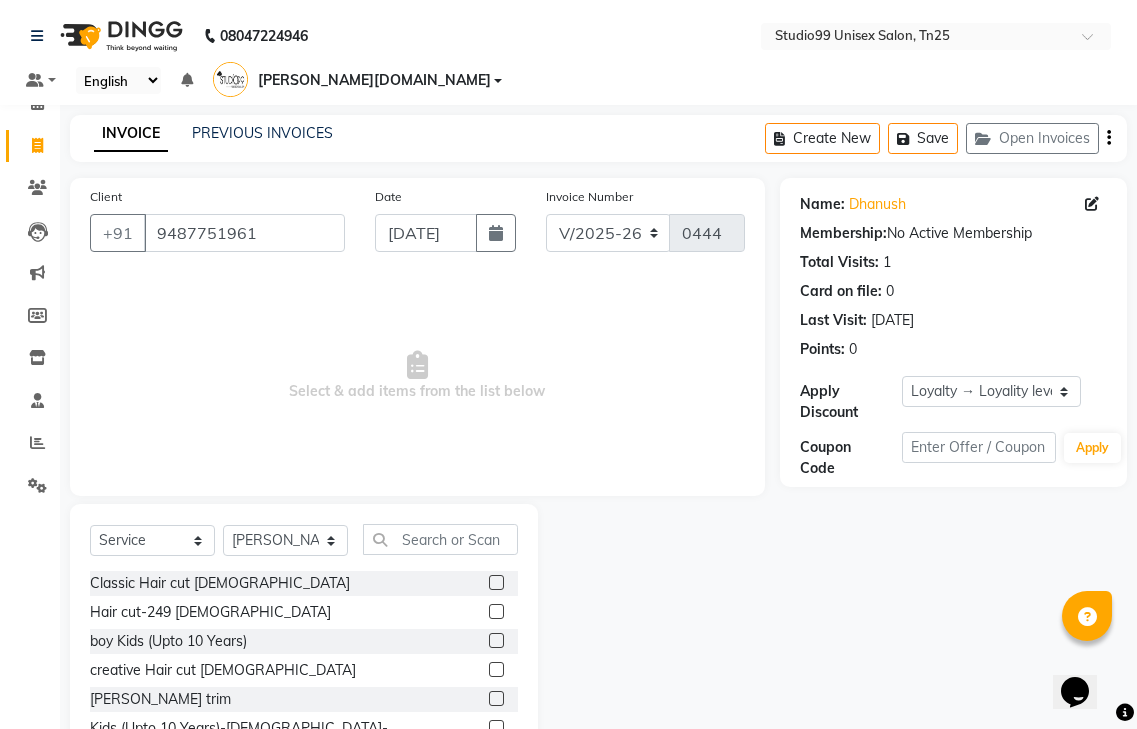 drag, startPoint x: 481, startPoint y: 555, endPoint x: 455, endPoint y: 548, distance: 26.925823 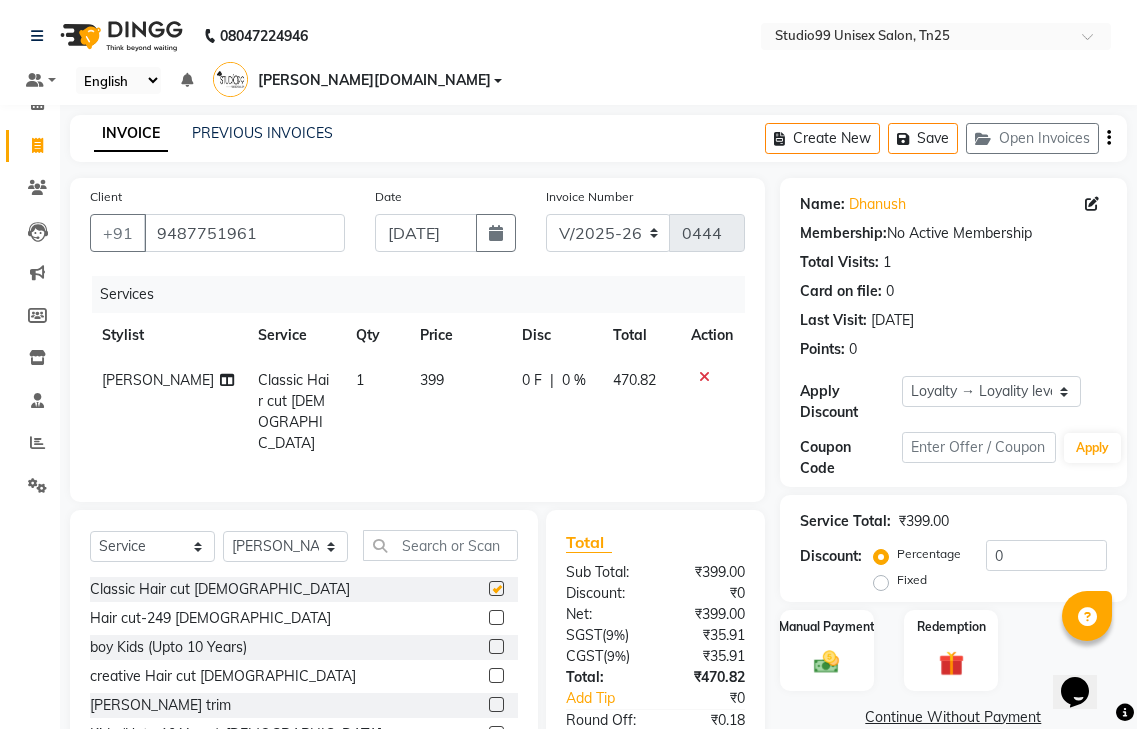 checkbox on "false" 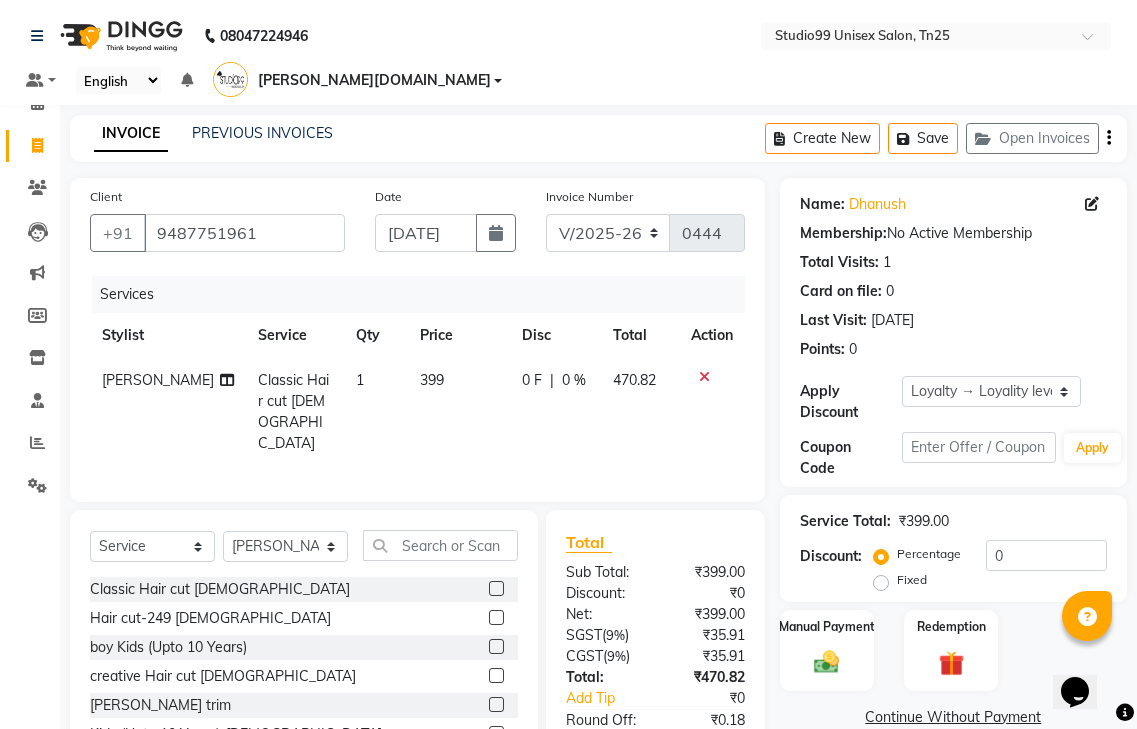 click on "Classic Hair cut [DEMOGRAPHIC_DATA]  Hair cut-249 [DEMOGRAPHIC_DATA]  boy Kids (Upto 10 Years)  creative Hair cut [DEMOGRAPHIC_DATA]  [PERSON_NAME] trim  Kids (Upto 10 Years)-[DEMOGRAPHIC_DATA]-  creative Hair cut-[DEMOGRAPHIC_DATA]  classic shave  [PERSON_NAME] spa   creative layers  kids creative cut -[DEMOGRAPHIC_DATA]  Hair bangs  Root Touch-up [DEMOGRAPHIC_DATA]  Root Touch-up without [MEDICAL_DATA] [DEMOGRAPHIC_DATA]  [PERSON_NAME] Color  Fashion Color [DEMOGRAPHIC_DATA]  Root Touch-up-[DEMOGRAPHIC_DATA]-1199  Root Touch-up without [MEDICAL_DATA]-[DEMOGRAPHIC_DATA]-1299  Global-[DEMOGRAPHIC_DATA]-2999  Global color without [MEDICAL_DATA]-[DEMOGRAPHIC_DATA]  Fashion Color-[DEMOGRAPHIC_DATA]-3999  Streaks (Per Streak)-[DEMOGRAPHIC_DATA]  Root Touch-up-[DEMOGRAPHIC_DATA]  Root Touch-up without [MEDICAL_DATA]-[DEMOGRAPHIC_DATA]  [PERSON_NAME] Color-[DEMOGRAPHIC_DATA]  Fashion Color-[DEMOGRAPHIC_DATA]  Streaks (Per Streak)-[DEMOGRAPHIC_DATA]  Root Touch-up-[DEMOGRAPHIC_DATA]  Root Touch-up without [MEDICAL_DATA]-[DEMOGRAPHIC_DATA]  Global-[DEMOGRAPHIC_DATA]  Global Color without [MEDICAL_DATA]-[DEMOGRAPHIC_DATA]  Fashion Color-[DEMOGRAPHIC_DATA]  Coconut-499 [DEMOGRAPHIC_DATA]  Almond /Olive Oil / Mythic Oil [DEMOGRAPHIC_DATA]  Coconut [DEMOGRAPHIC_DATA]  Almond / Olive Oil / Mythic Oil [DEMOGRAPHIC_DATA]  Blow dry (out curls)-[DEMOGRAPHIC_DATA]  Express blow dry (without wash)-[DEMOGRAPHIC_DATA]  Ironing-[DEMOGRAPHIC_DATA]  Tonging-[DEMOGRAPHIC_DATA]  Crimping-[DEMOGRAPHIC_DATA]  Hairups/Up do's-[DEMOGRAPHIC_DATA]" 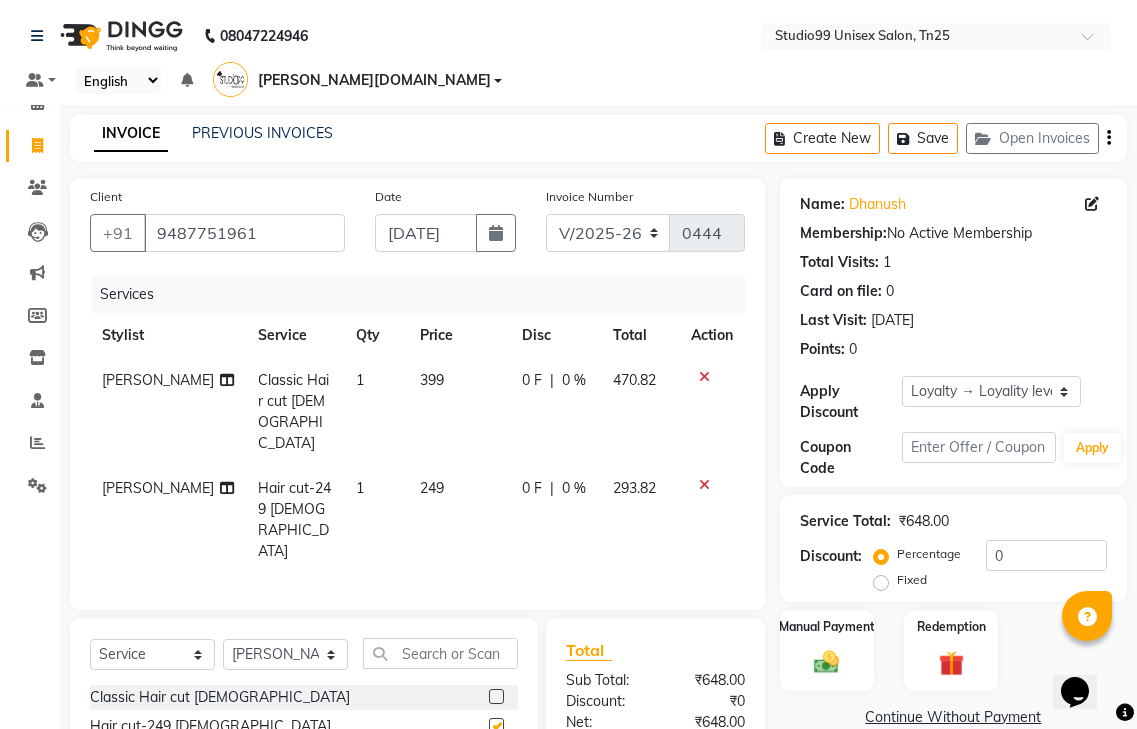 checkbox on "false" 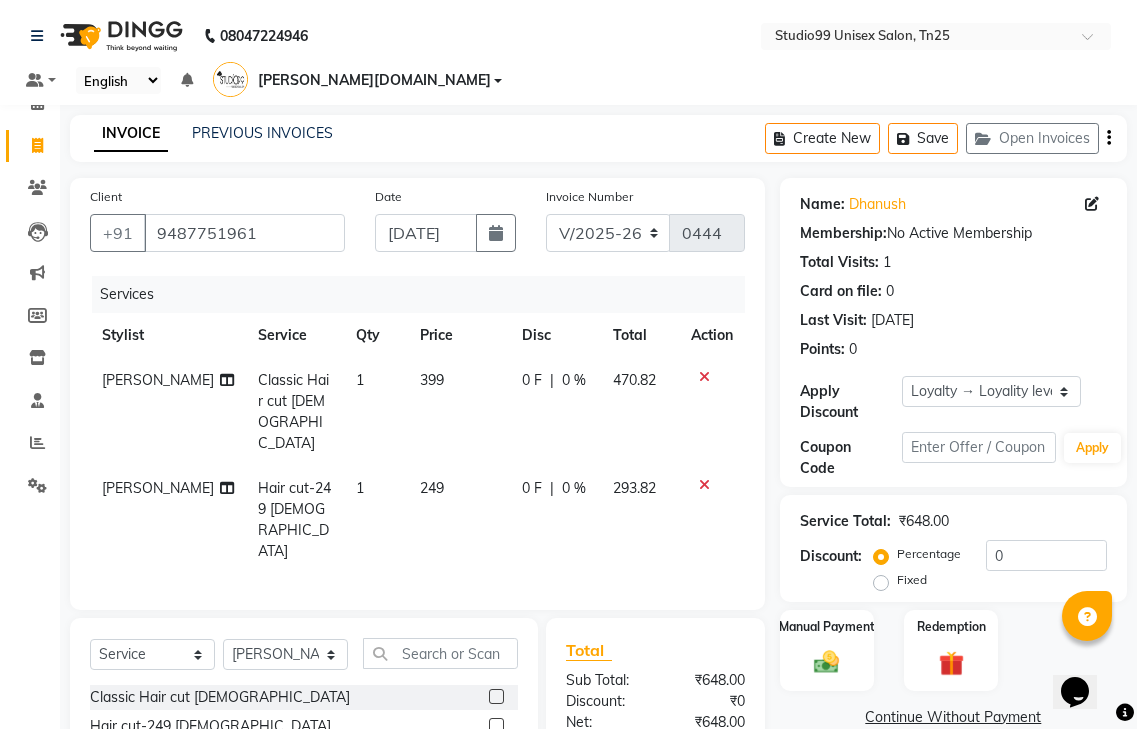 click 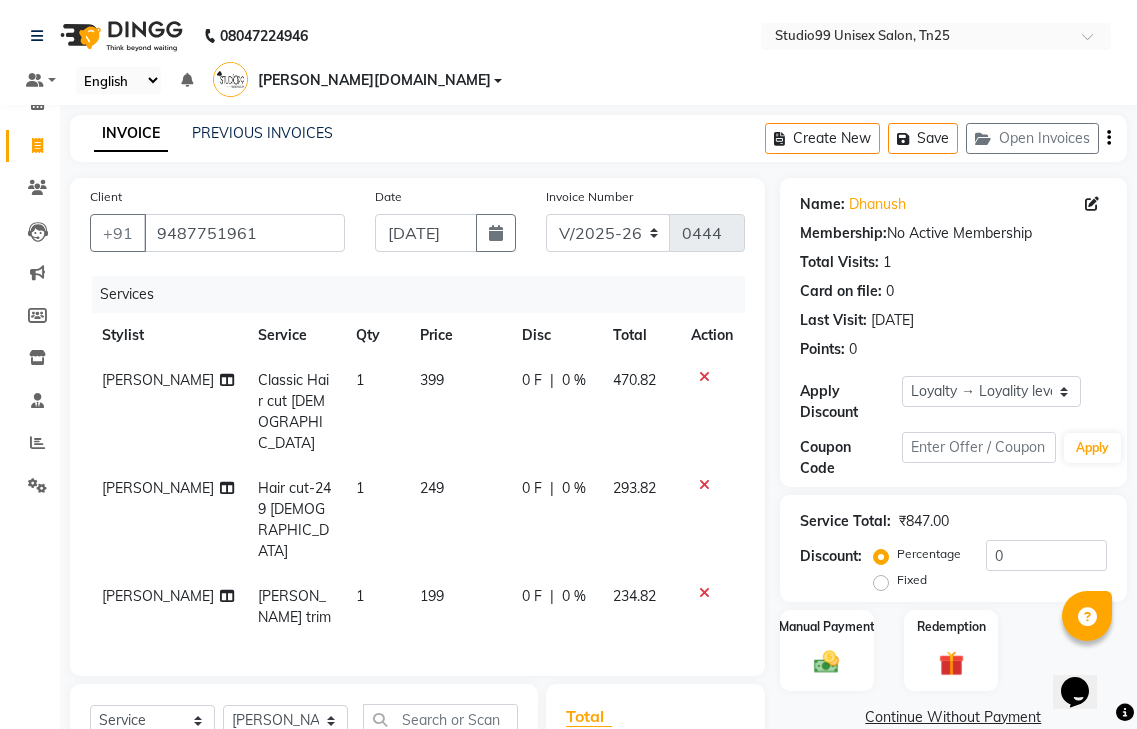 checkbox on "false" 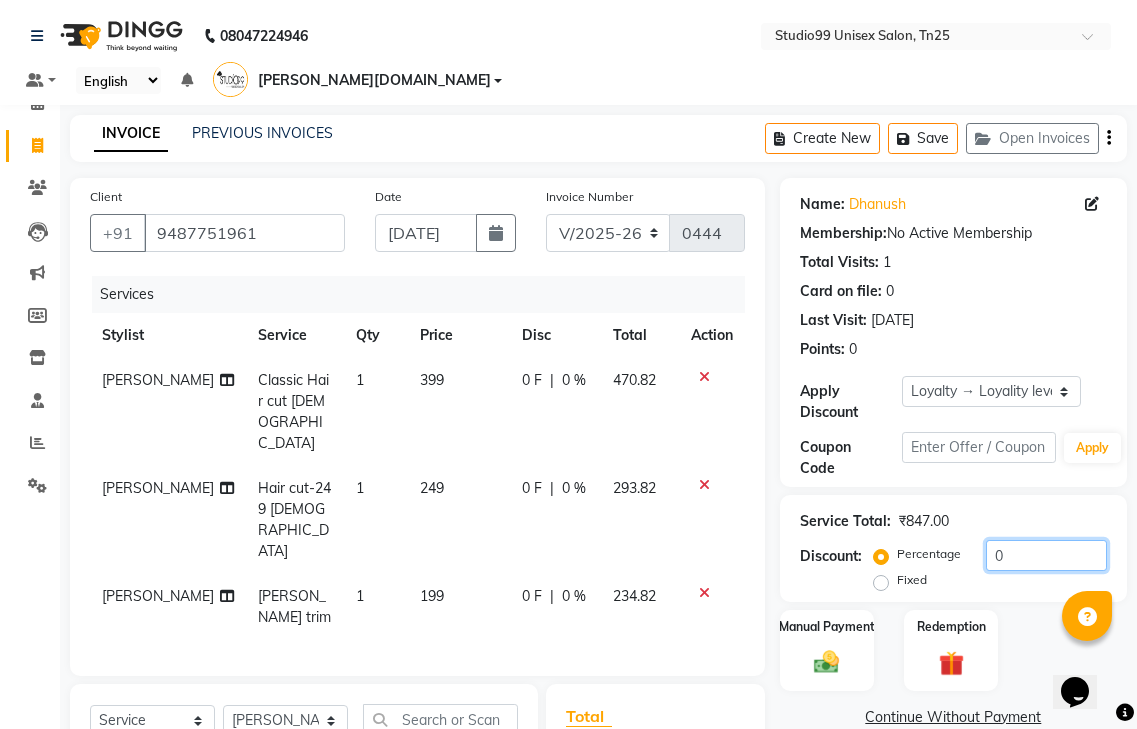 click on "0" 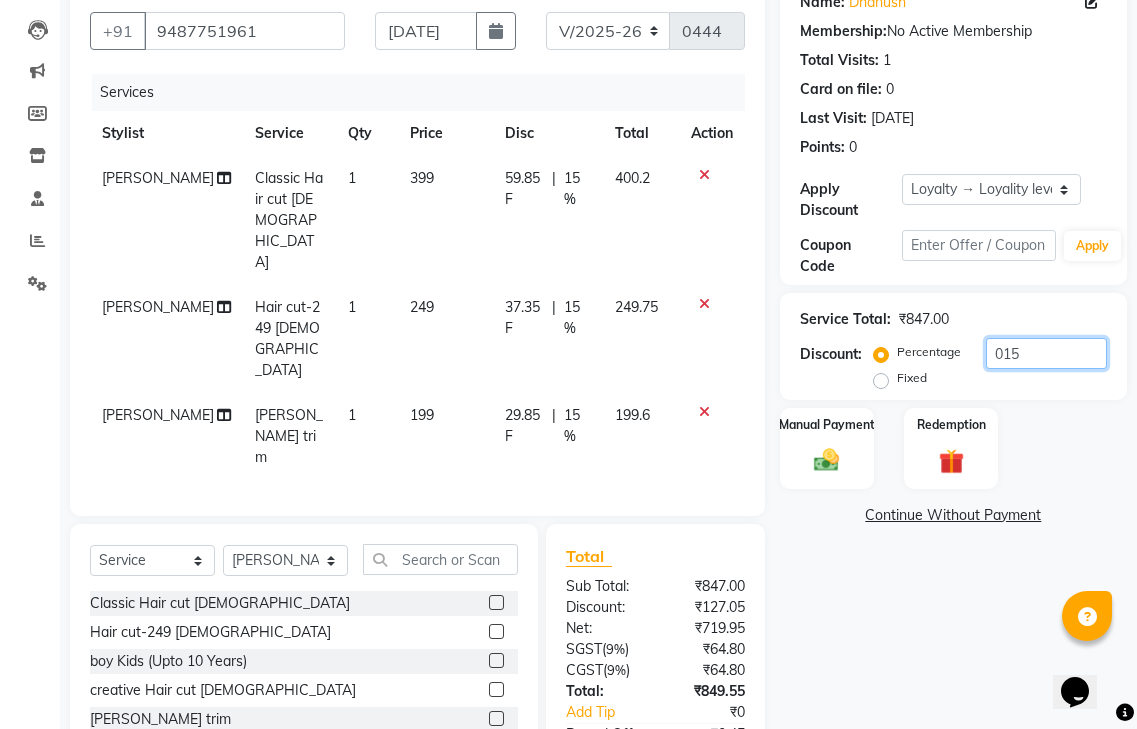 scroll, scrollTop: 203, scrollLeft: 0, axis: vertical 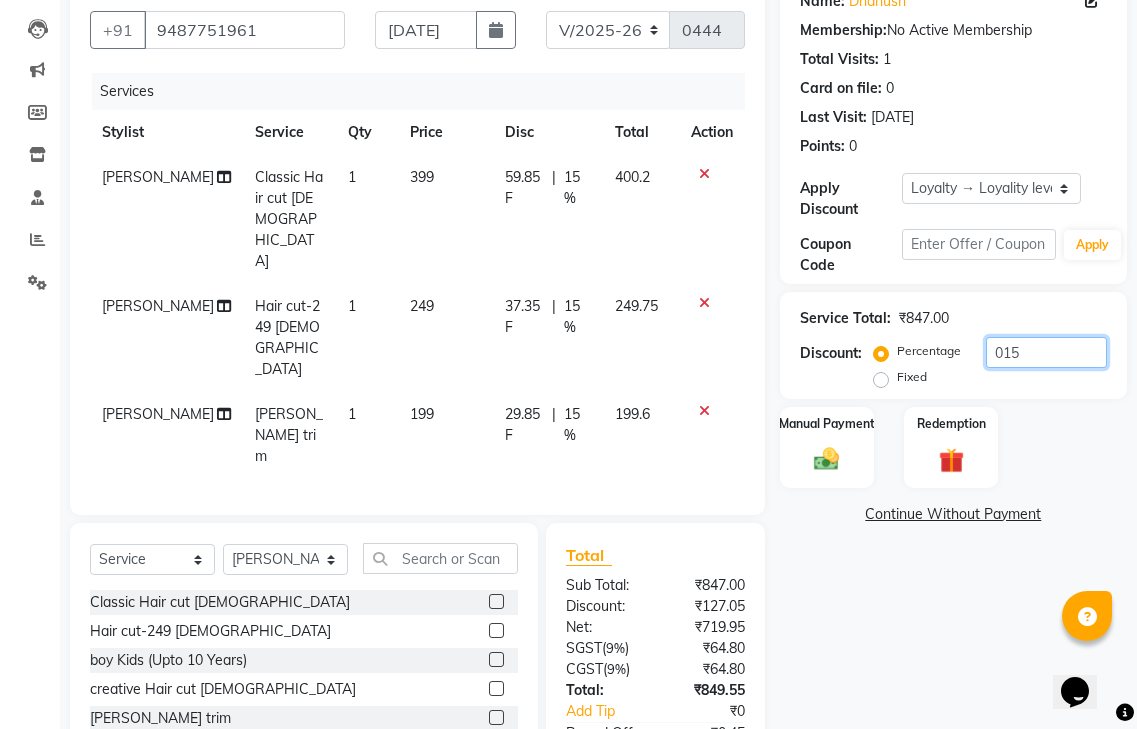 type on "015" 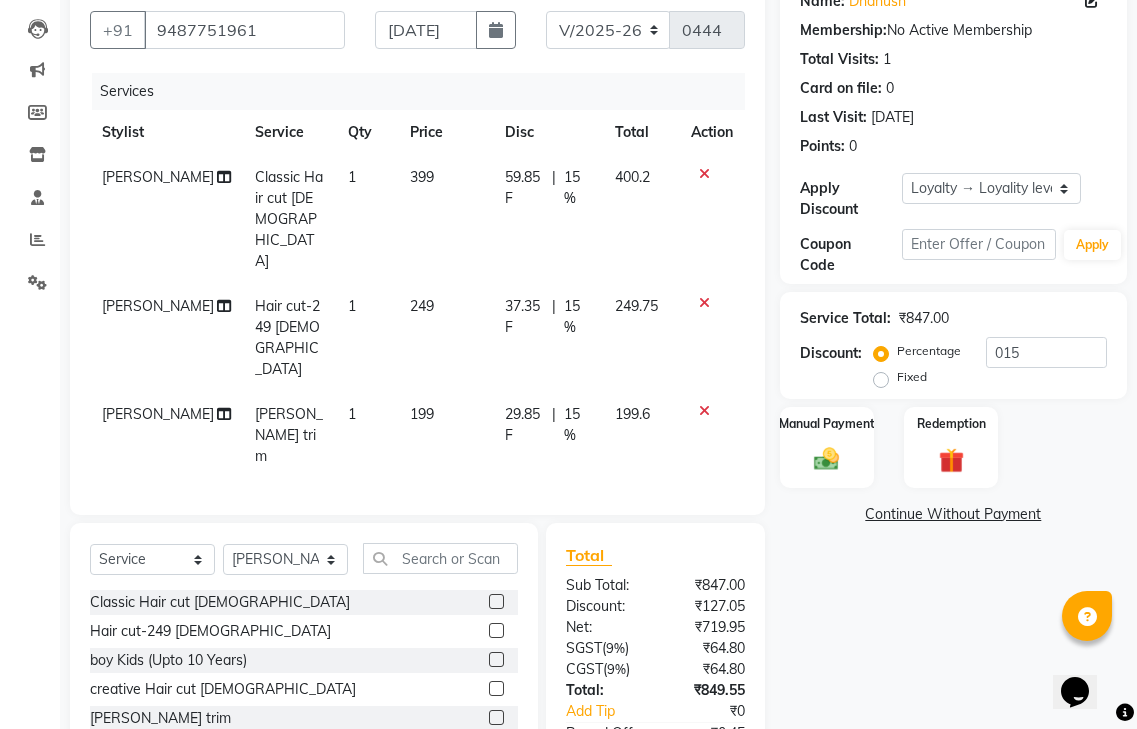 click on "Name: Dhanush  Membership:  No Active Membership  Total Visits:  1 Card on file:  0 Last Visit:   [DATE] Points:   0  Apply Discount Select  Loyalty → Loyality level 1  Coupon Code Apply Service Total:  ₹847.00  Discount:  Percentage   Fixed  015 Manual Payment Redemption  Continue Without Payment" 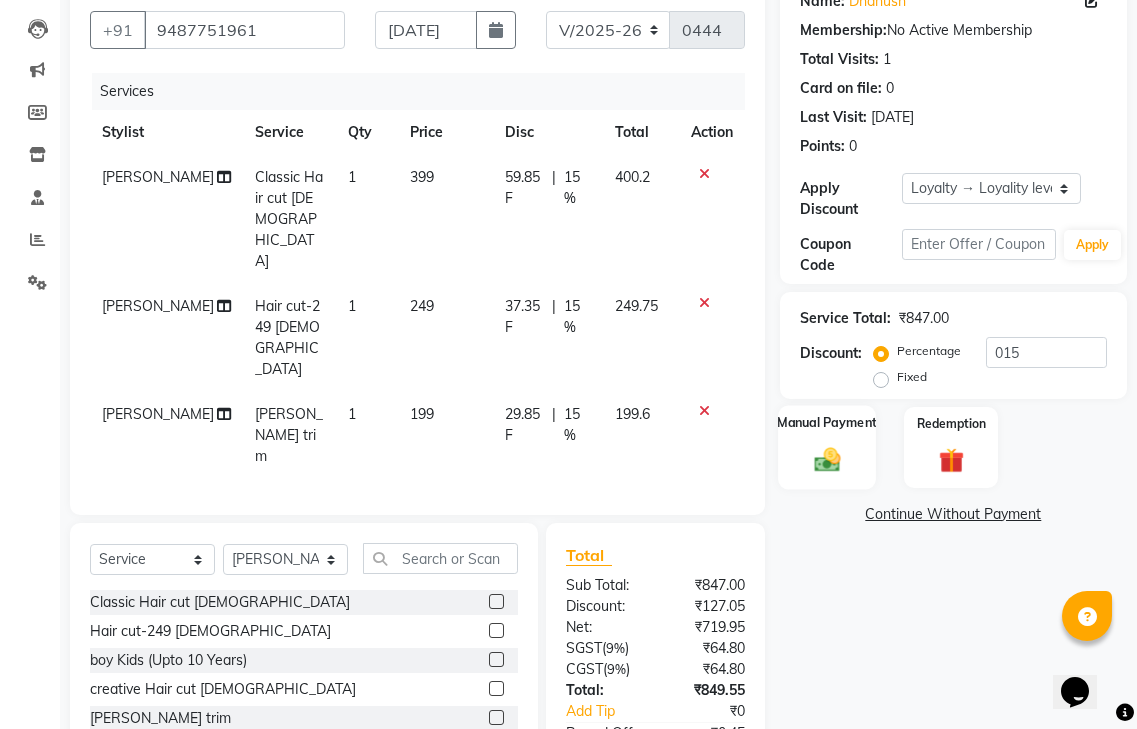 click 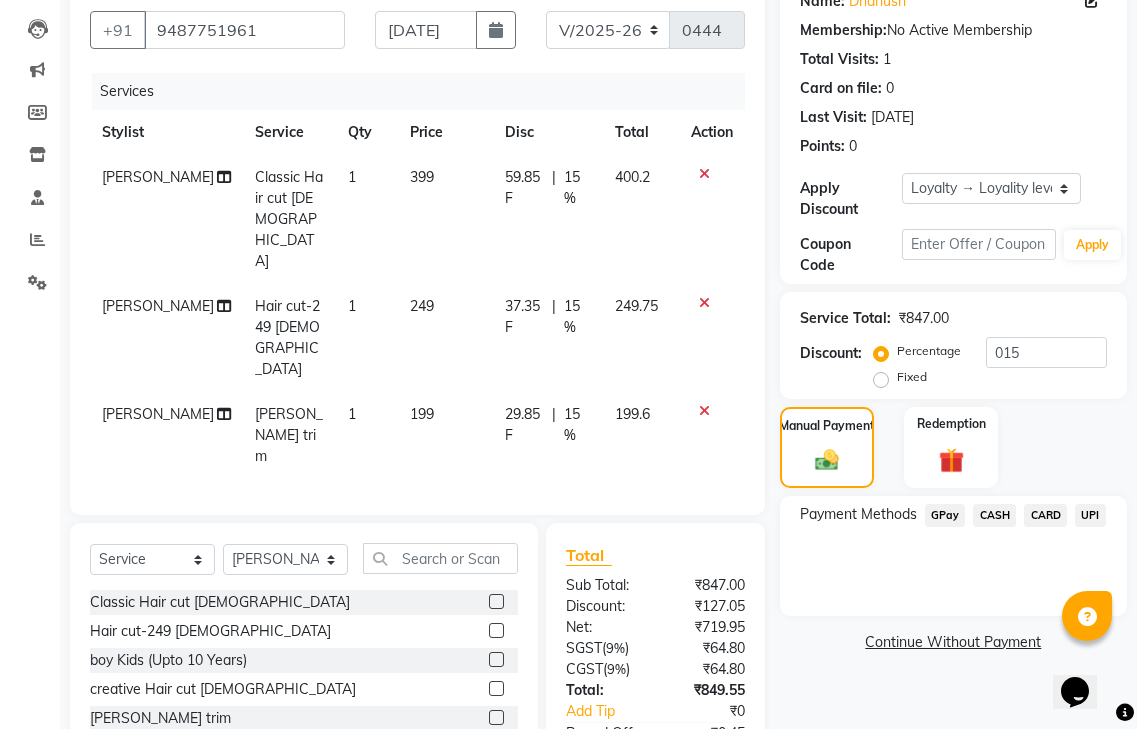 drag, startPoint x: 703, startPoint y: 281, endPoint x: 704, endPoint y: 300, distance: 19.026299 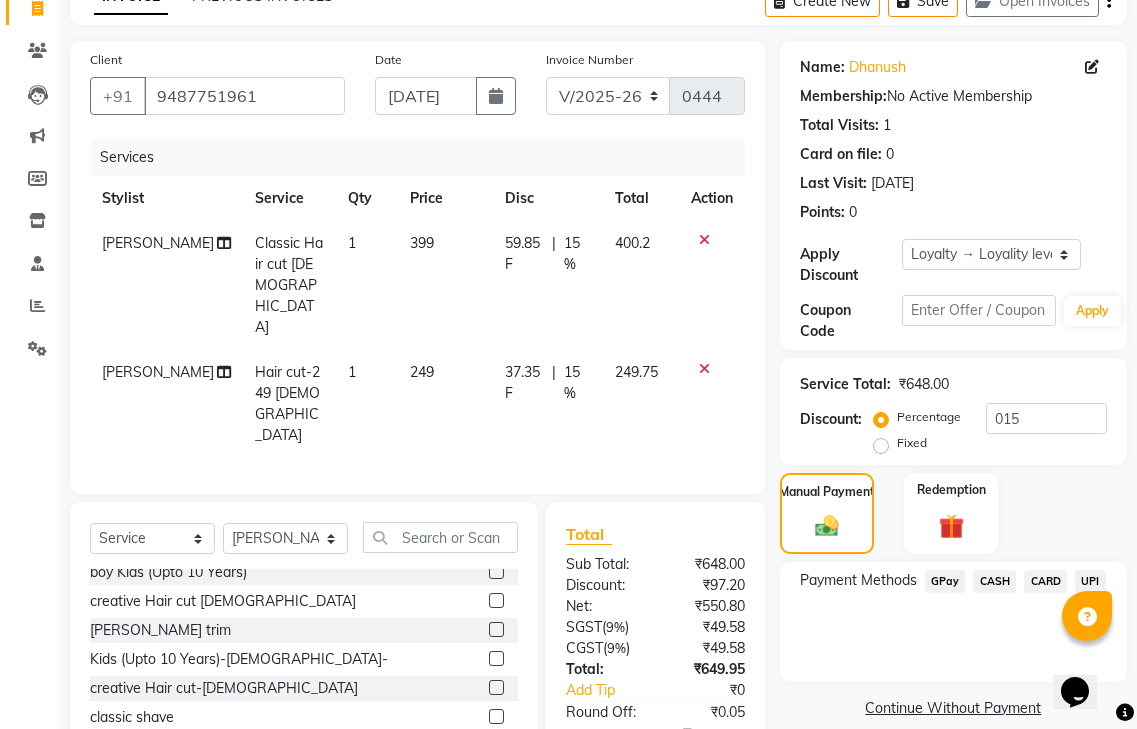 scroll, scrollTop: 100, scrollLeft: 0, axis: vertical 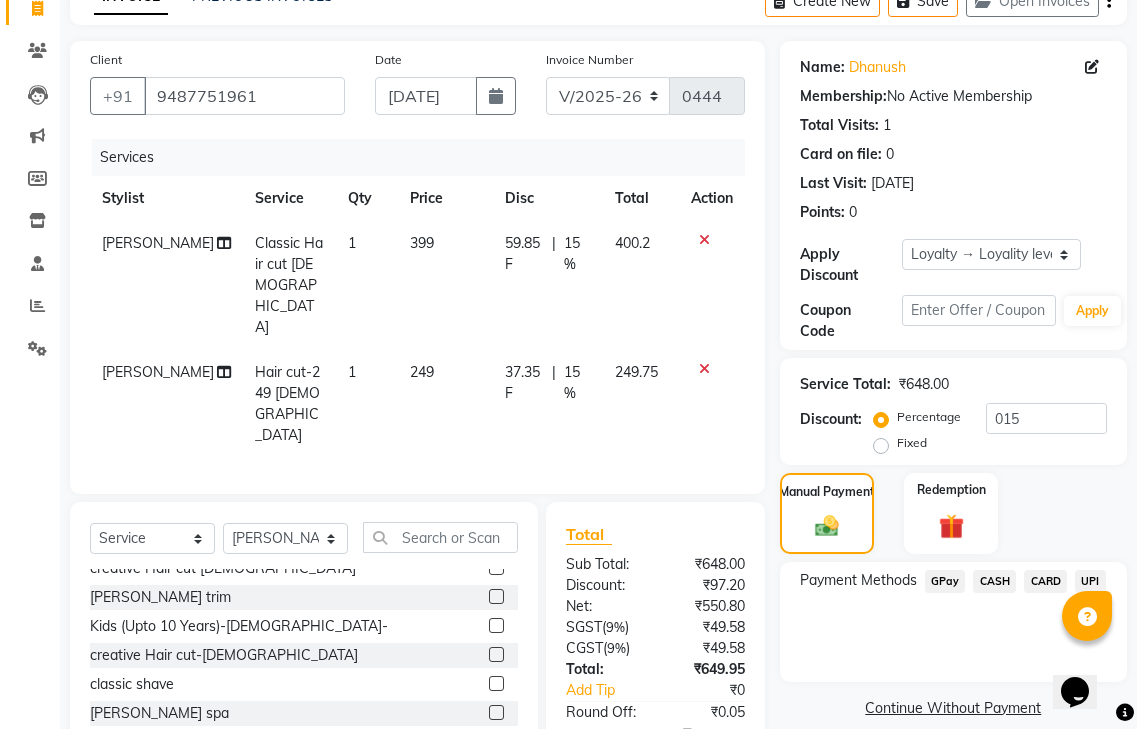 click 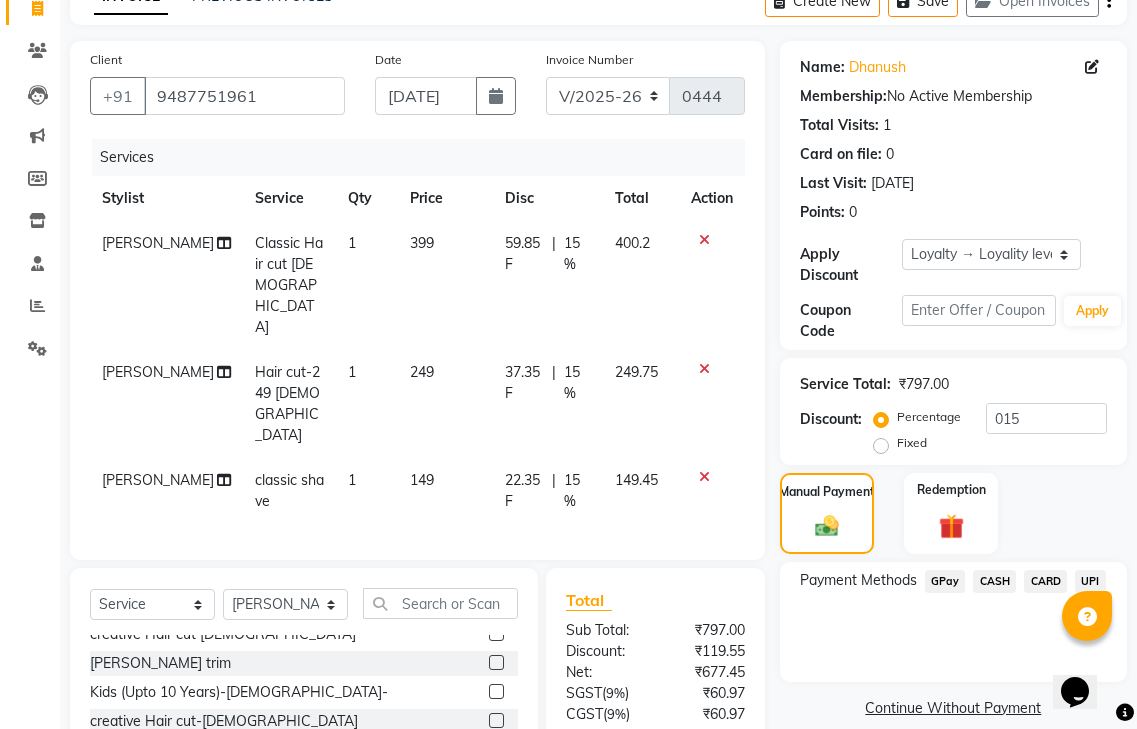 checkbox on "false" 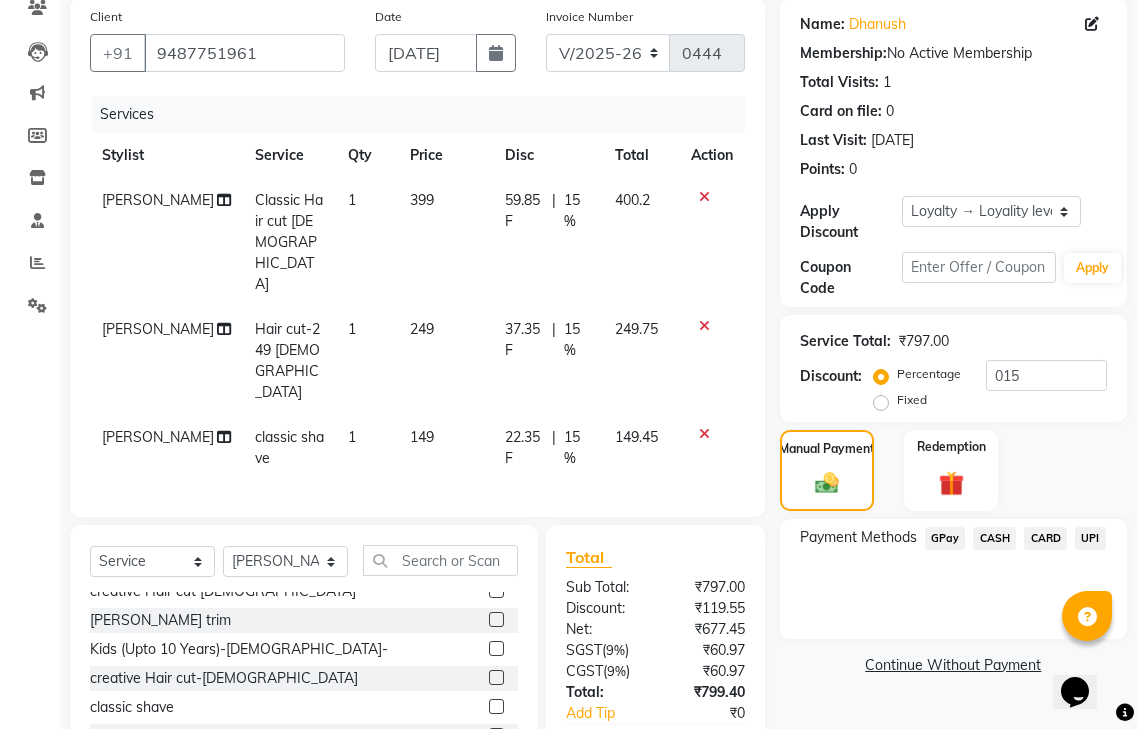 scroll, scrollTop: 203, scrollLeft: 0, axis: vertical 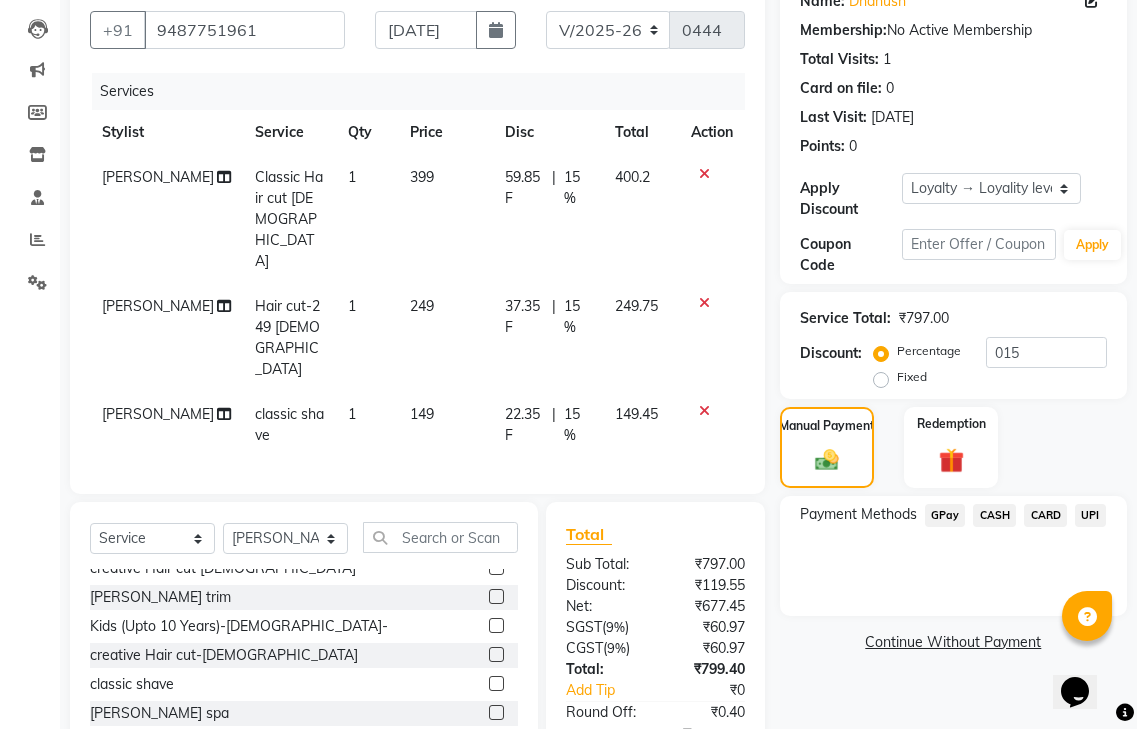 drag, startPoint x: 956, startPoint y: 488, endPoint x: 956, endPoint y: 466, distance: 22 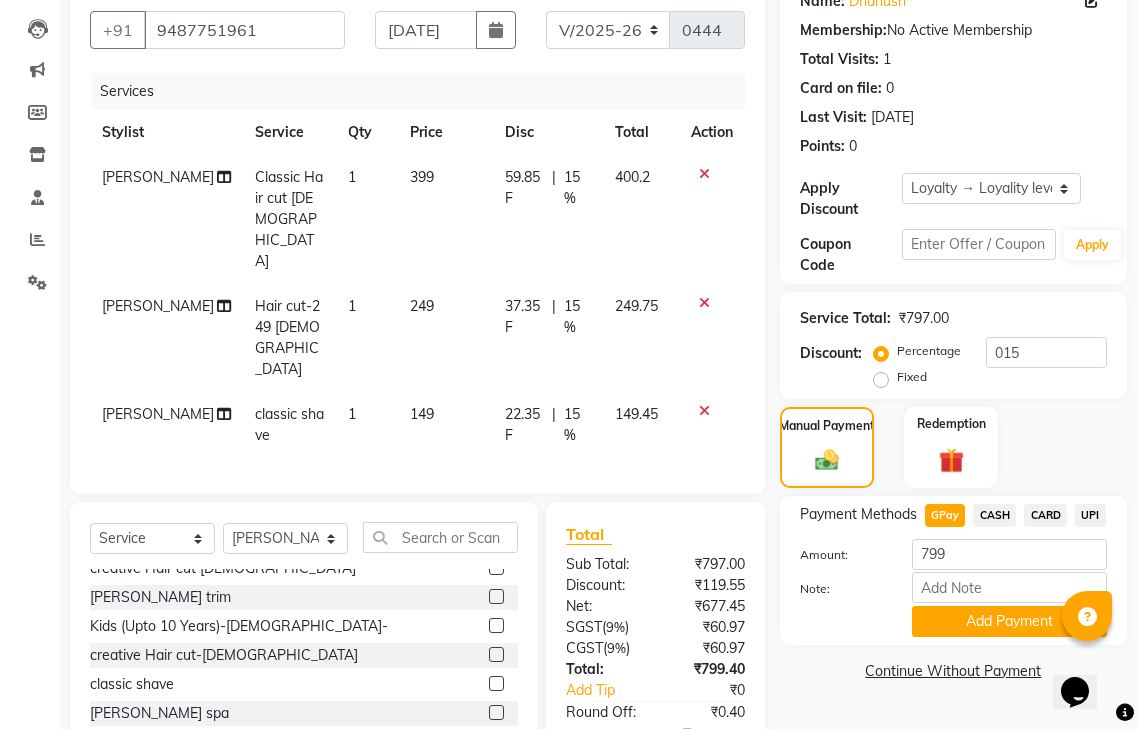 click on "Add Payment" 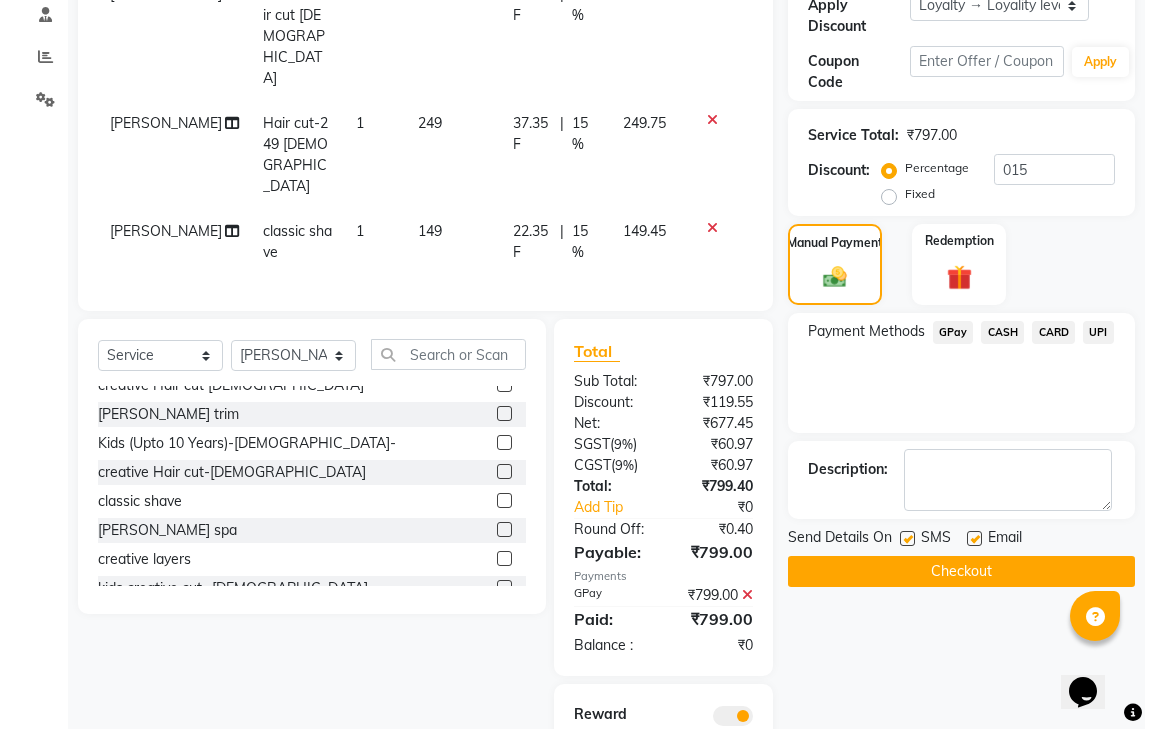 scroll, scrollTop: 406, scrollLeft: 0, axis: vertical 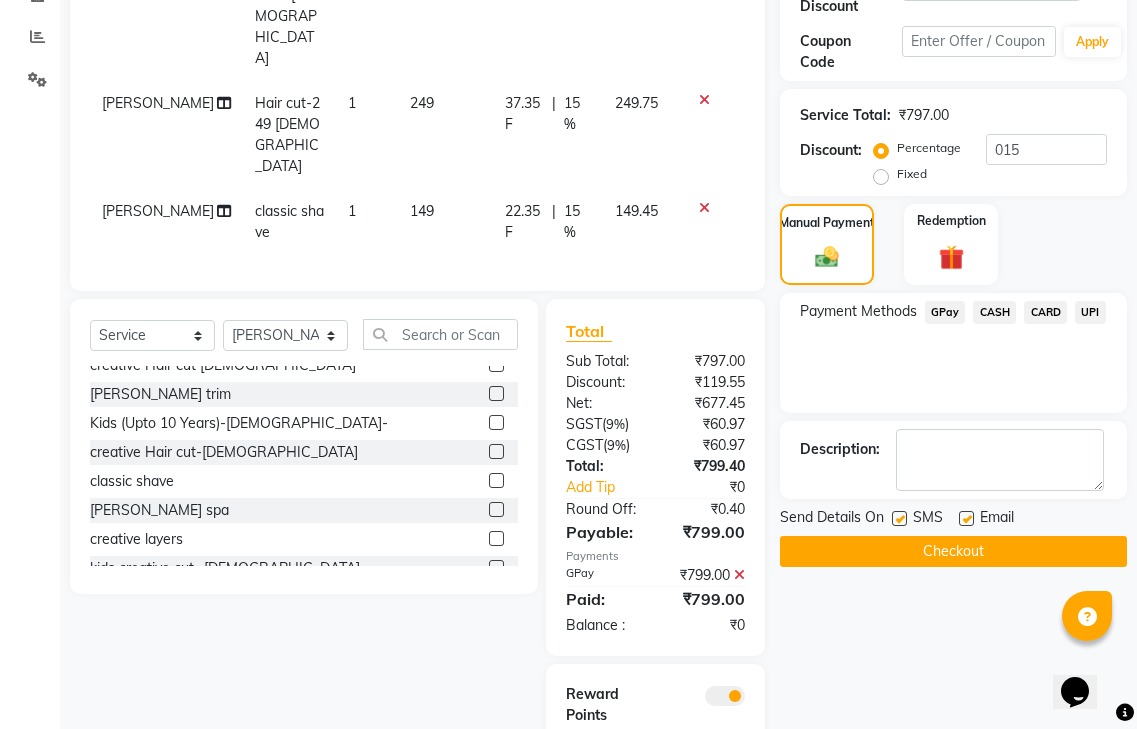 click 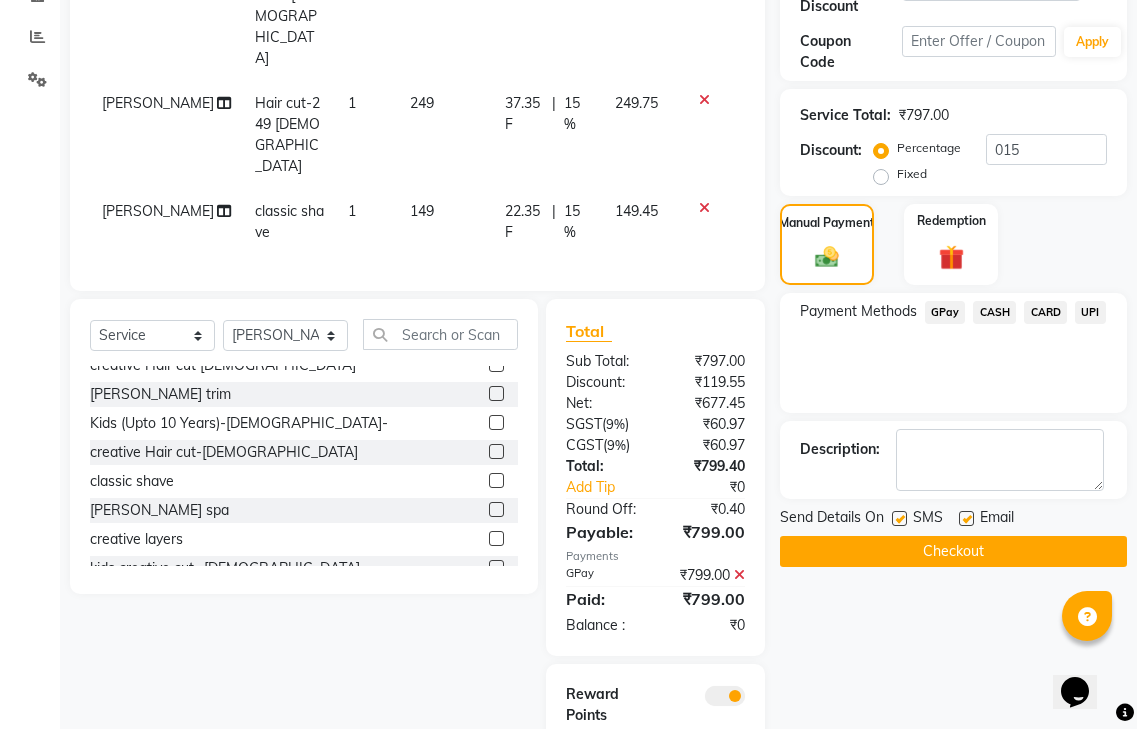 click 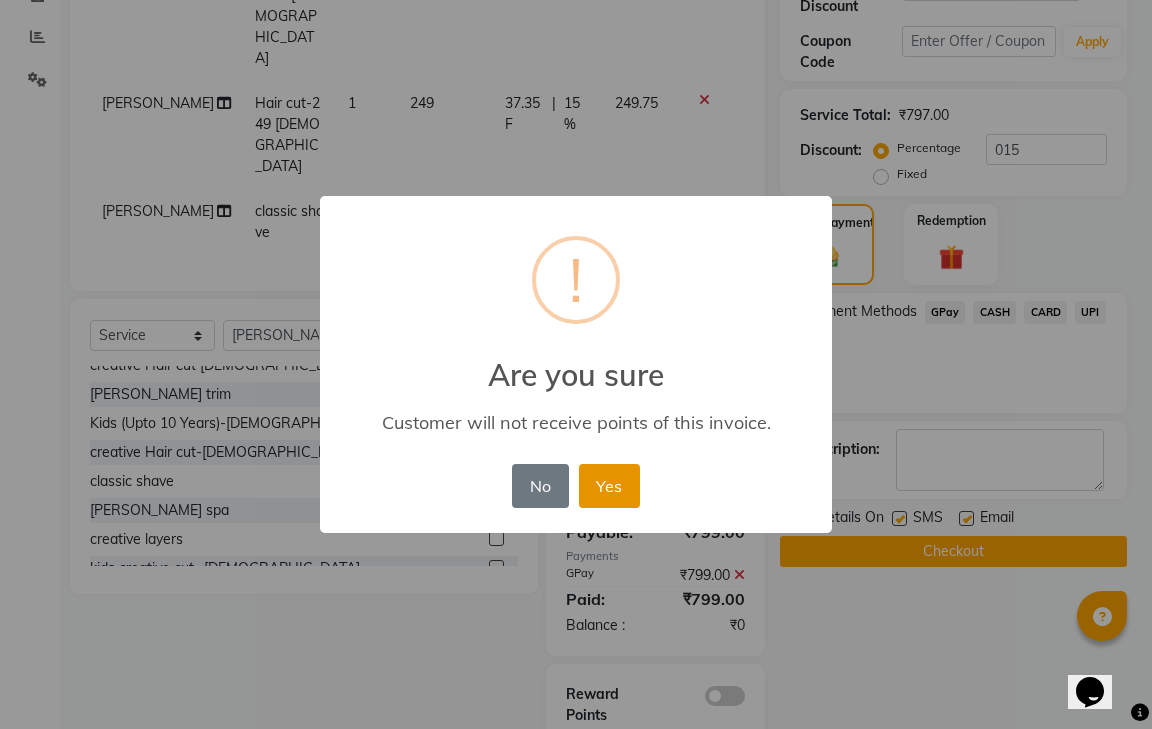 click on "Yes" at bounding box center (609, 486) 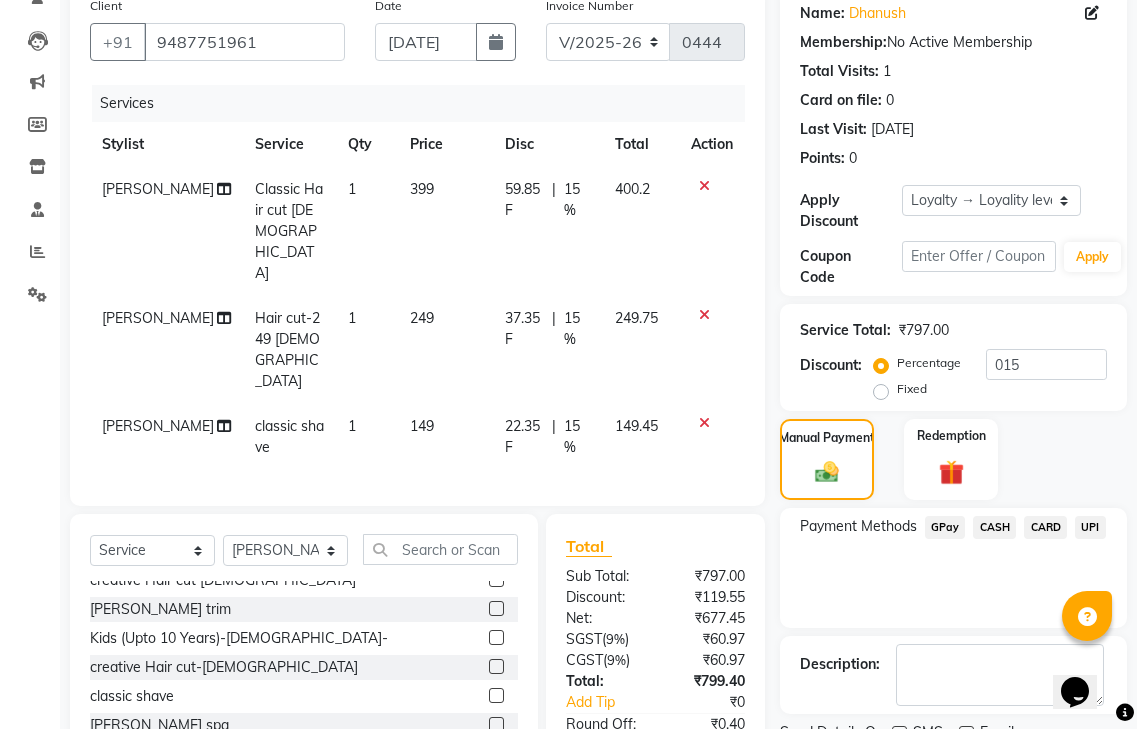 scroll, scrollTop: 35, scrollLeft: 0, axis: vertical 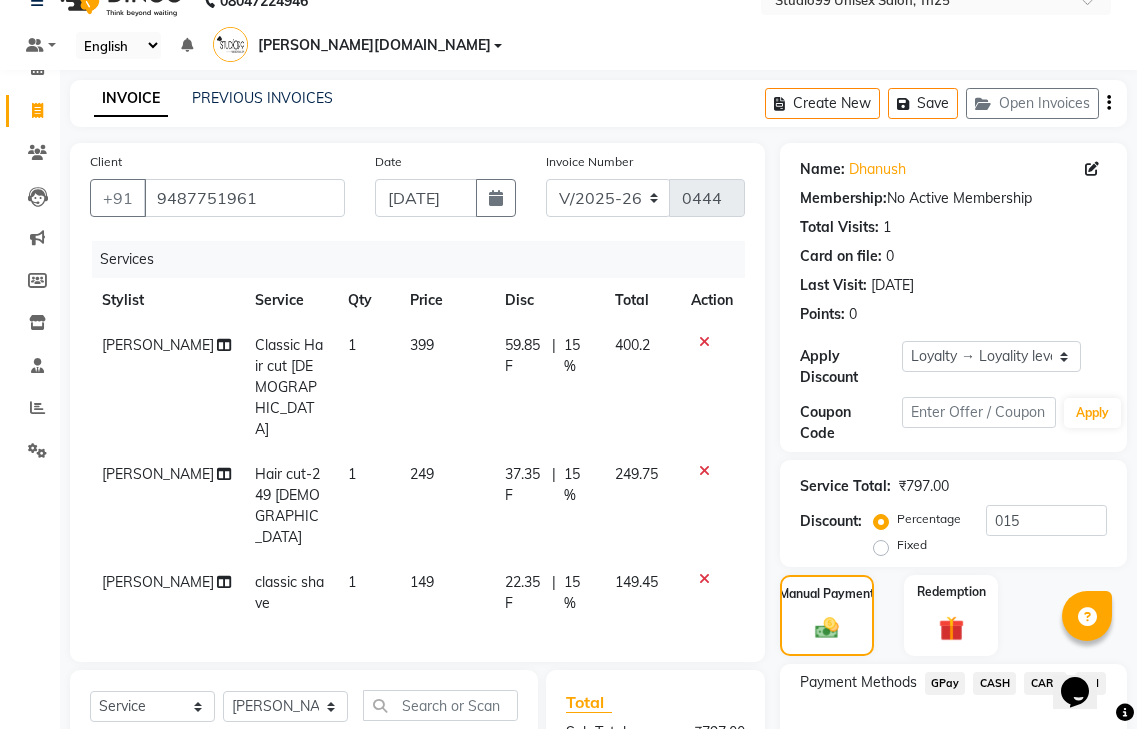 click on "[PERSON_NAME]" 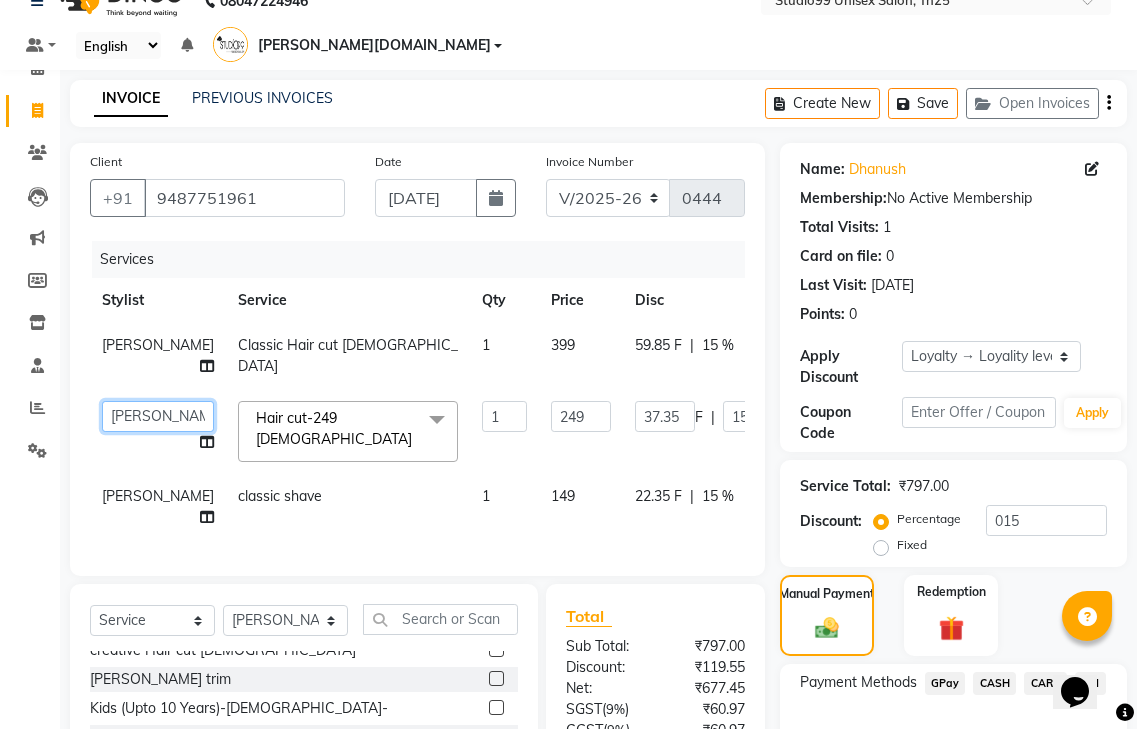 click on "gendral   [PERSON_NAME]    jaya priya   kothai TK   [DATE]   sanjay   santhosh   [DOMAIN_NAME]" 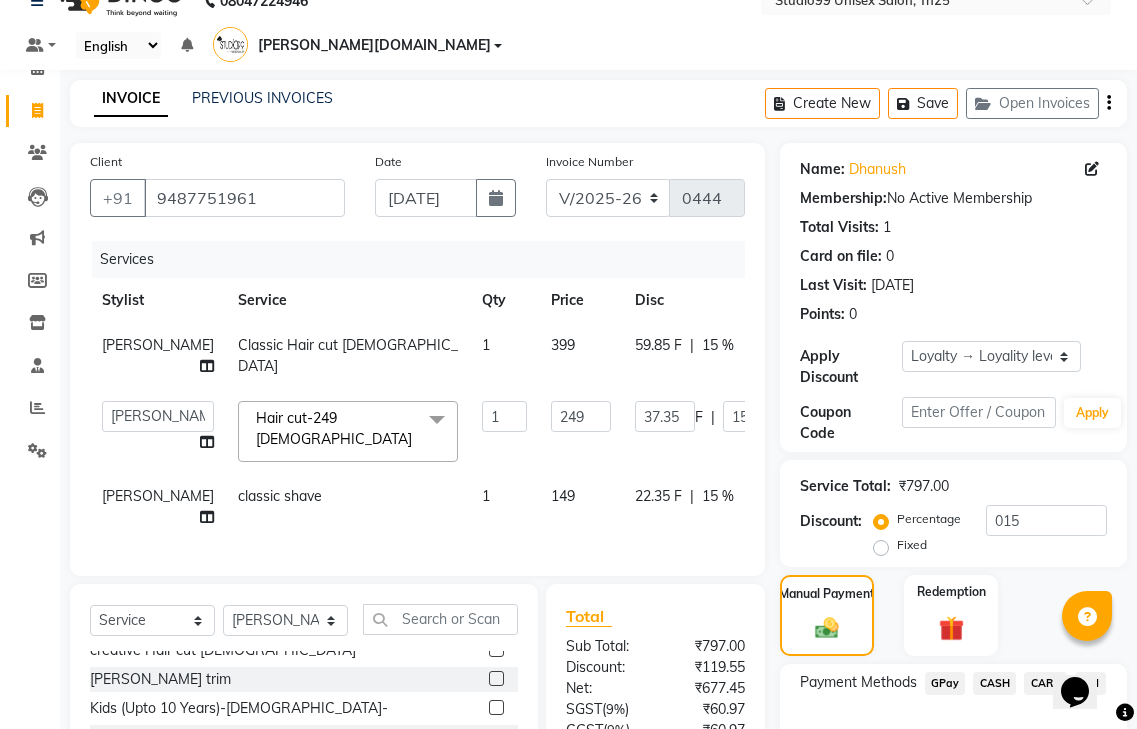 select on "80760" 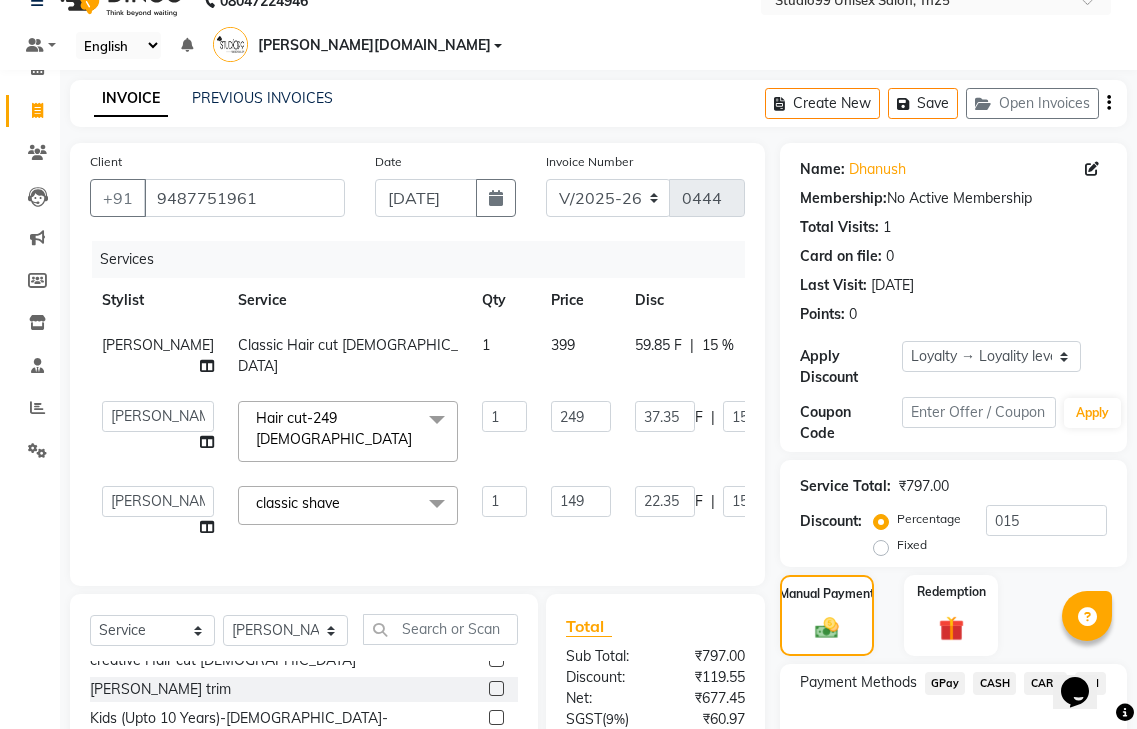 click on "gendral   [PERSON_NAME]    jaya priya   kothai TK   [DATE]   sanjay   santhosh   [DOMAIN_NAME]" 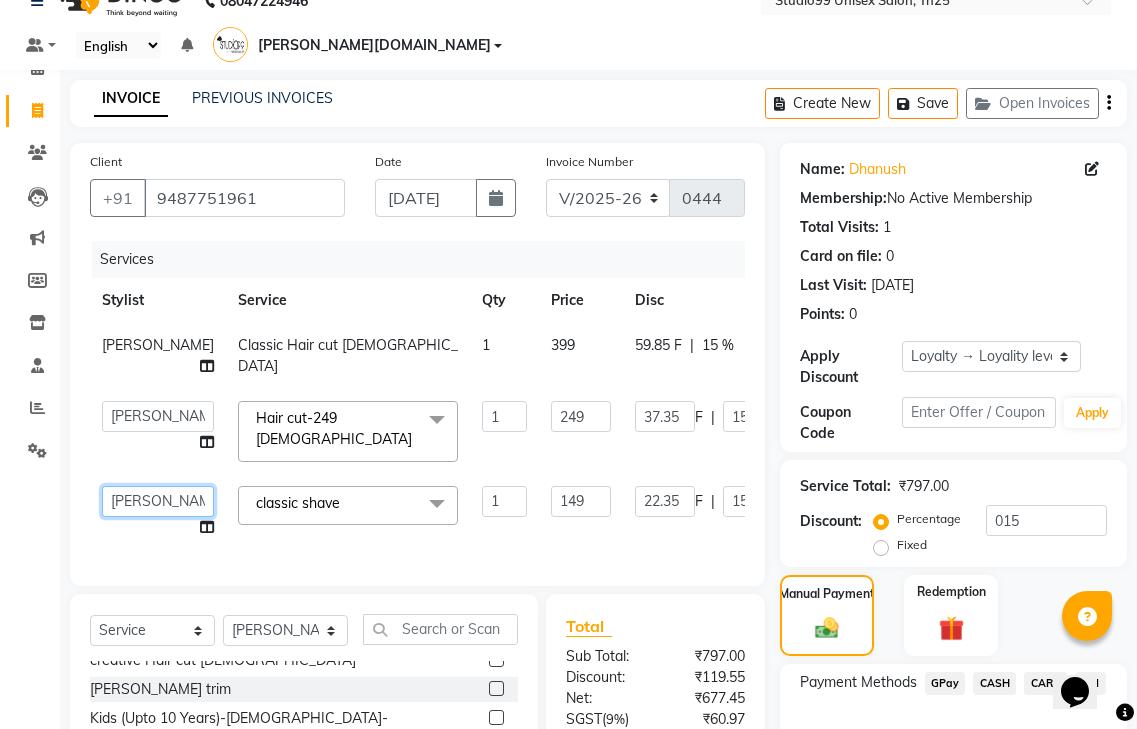 click on "gendral   [PERSON_NAME]    jaya priya   kothai TK   [DATE]   sanjay   santhosh   [DOMAIN_NAME]" 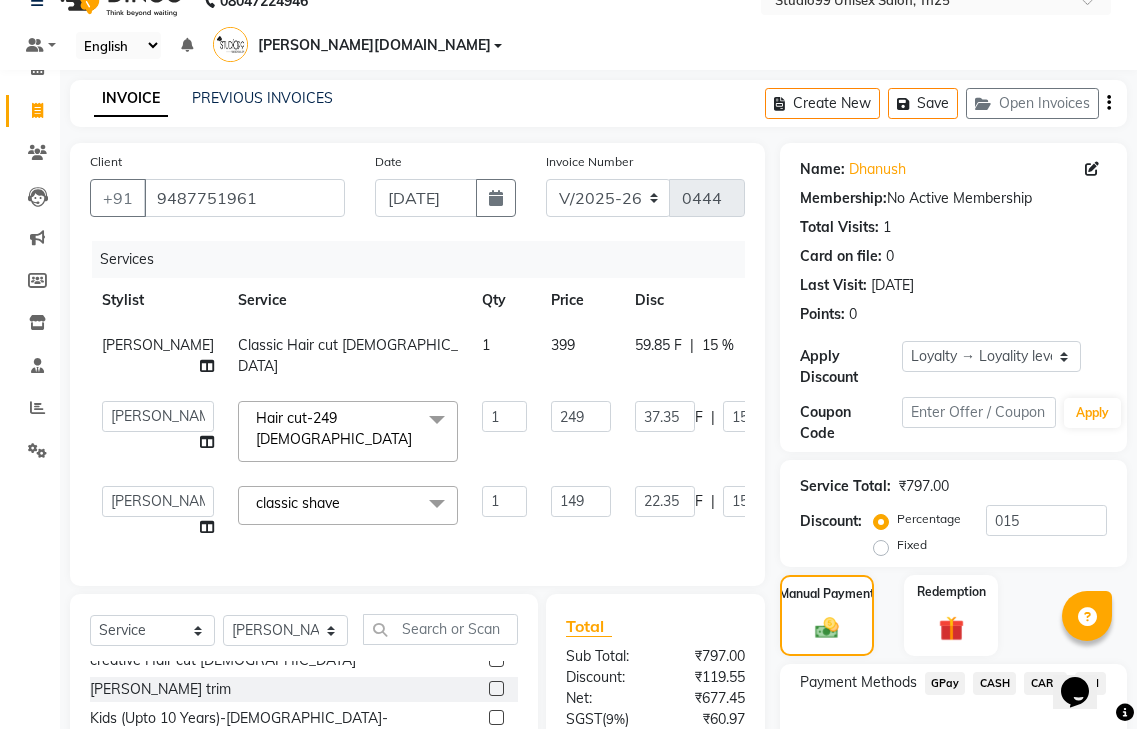 select on "80760" 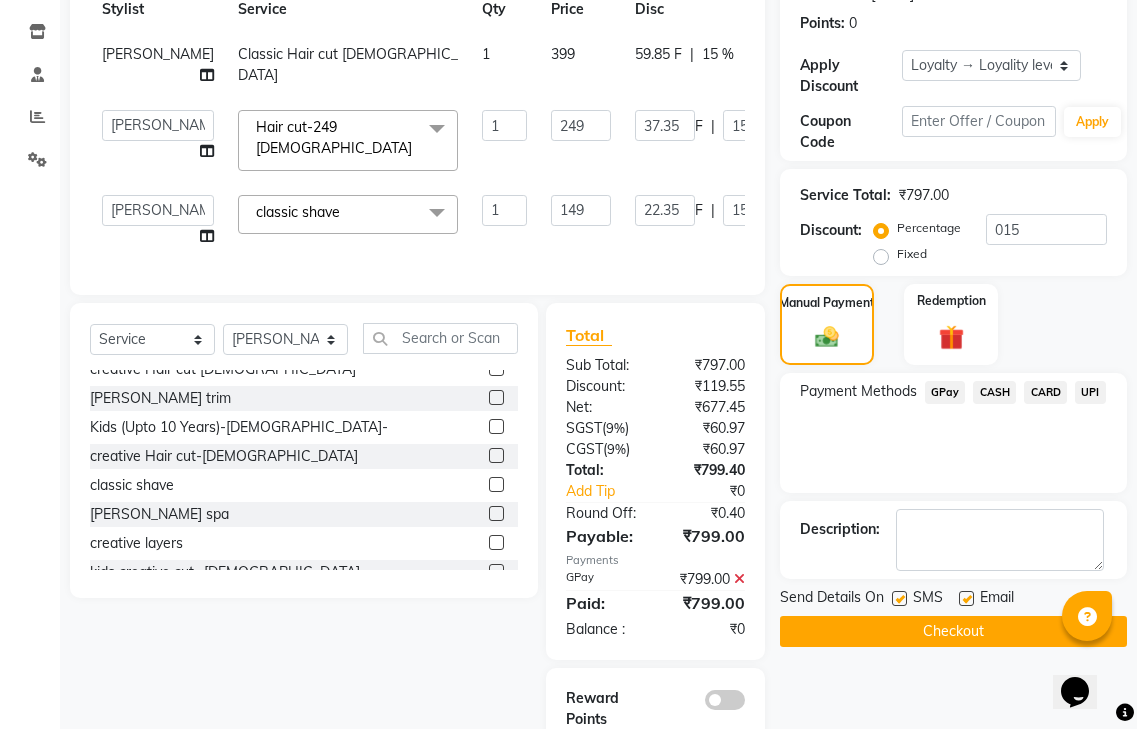 scroll, scrollTop: 335, scrollLeft: 0, axis: vertical 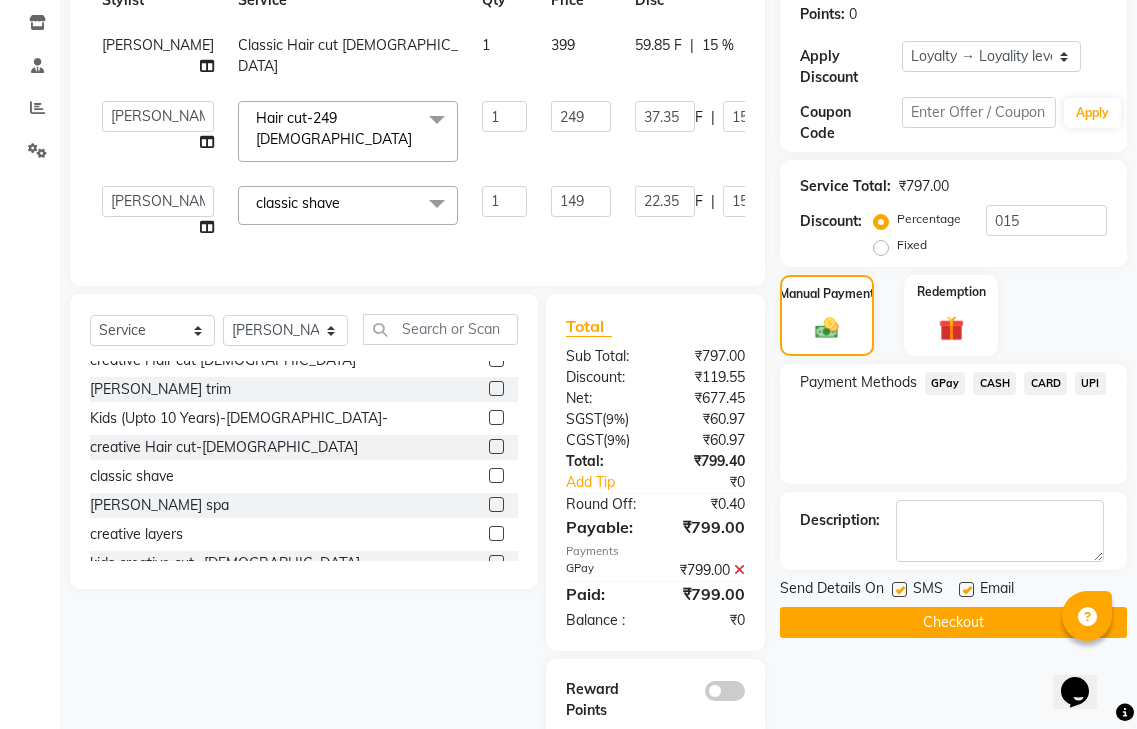 click on "Name: Dhanush  Membership:  No Active Membership  Total Visits:  1 Card on file:  0 Last Visit:   [DATE] Points:   0  Apply Discount Select  Loyalty → Loyality level 1  Coupon Code Apply Service Total:  ₹797.00  Discount:  Percentage   Fixed  015 Manual Payment Redemption Payment Methods  GPay   CASH   CARD   UPI  Description:                  Send Details On SMS Email  Checkout" 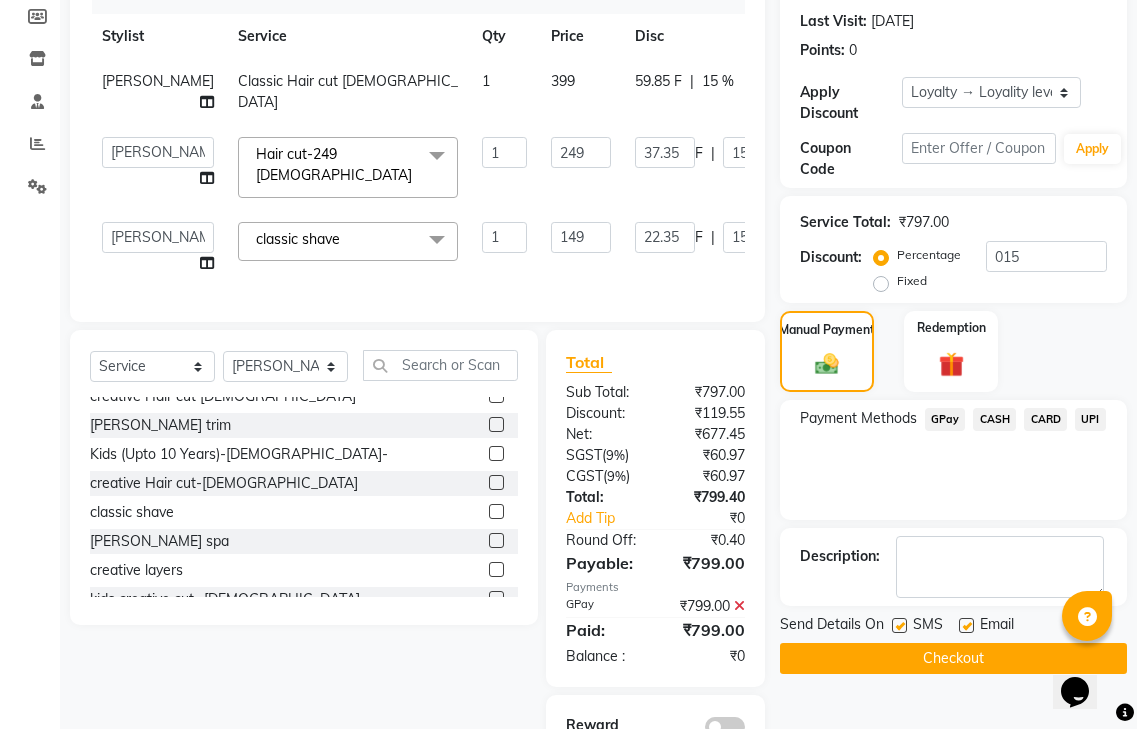 scroll, scrollTop: 276, scrollLeft: 0, axis: vertical 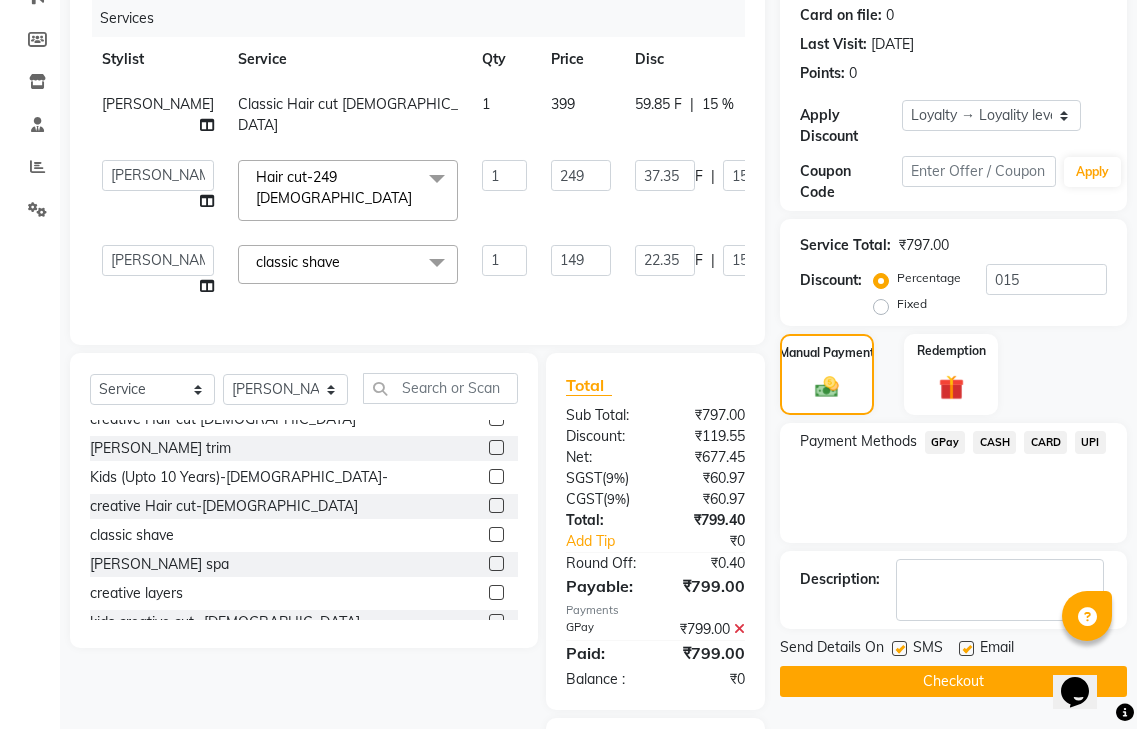click on "Checkout" 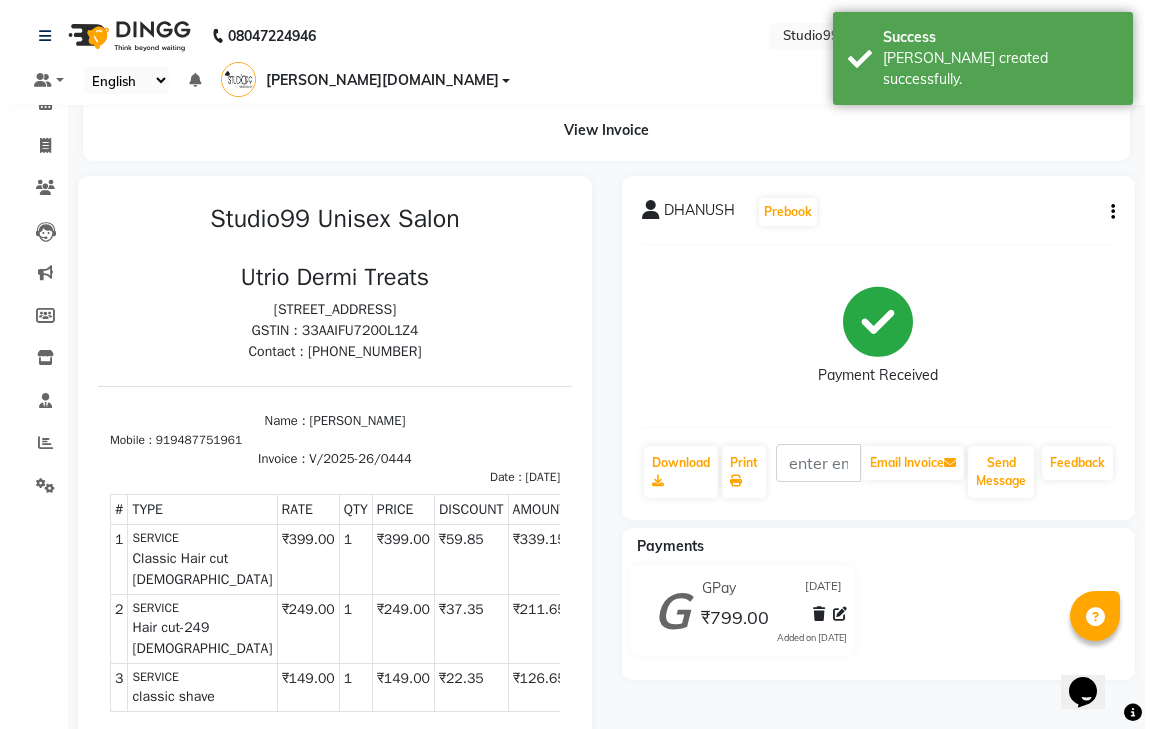 scroll, scrollTop: 0, scrollLeft: 0, axis: both 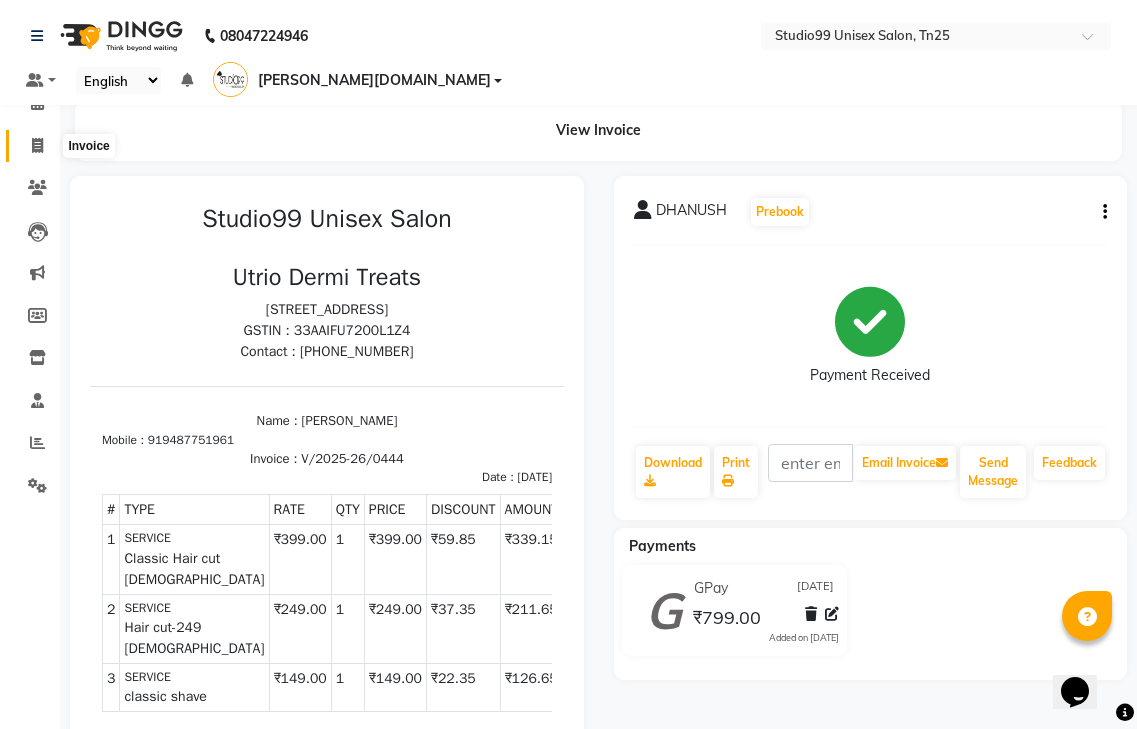 click 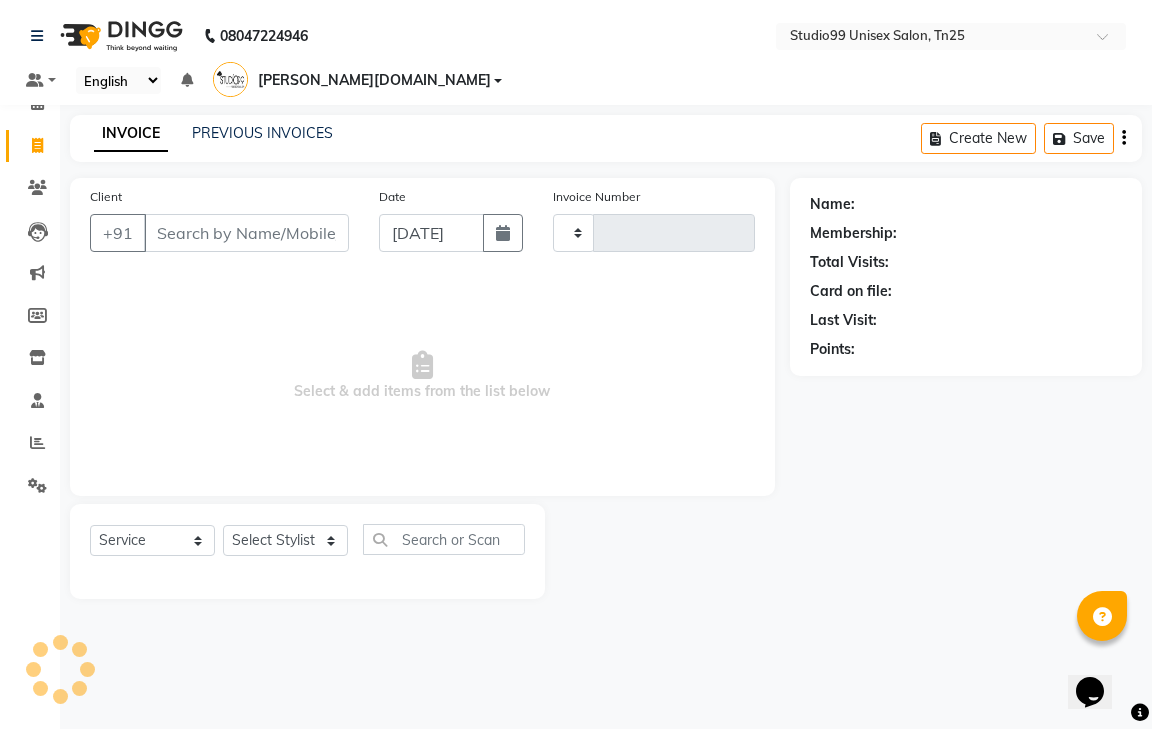 type on "0445" 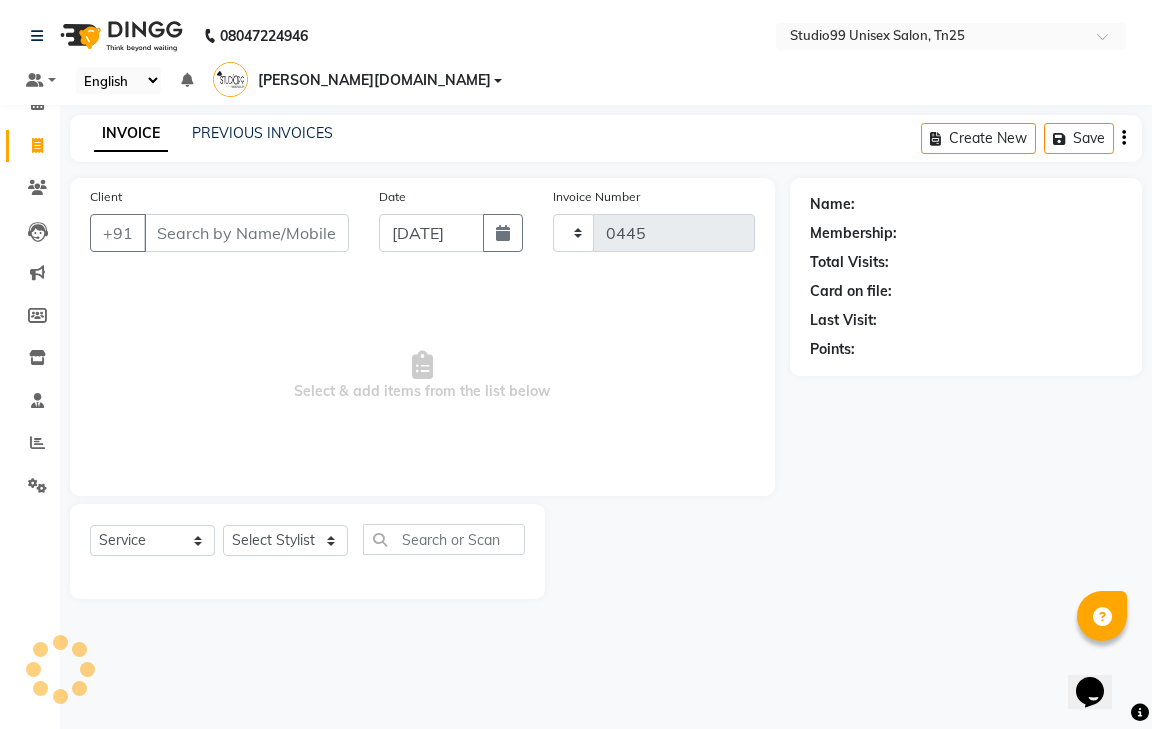 select on "8331" 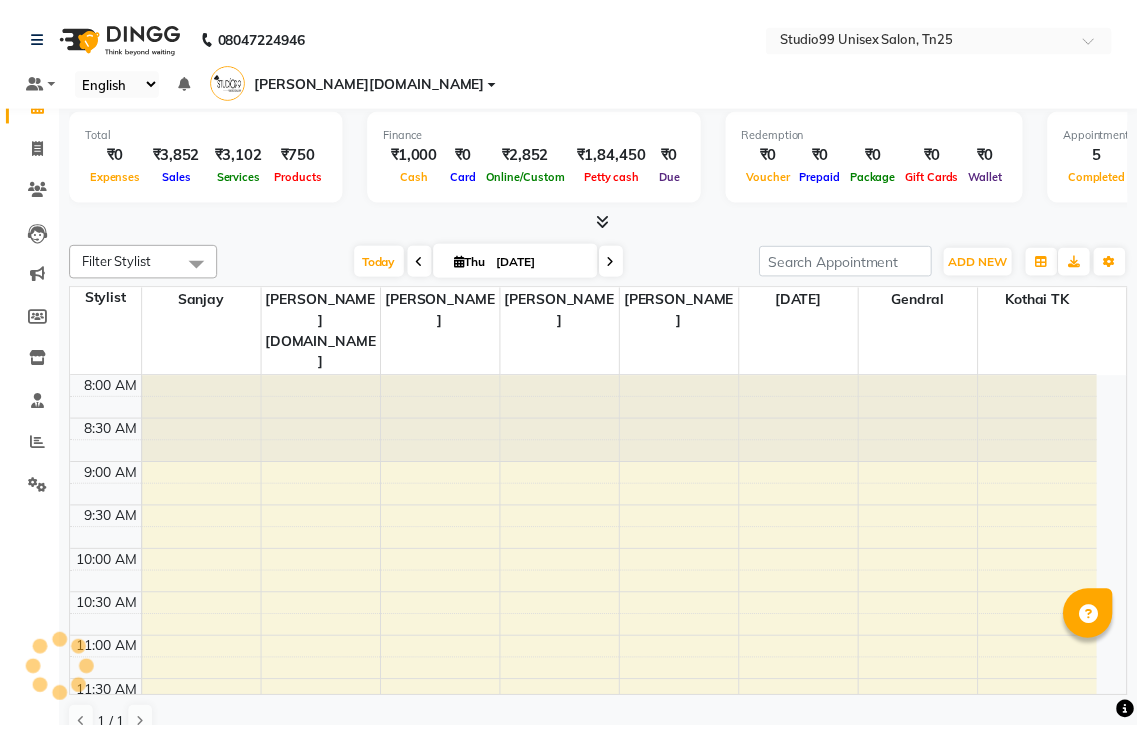 scroll, scrollTop: 0, scrollLeft: 0, axis: both 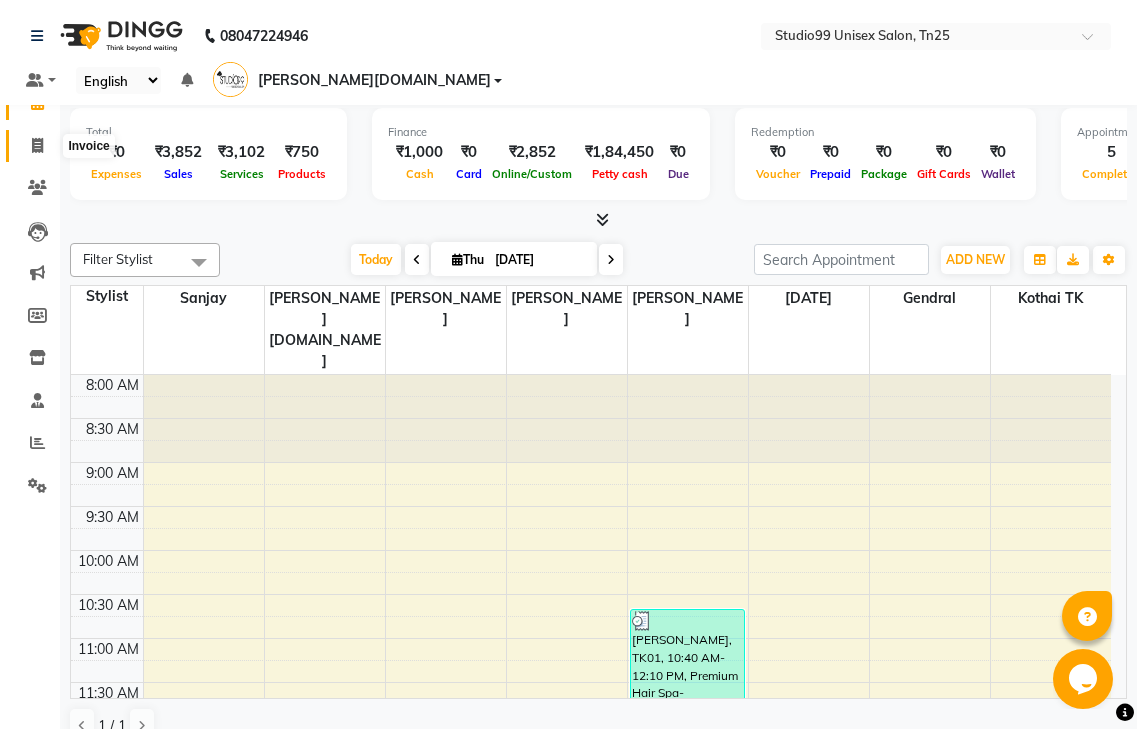 click 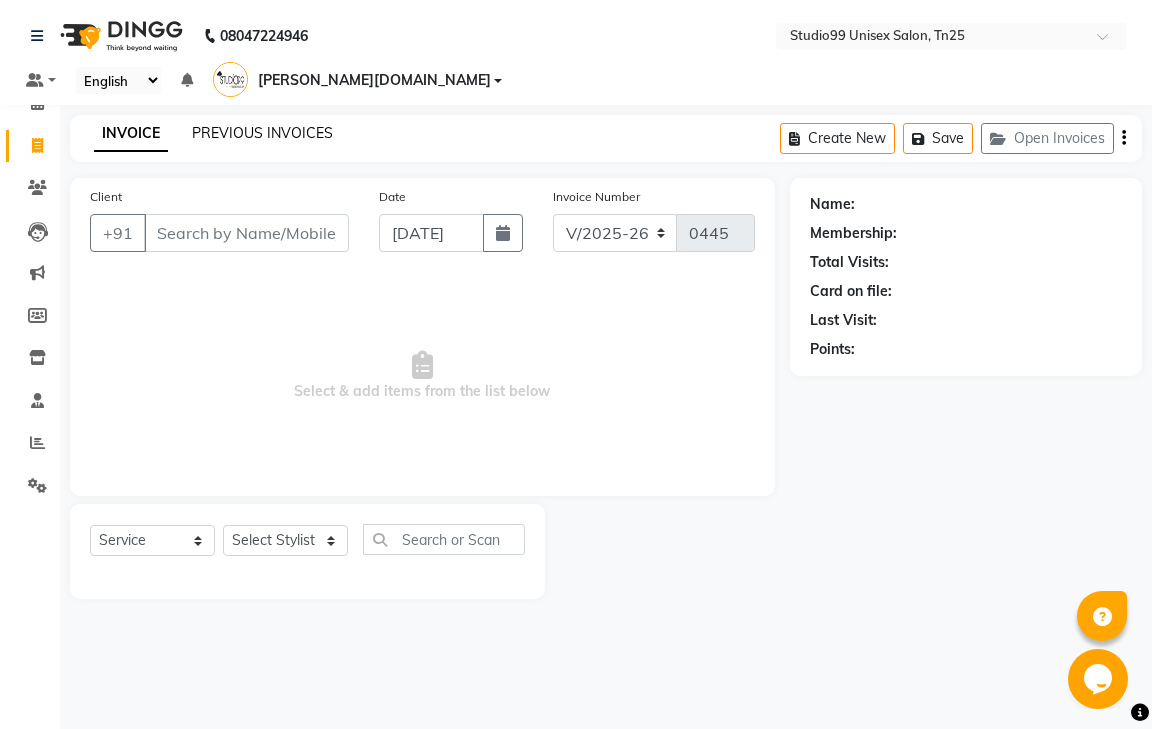 click on "PREVIOUS INVOICES" 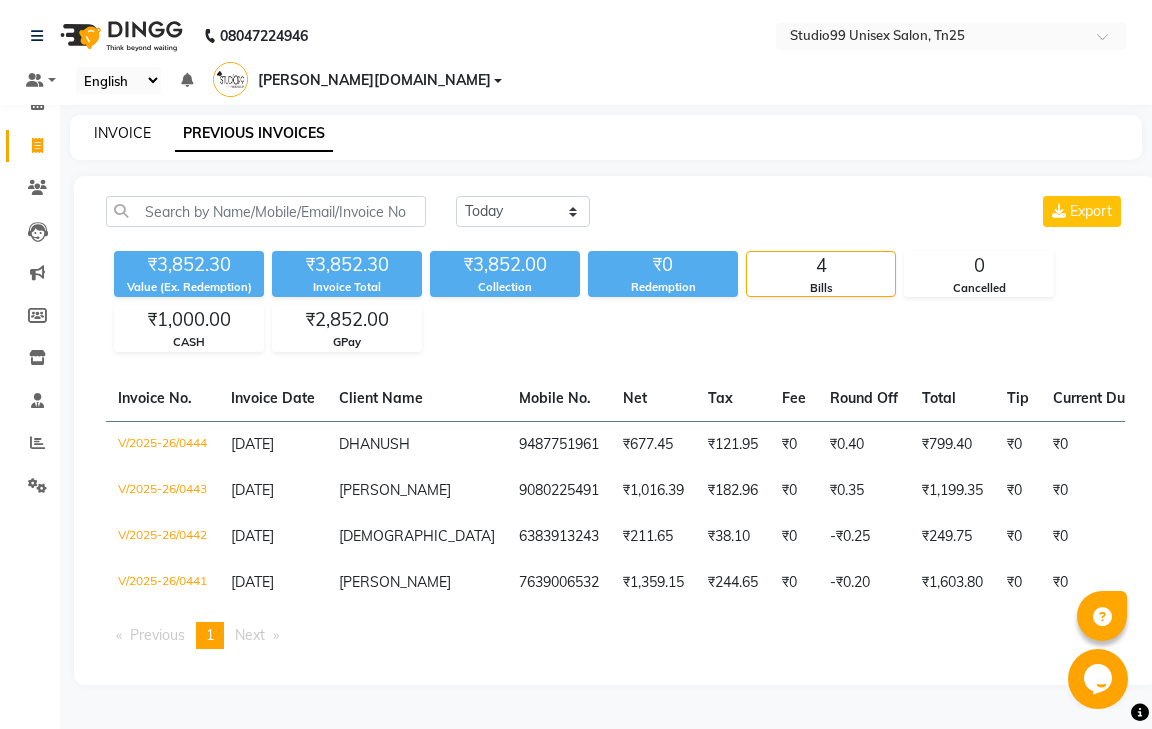 click on "INVOICE" 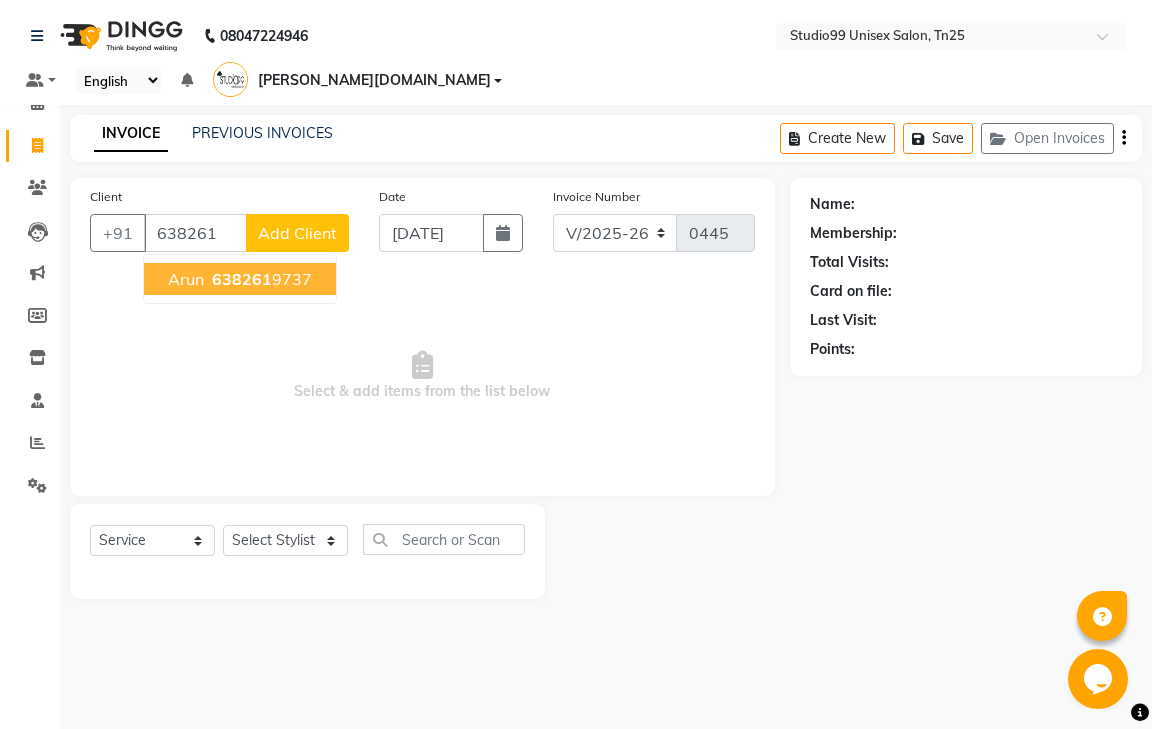 click on "638261" at bounding box center [242, 279] 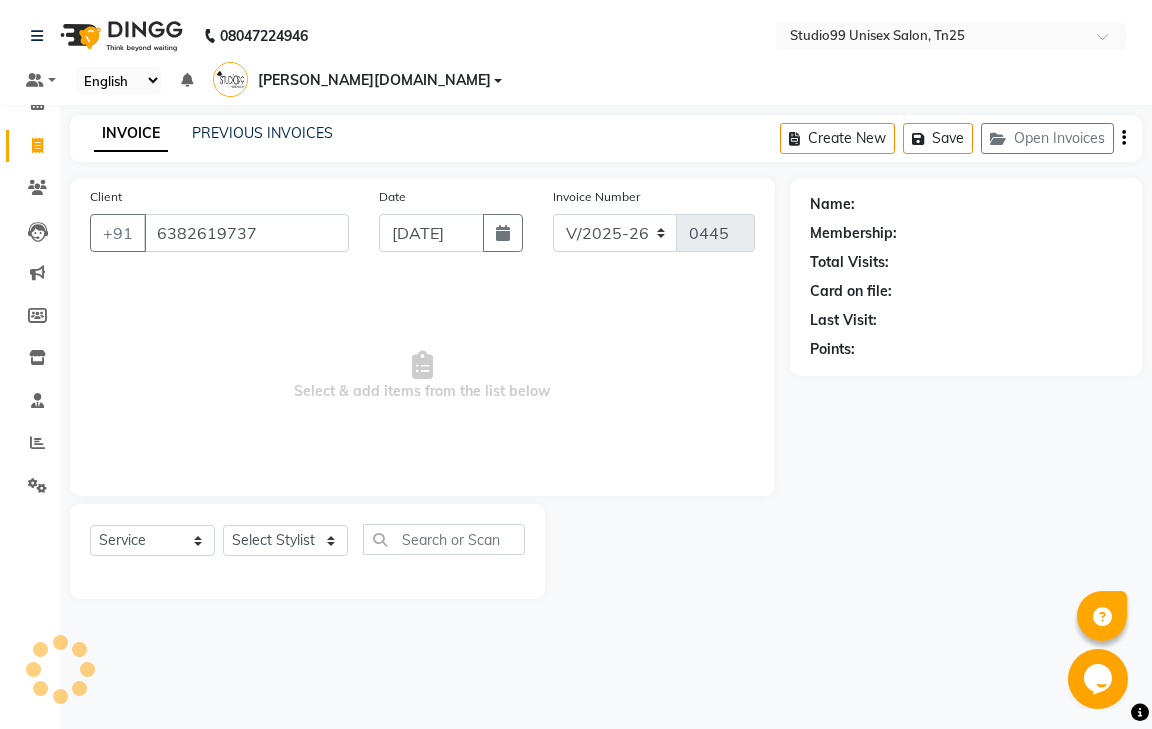 type on "6382619737" 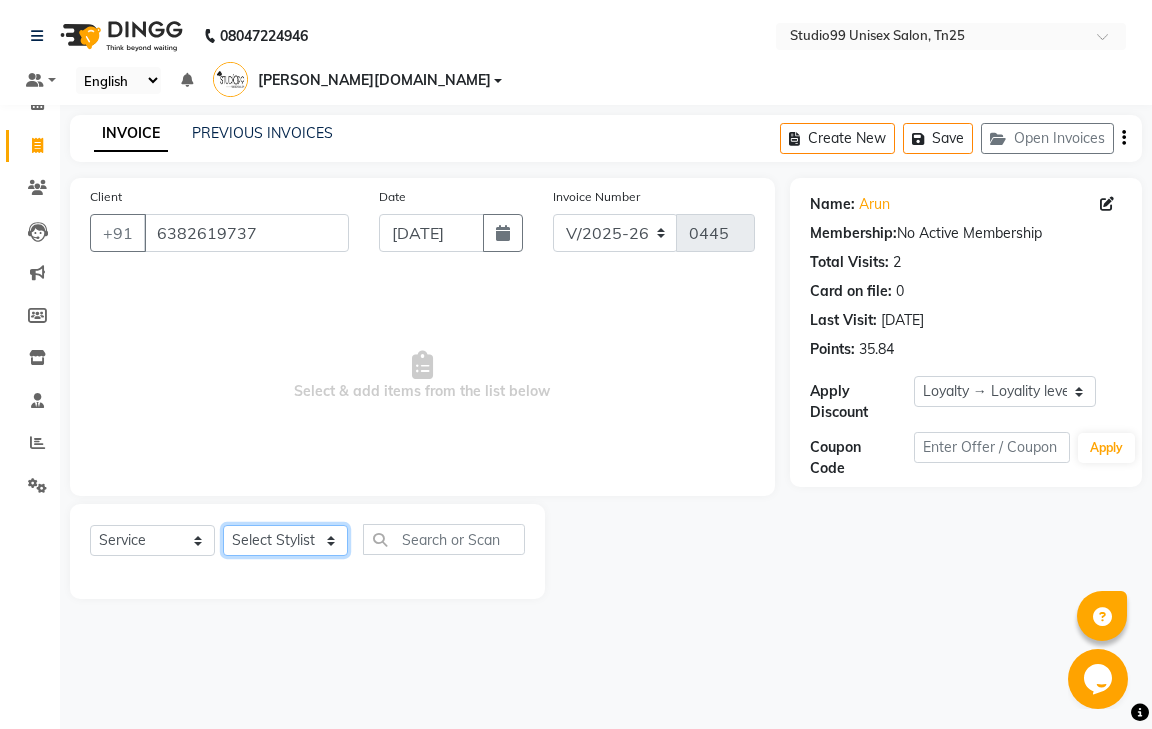 click on "Select Stylist gendral [PERSON_NAME]  jaya priya kothai TK [DATE] sanjay santhosh [DOMAIN_NAME]" 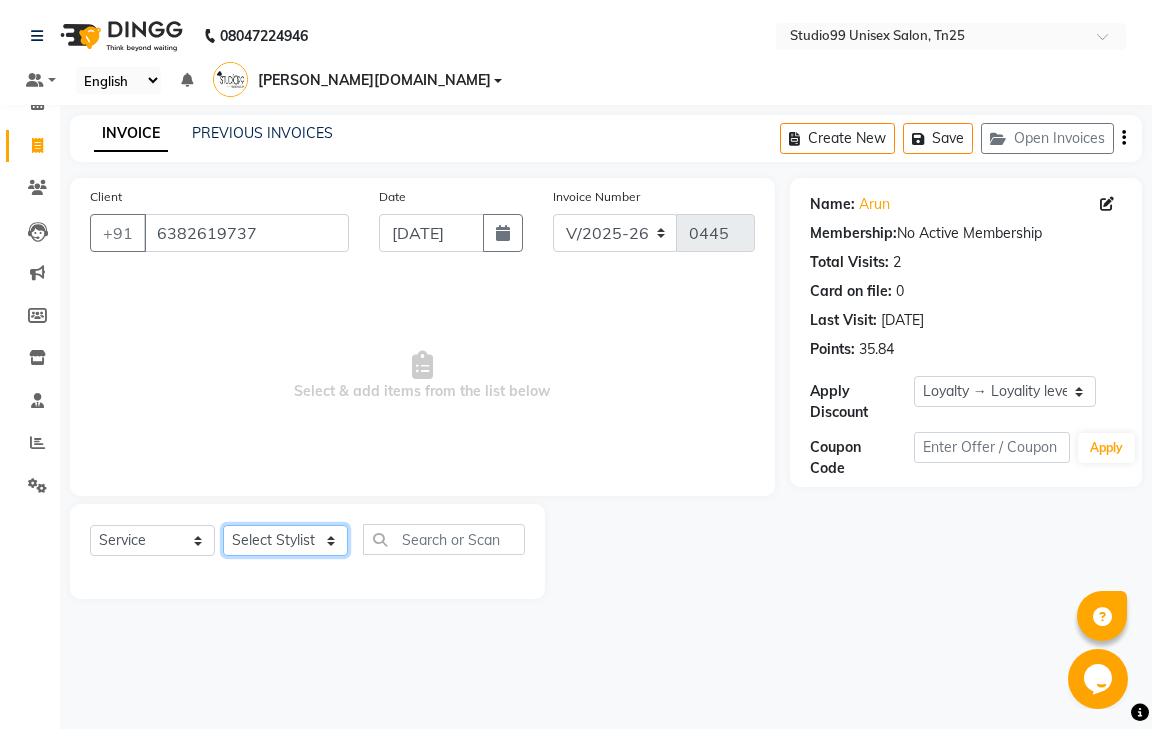 select on "80755" 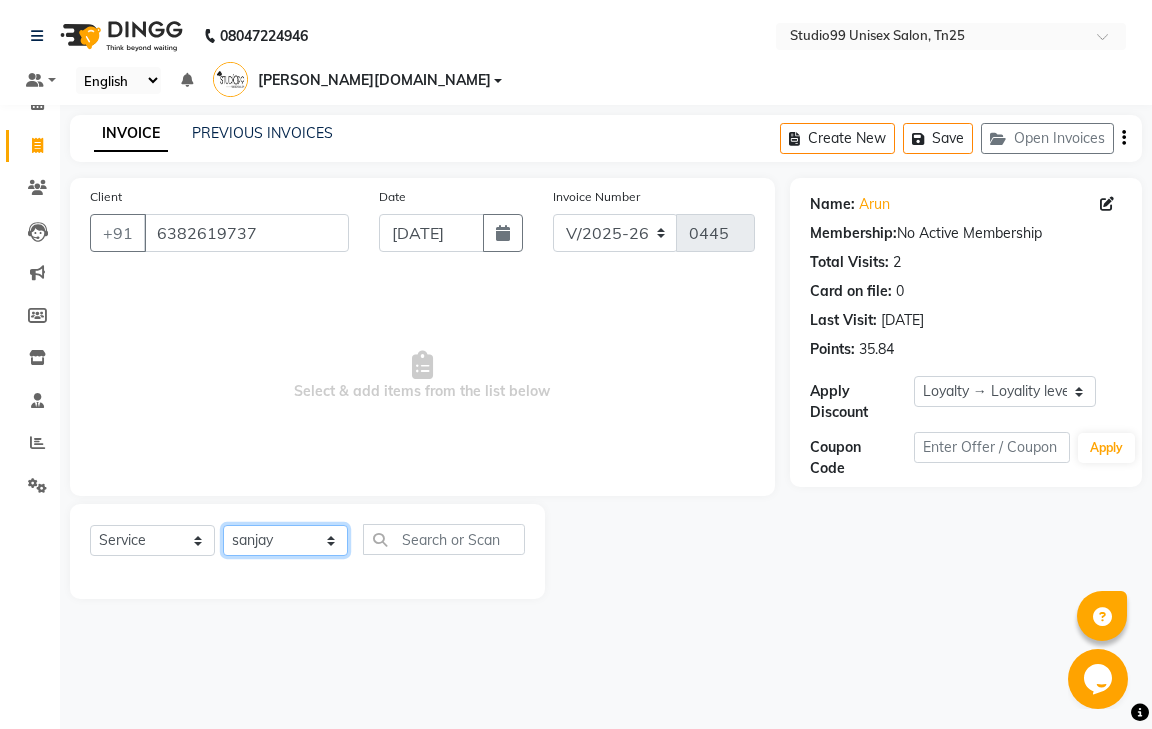 click on "Select Stylist gendral [PERSON_NAME]  jaya priya kothai TK [DATE] sanjay santhosh [DOMAIN_NAME]" 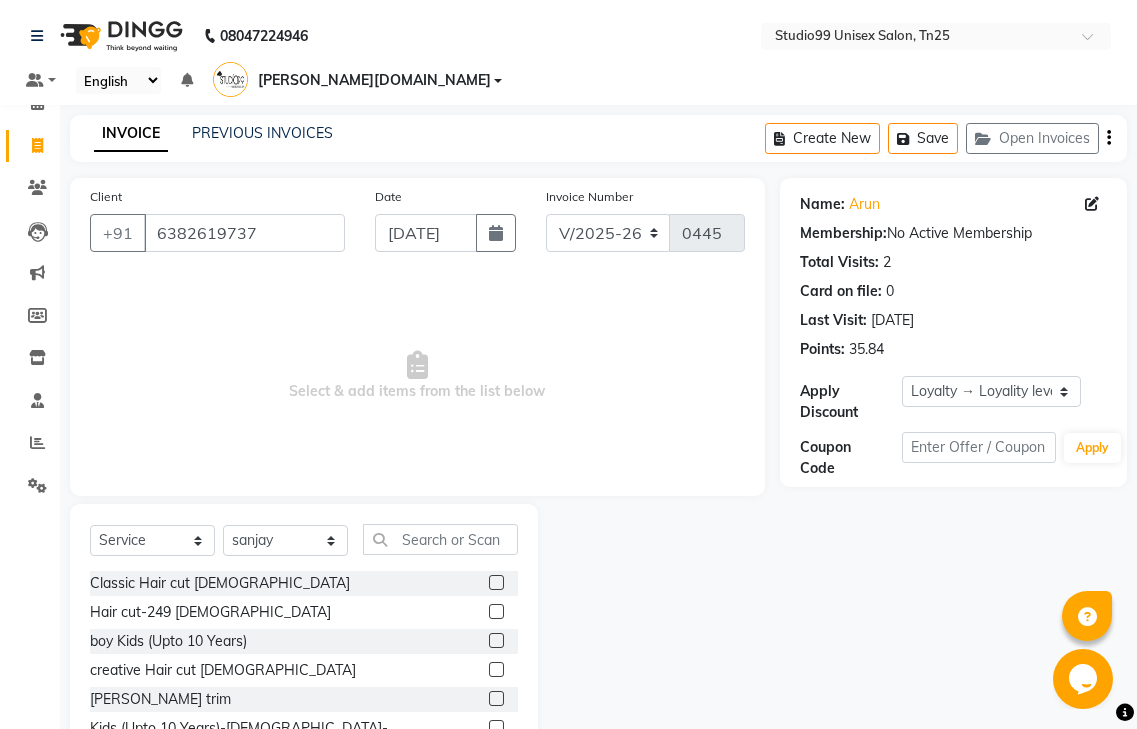 click 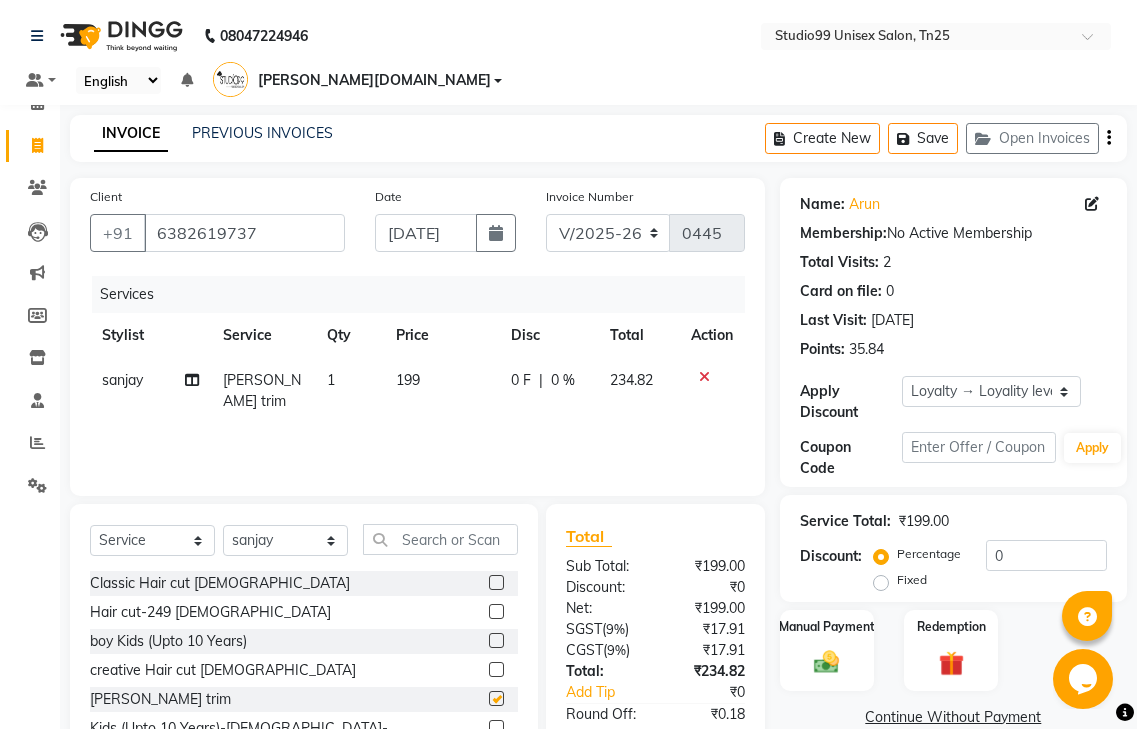 checkbox on "false" 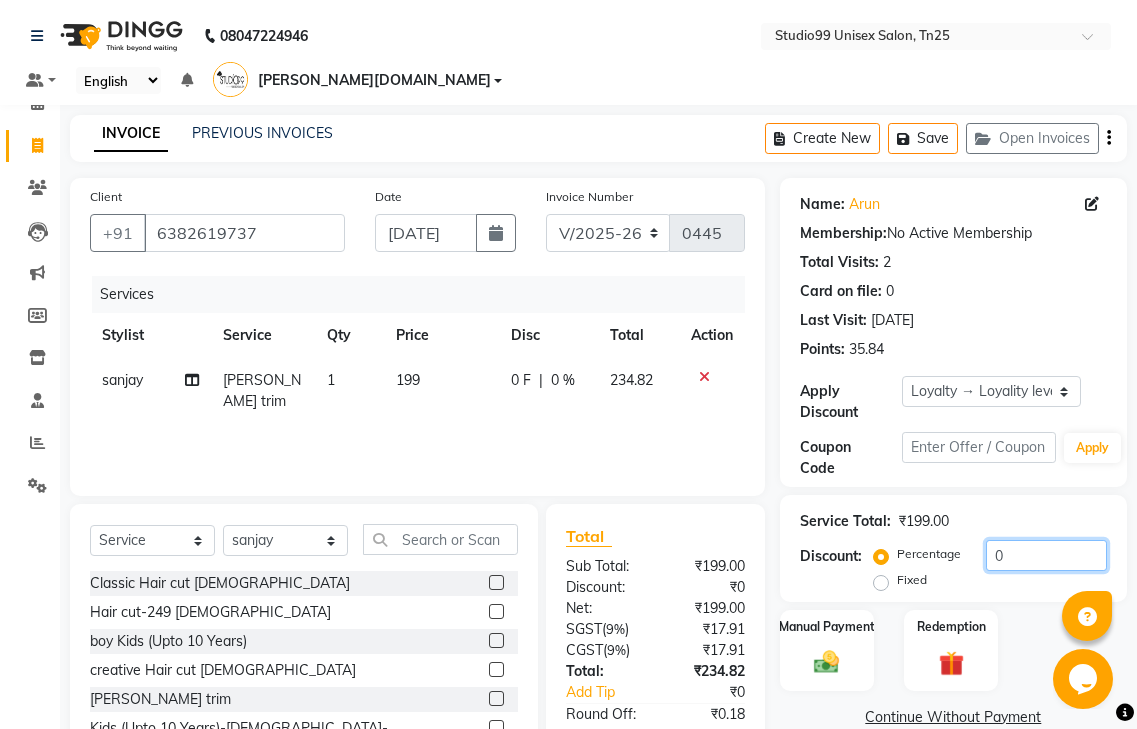 click on "0" 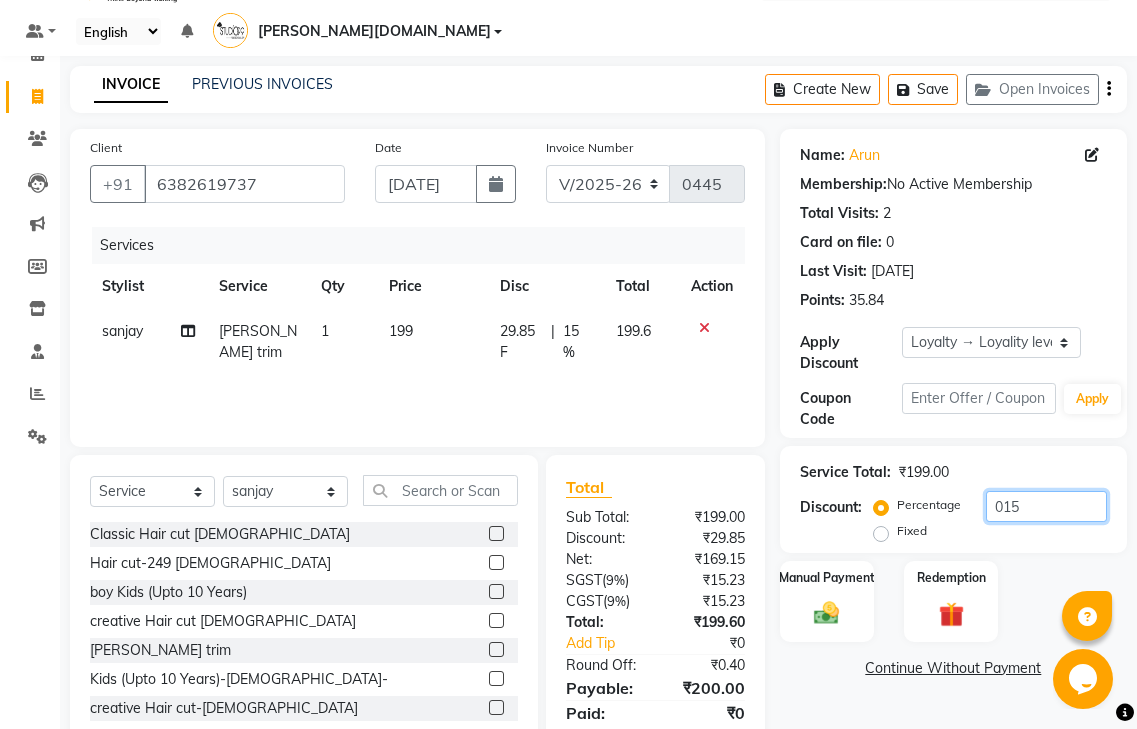 scroll, scrollTop: 92, scrollLeft: 0, axis: vertical 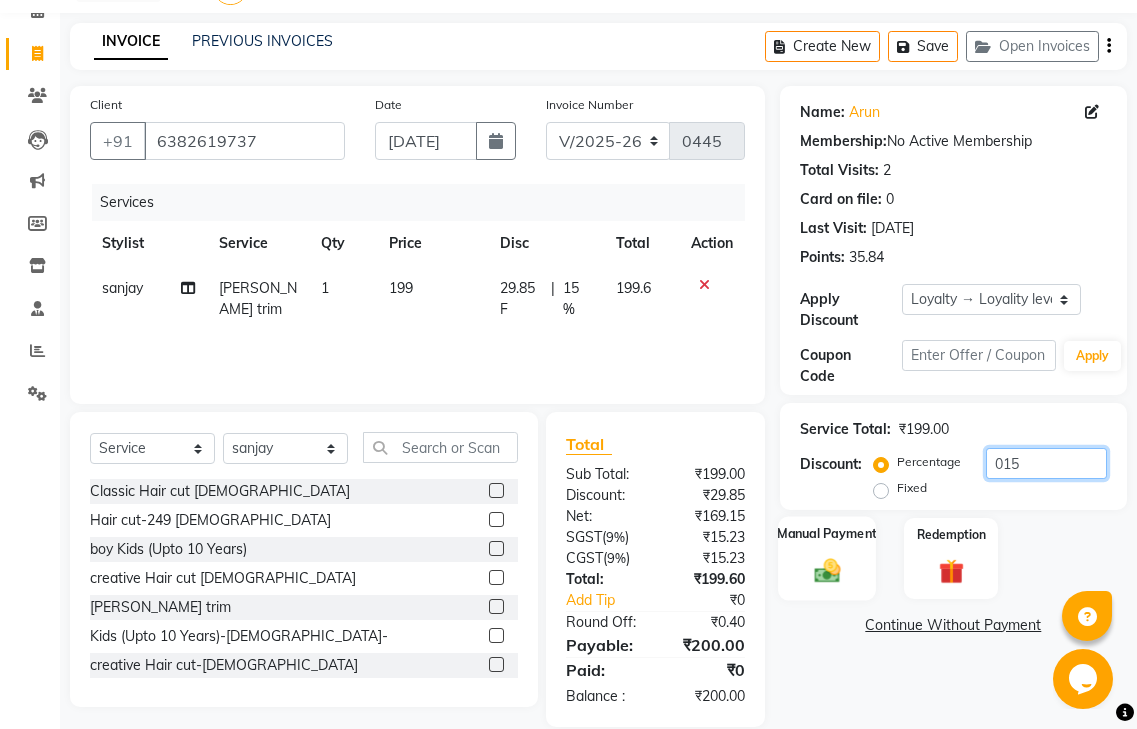 type on "015" 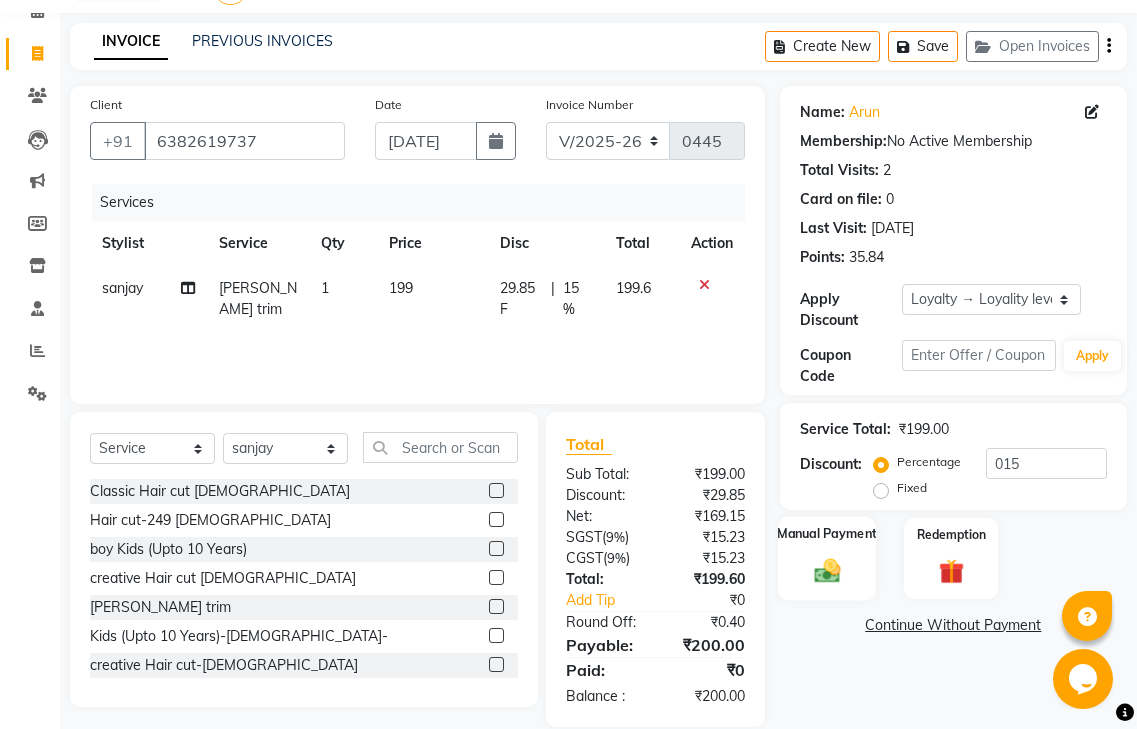 drag, startPoint x: 846, startPoint y: 521, endPoint x: 854, endPoint y: 535, distance: 16.124516 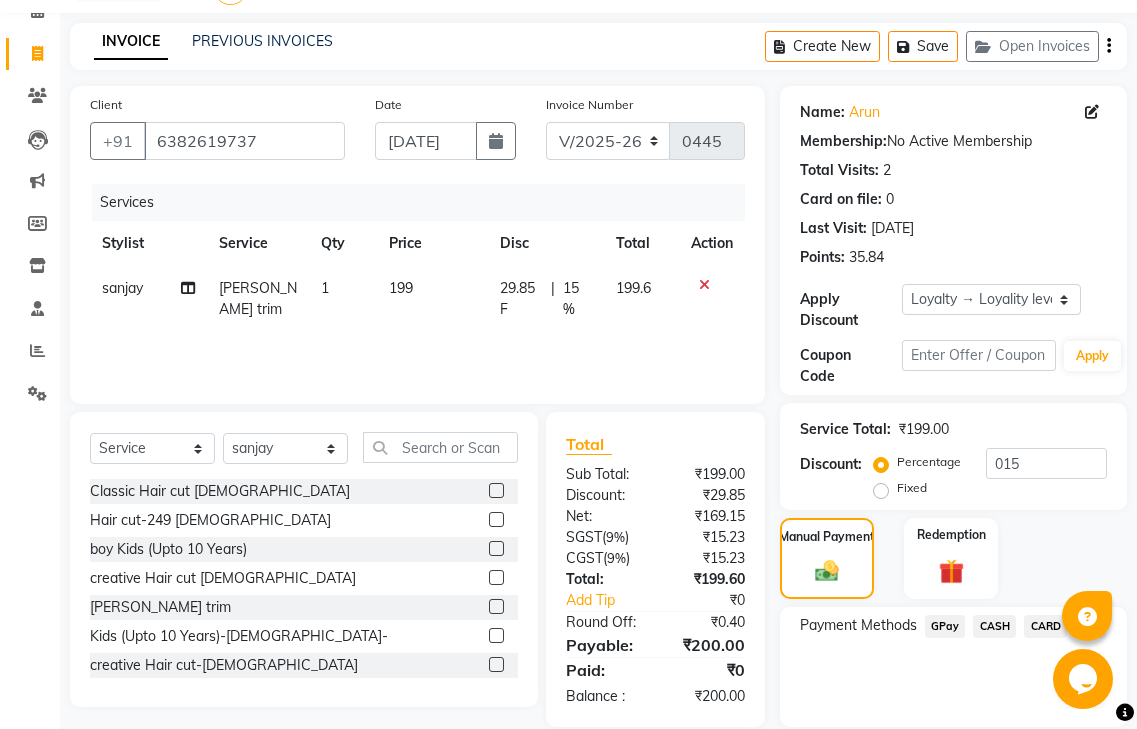click on "CASH" 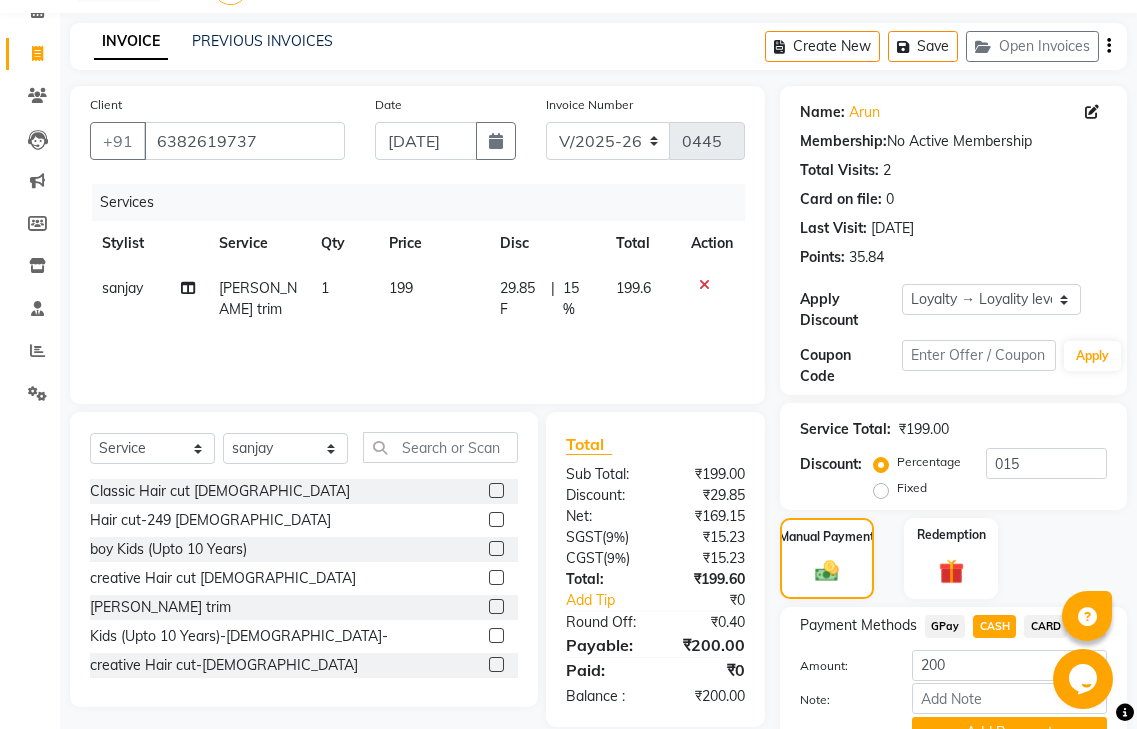 scroll, scrollTop: 162, scrollLeft: 0, axis: vertical 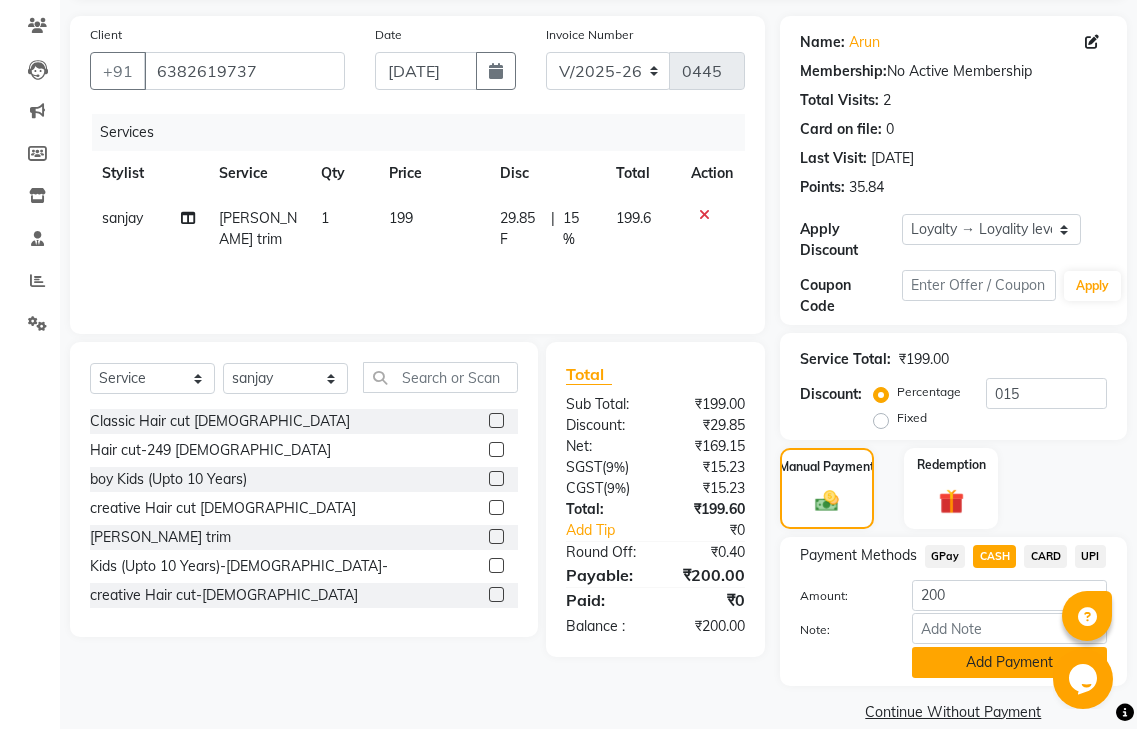 click on "Add Payment" 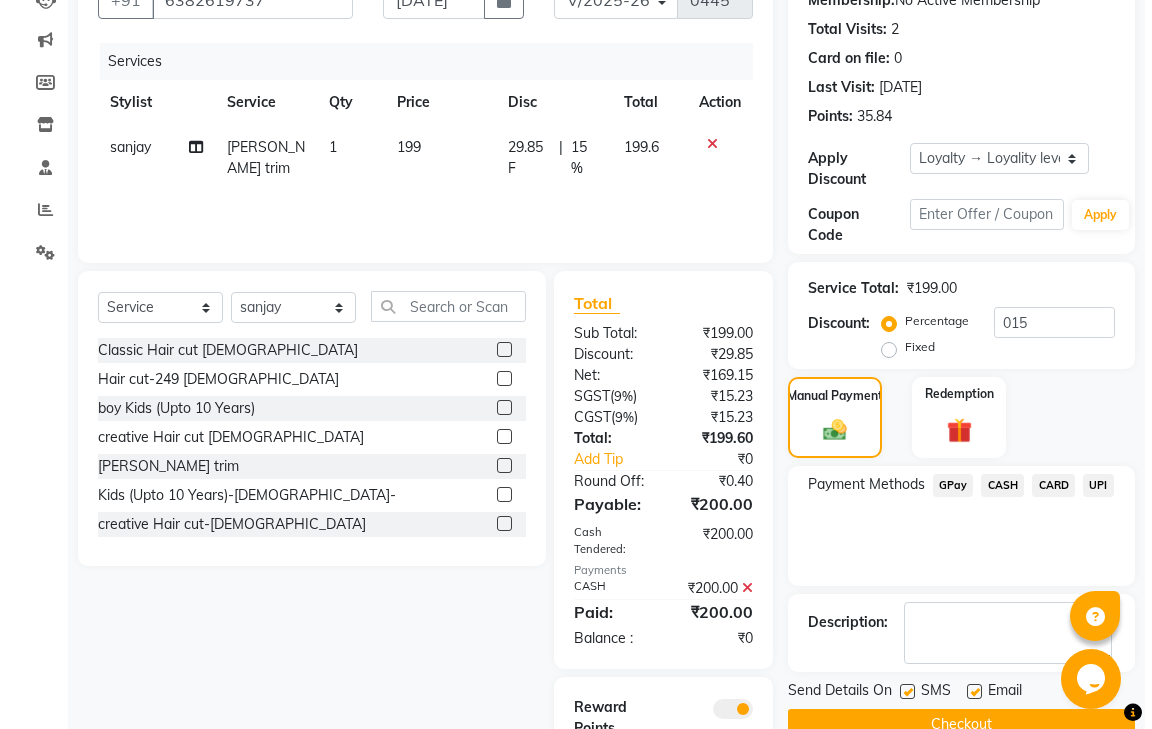 scroll, scrollTop: 336, scrollLeft: 0, axis: vertical 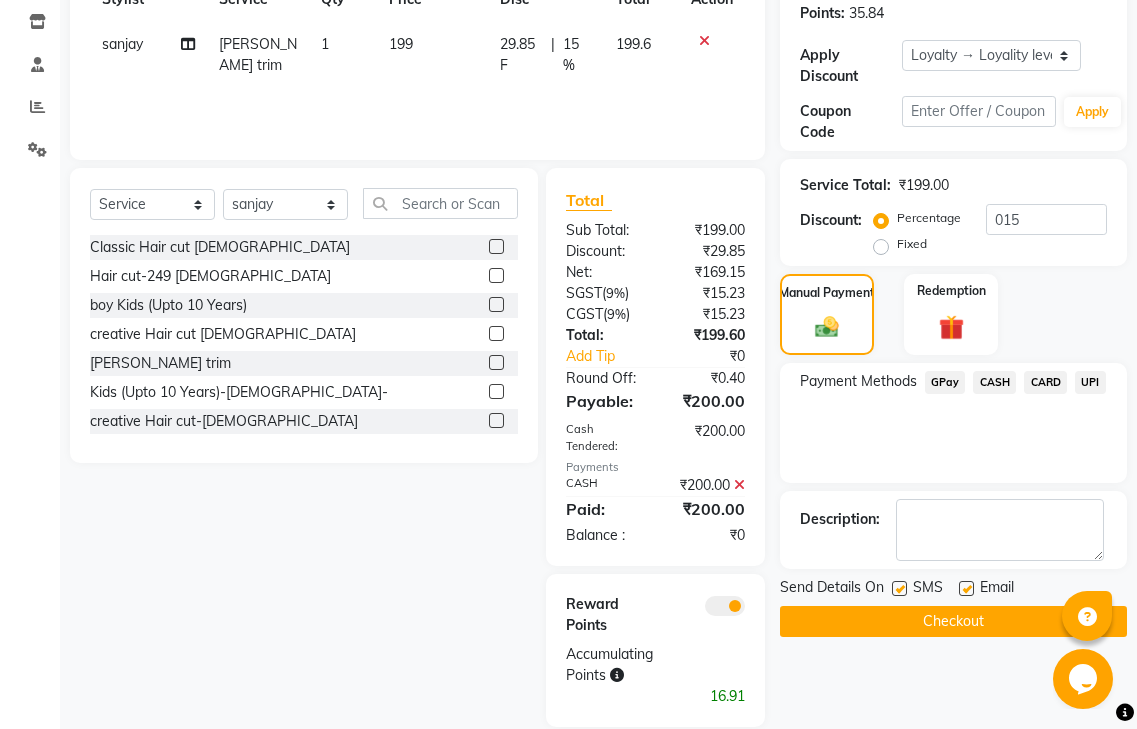 click 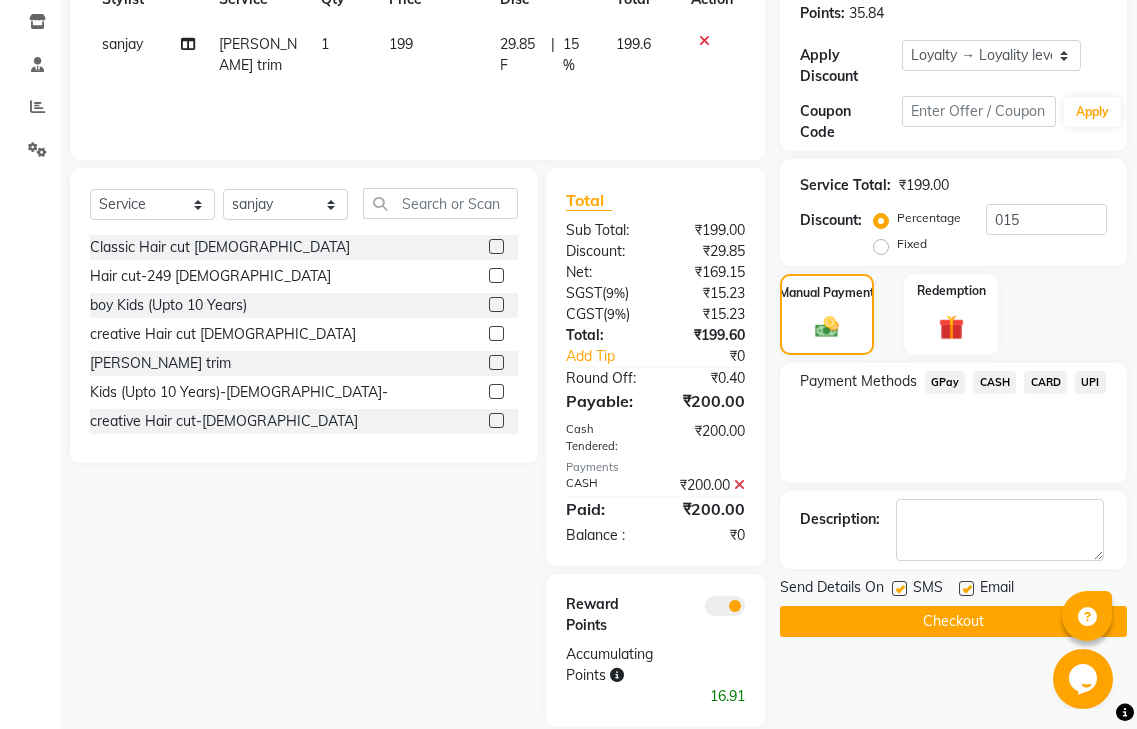 click 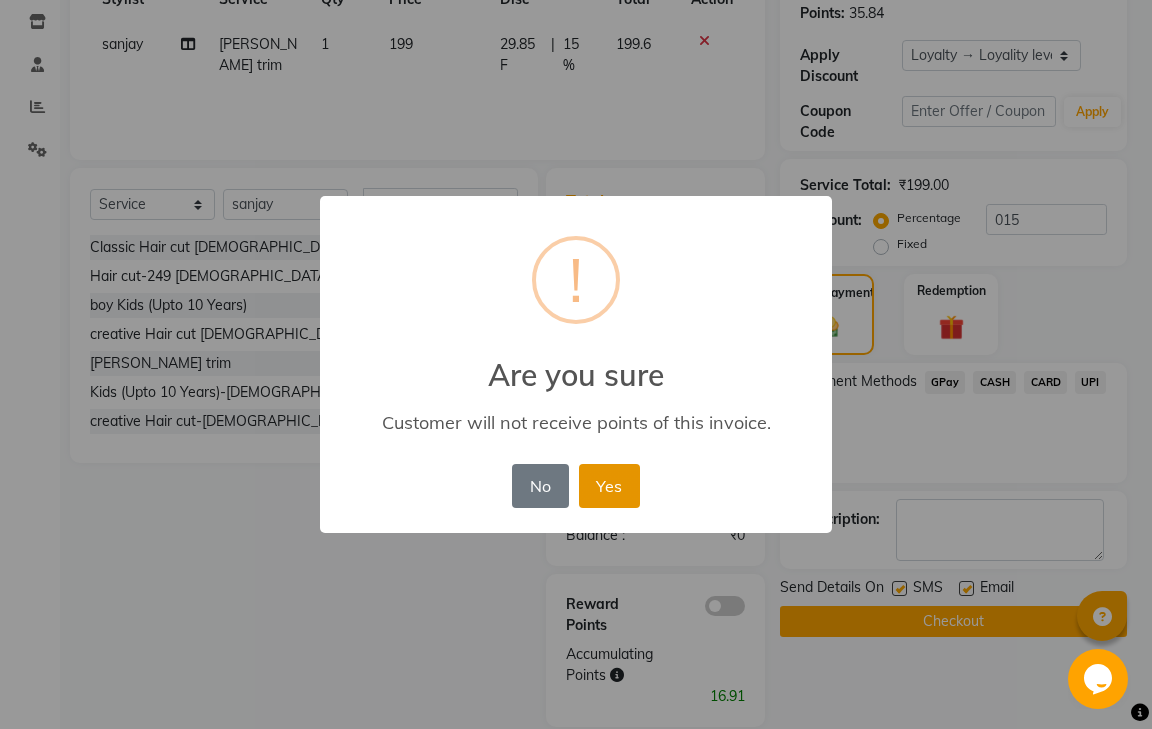 click on "Yes" at bounding box center [609, 486] 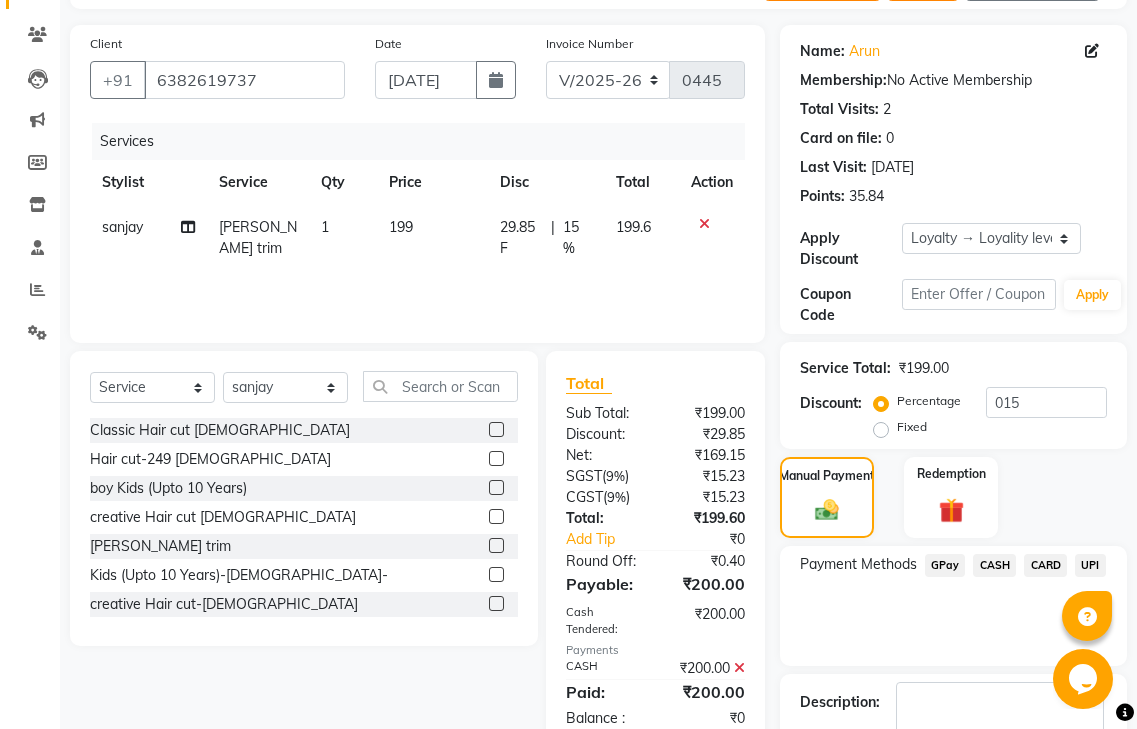 scroll, scrollTop: 265, scrollLeft: 0, axis: vertical 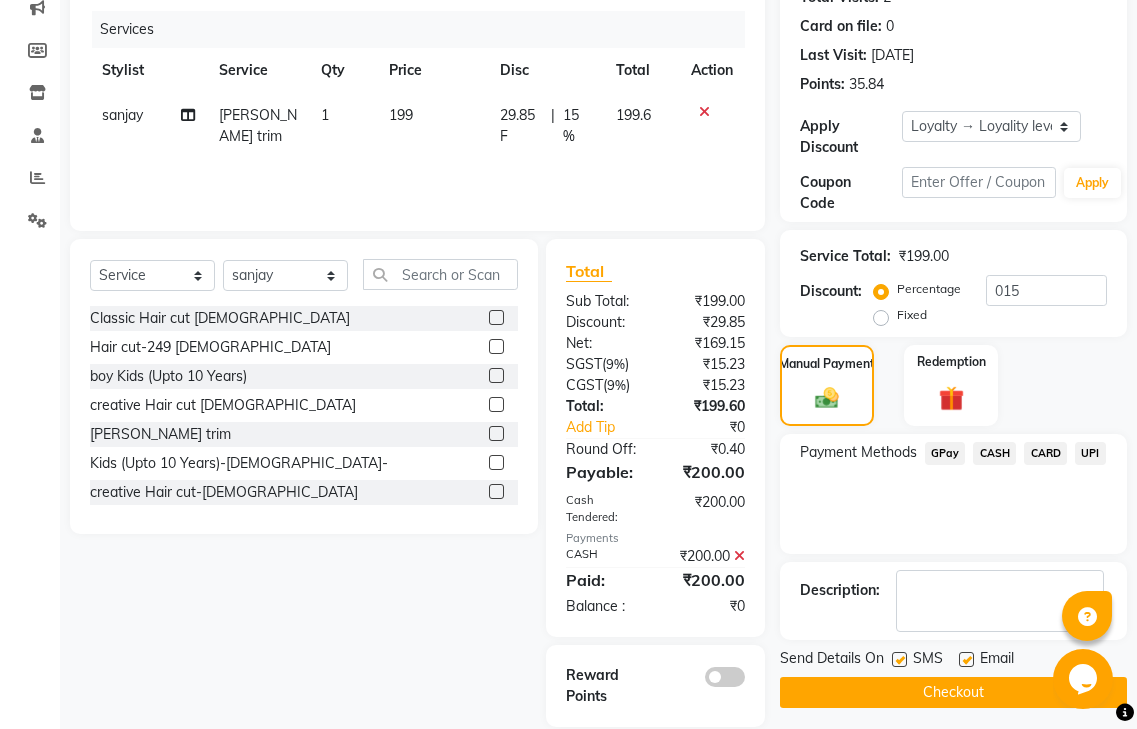 click on "Checkout" 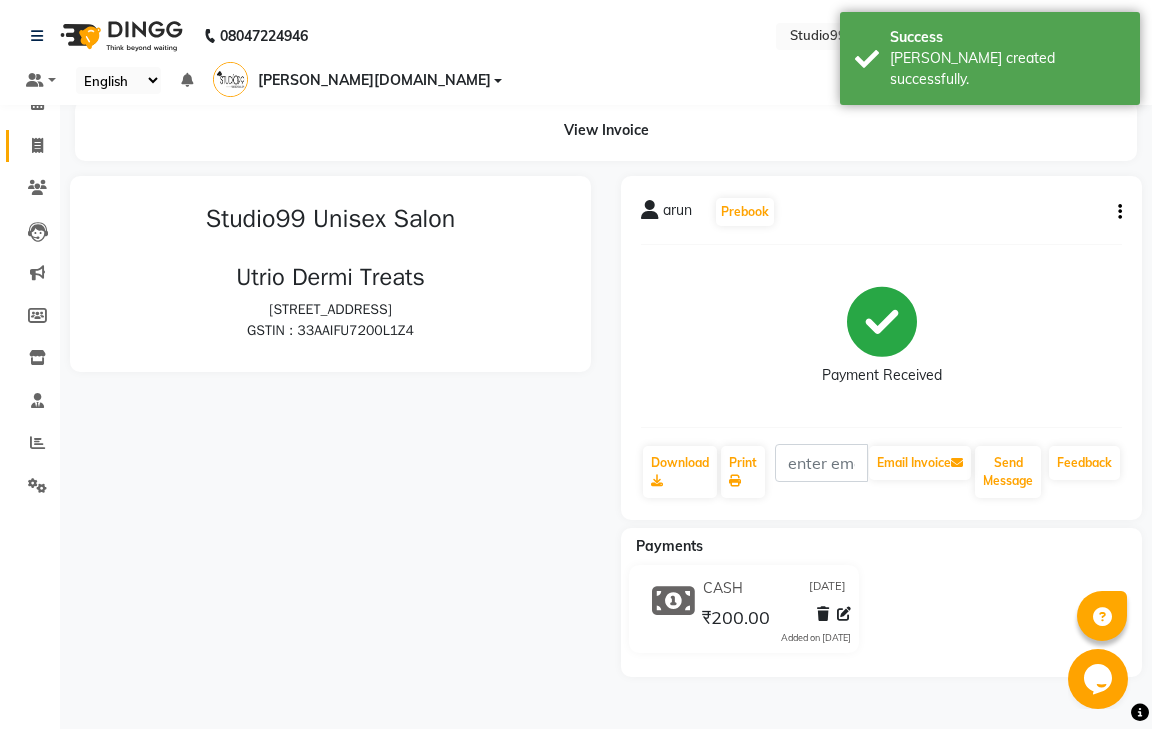 scroll, scrollTop: 0, scrollLeft: 0, axis: both 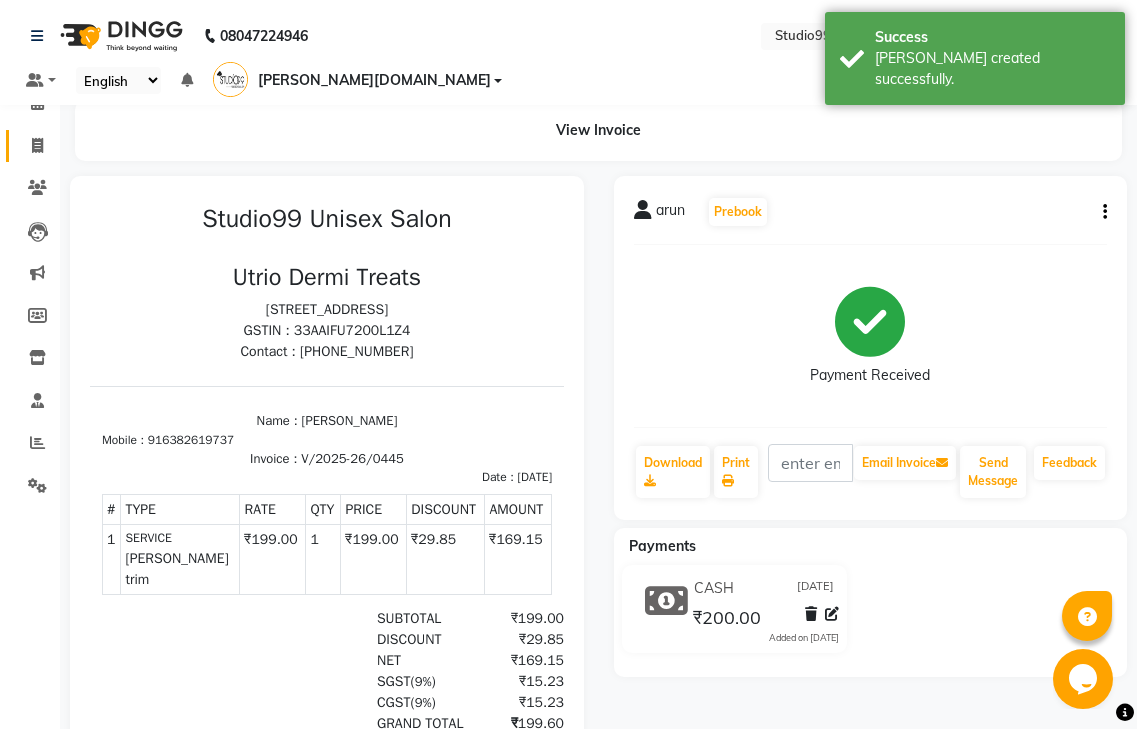 click 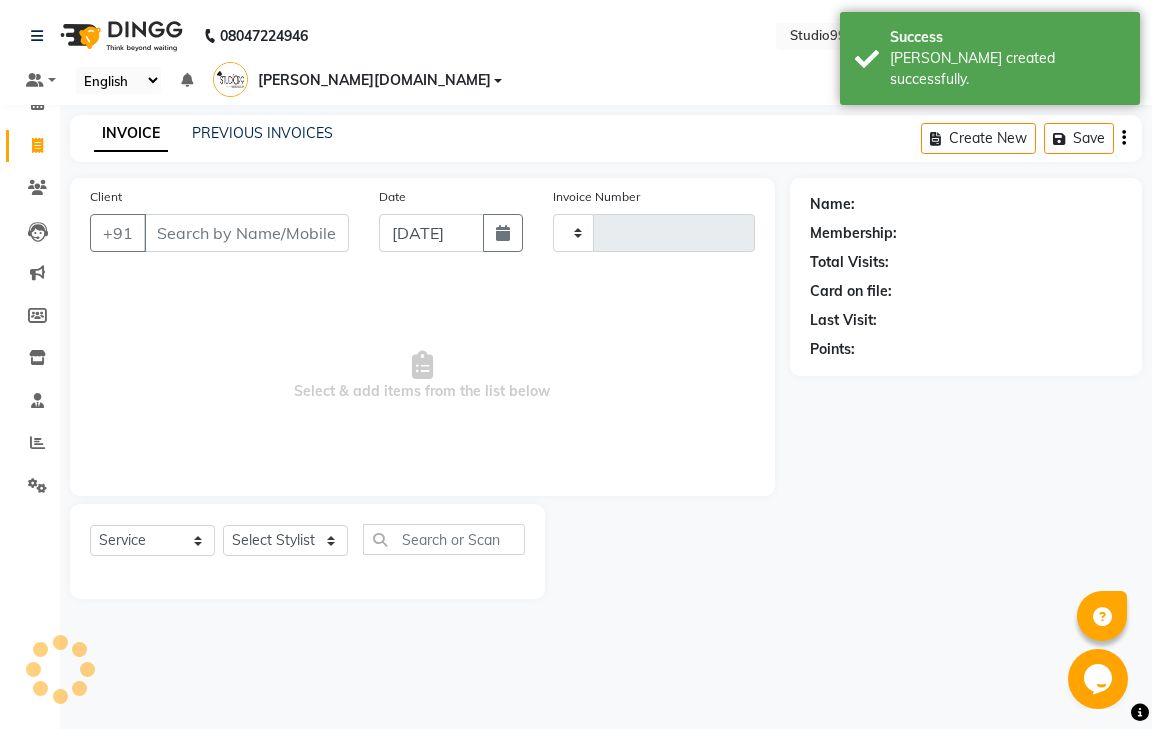 type on "0446" 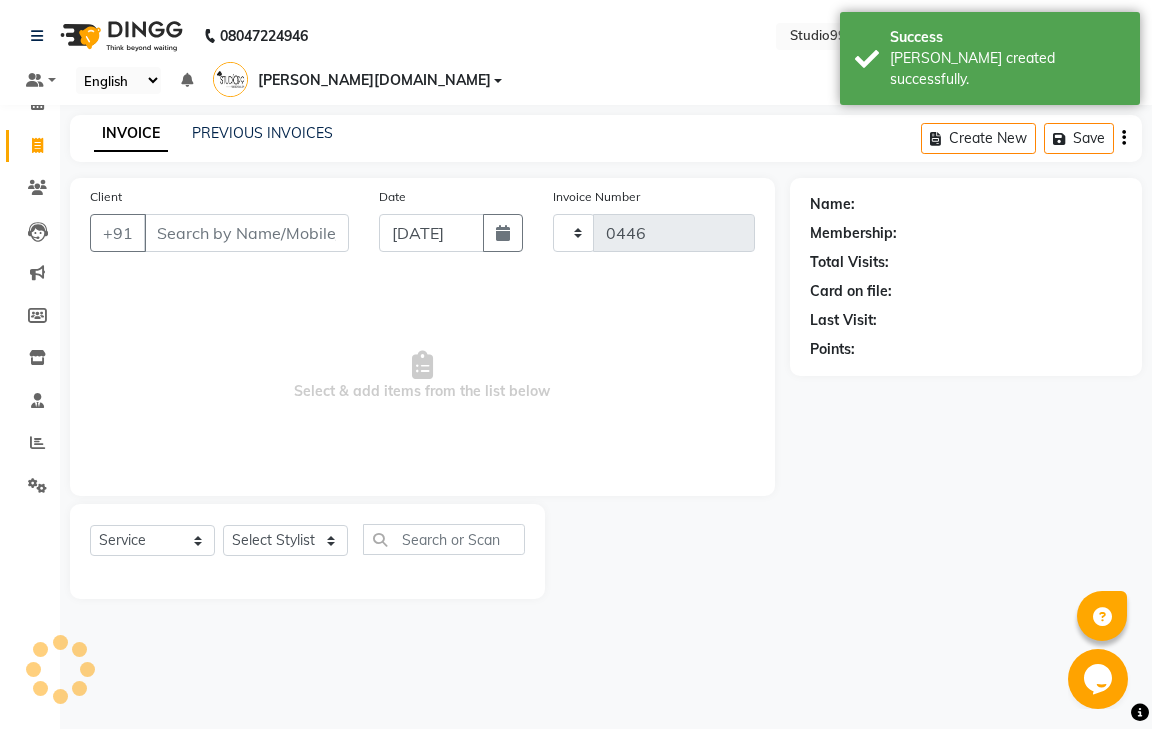 select on "8331" 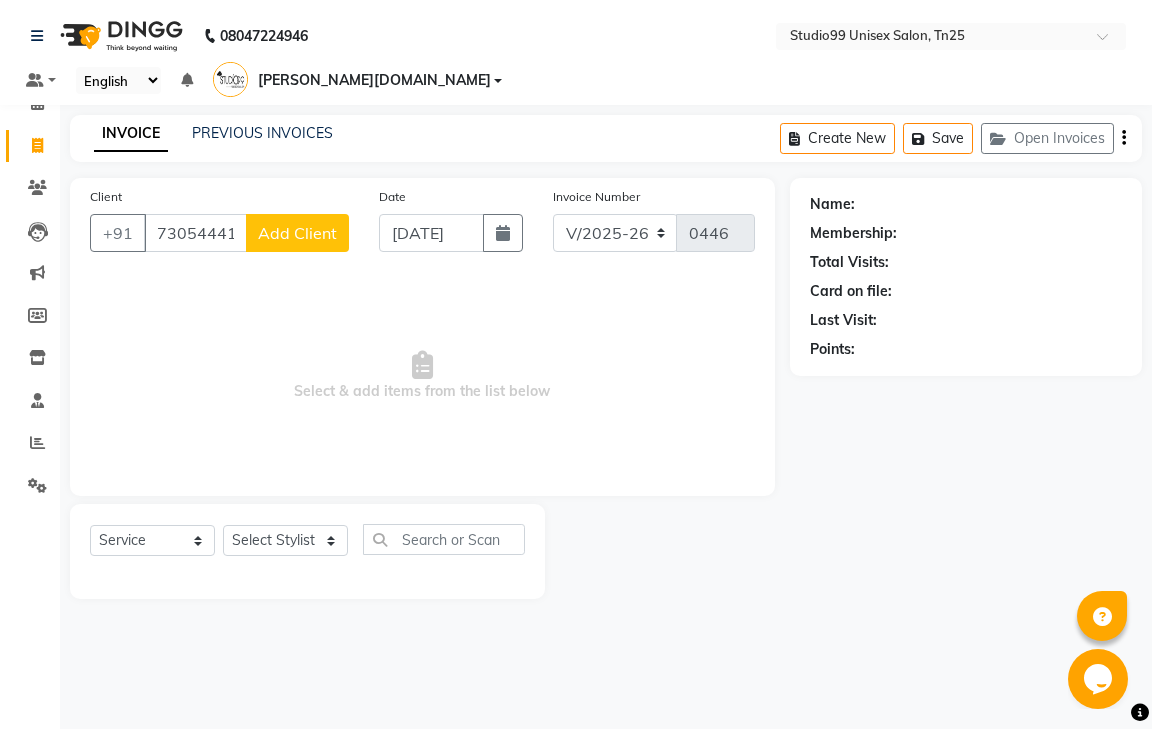 type on "7305444194" 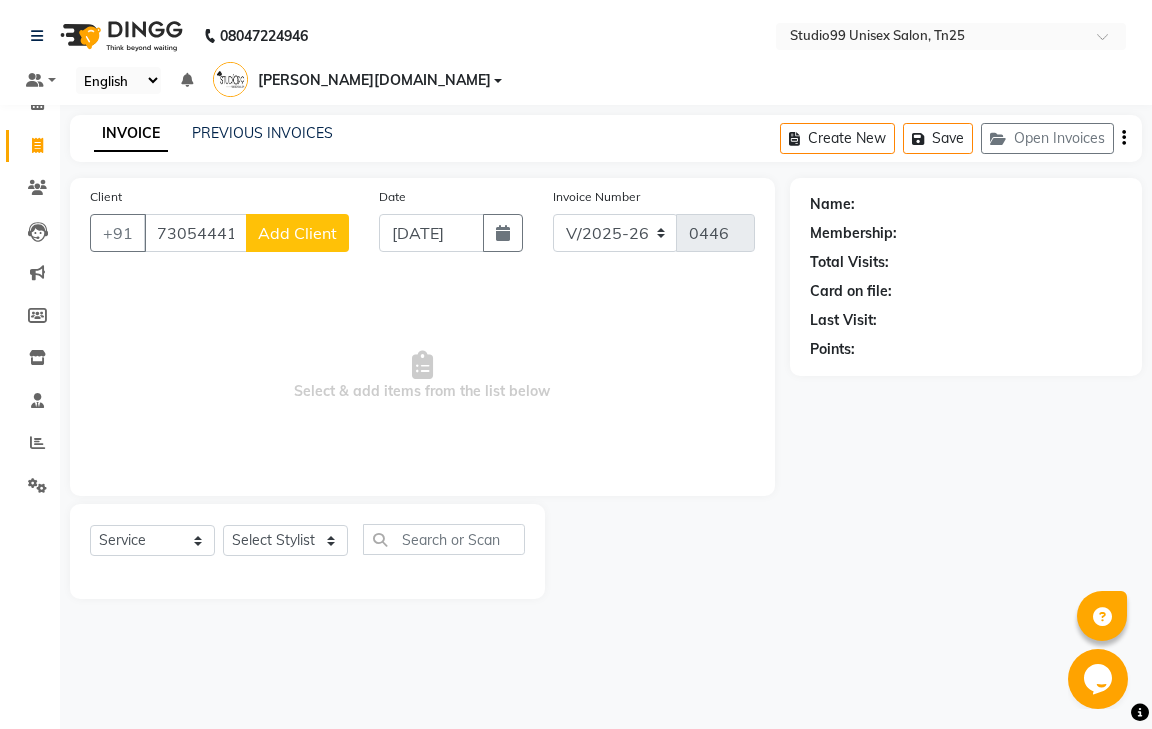 click on "Add Client" 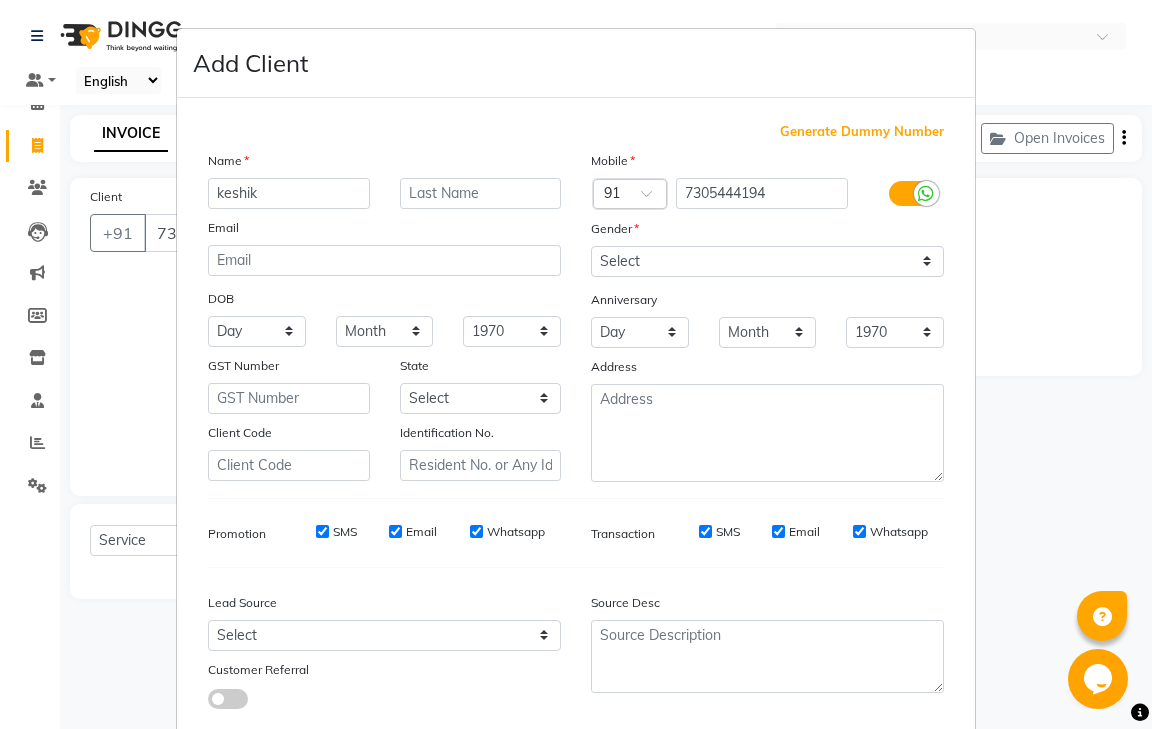 type on "keshik" 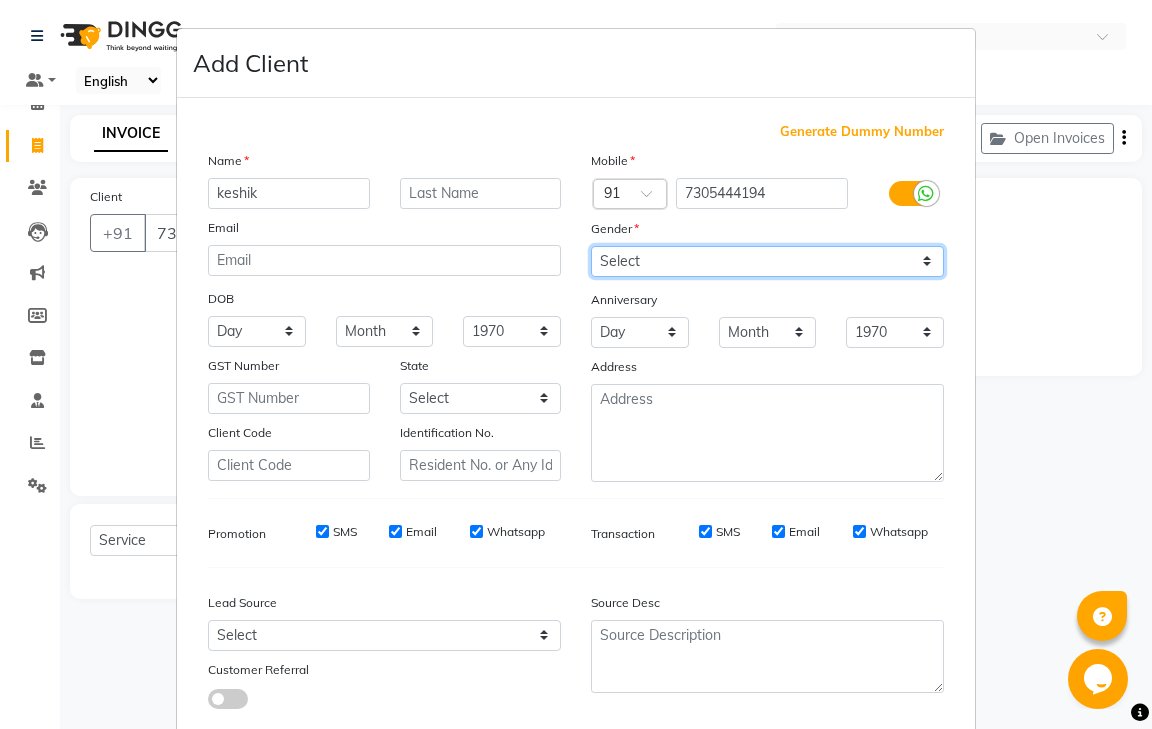 drag, startPoint x: 723, startPoint y: 263, endPoint x: 706, endPoint y: 266, distance: 17.262676 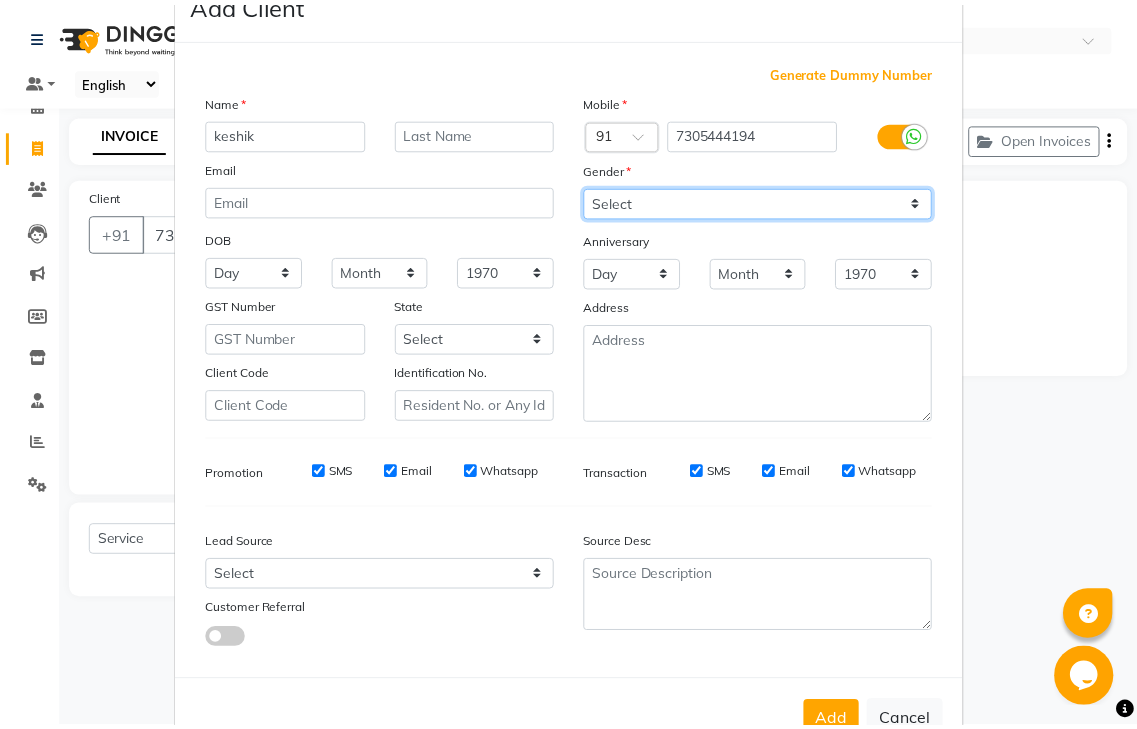 scroll, scrollTop: 120, scrollLeft: 0, axis: vertical 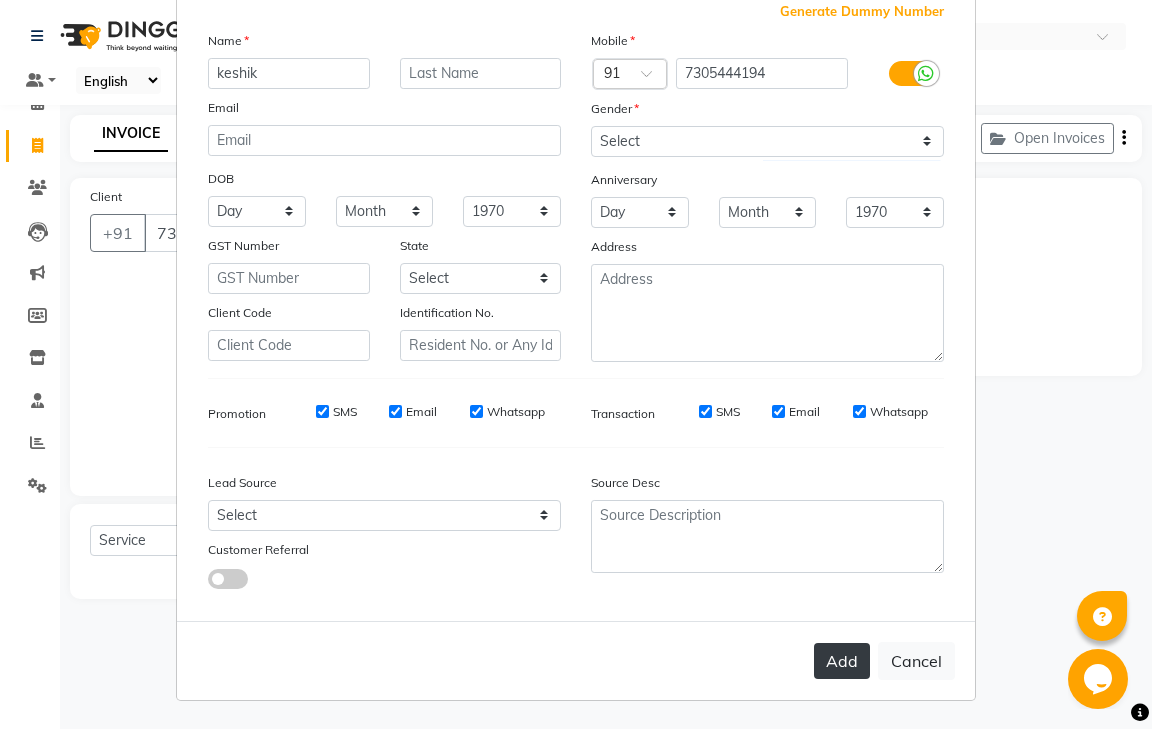 click on "Add" at bounding box center [842, 661] 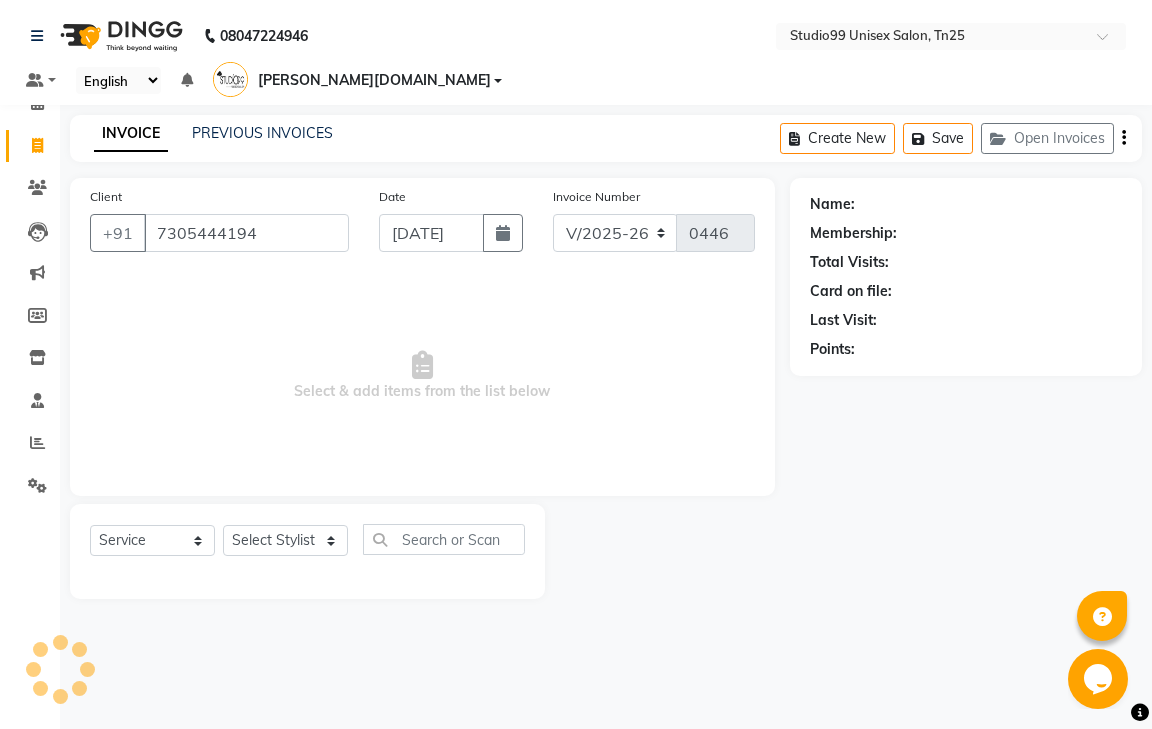 type 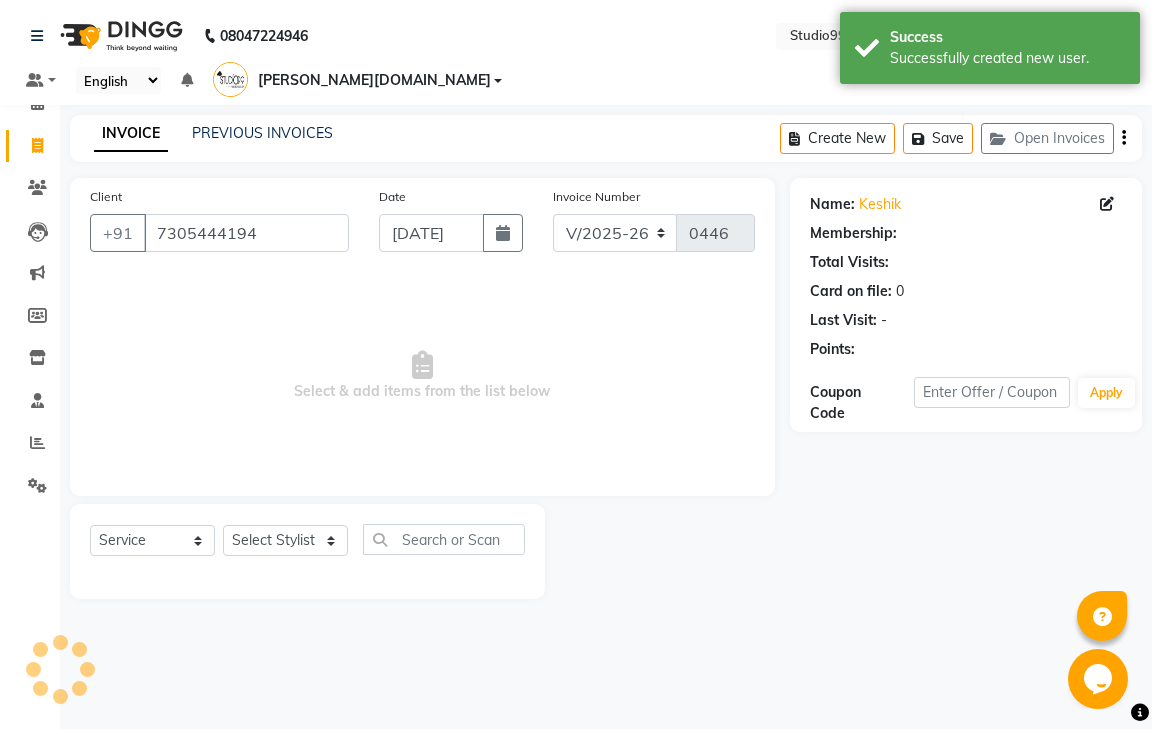 select on "1: Object" 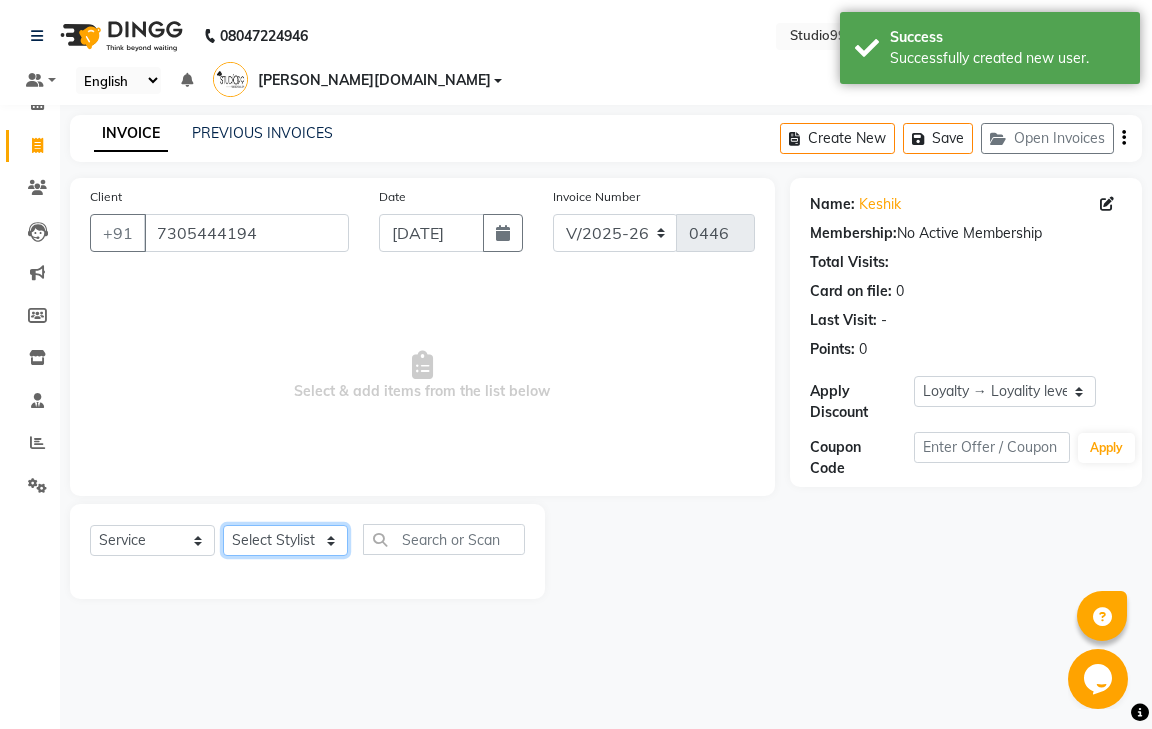click on "Select Stylist gendral [PERSON_NAME]  jaya priya kothai TK [DATE] sanjay santhosh [DOMAIN_NAME]" 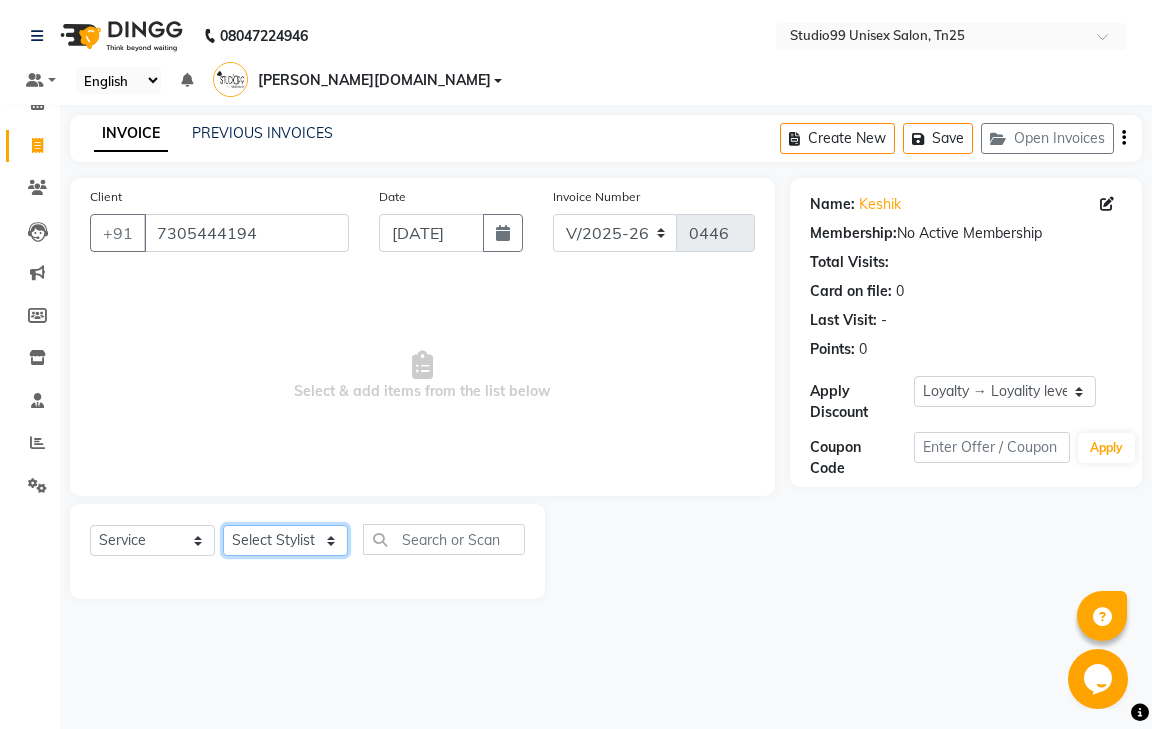 select on "80760" 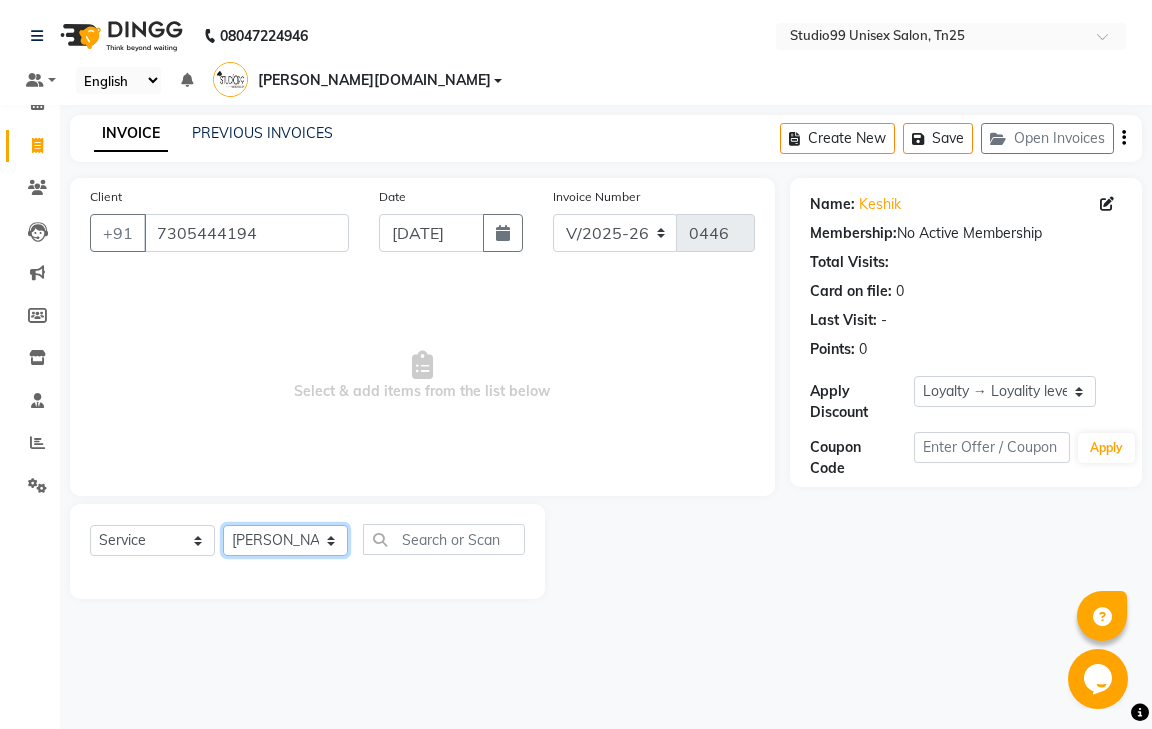 click on "Select Stylist gendral [PERSON_NAME]  jaya priya kothai TK [DATE] sanjay santhosh [DOMAIN_NAME]" 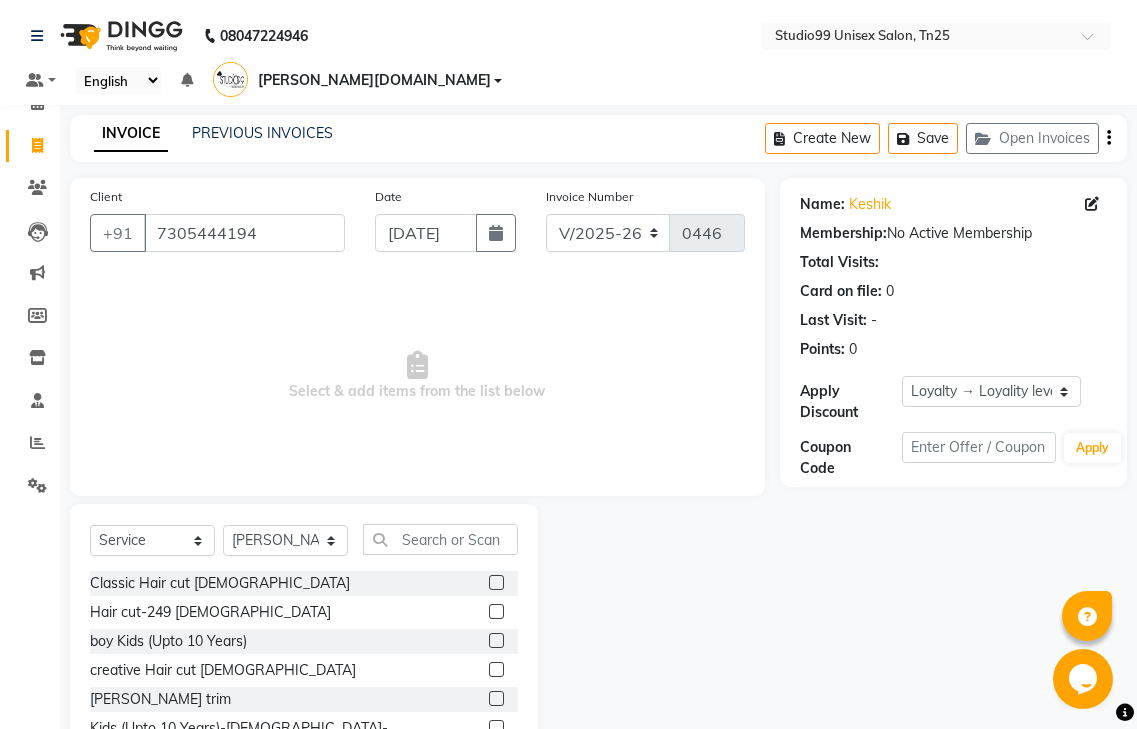 click 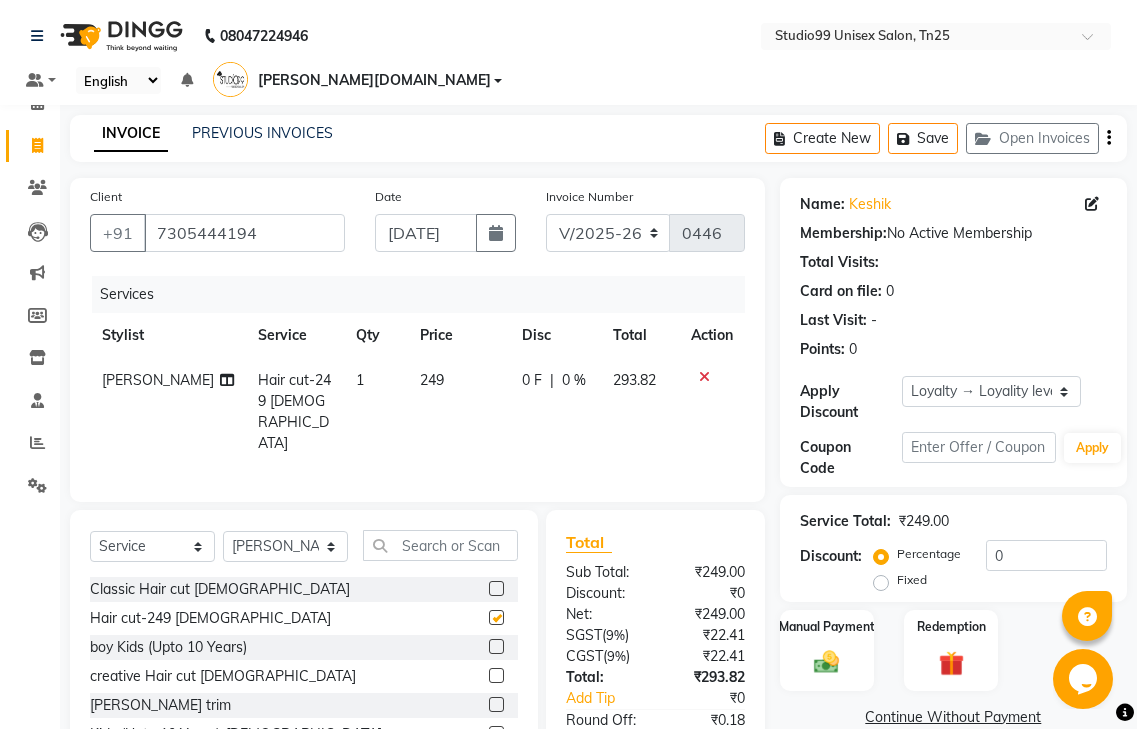 checkbox on "false" 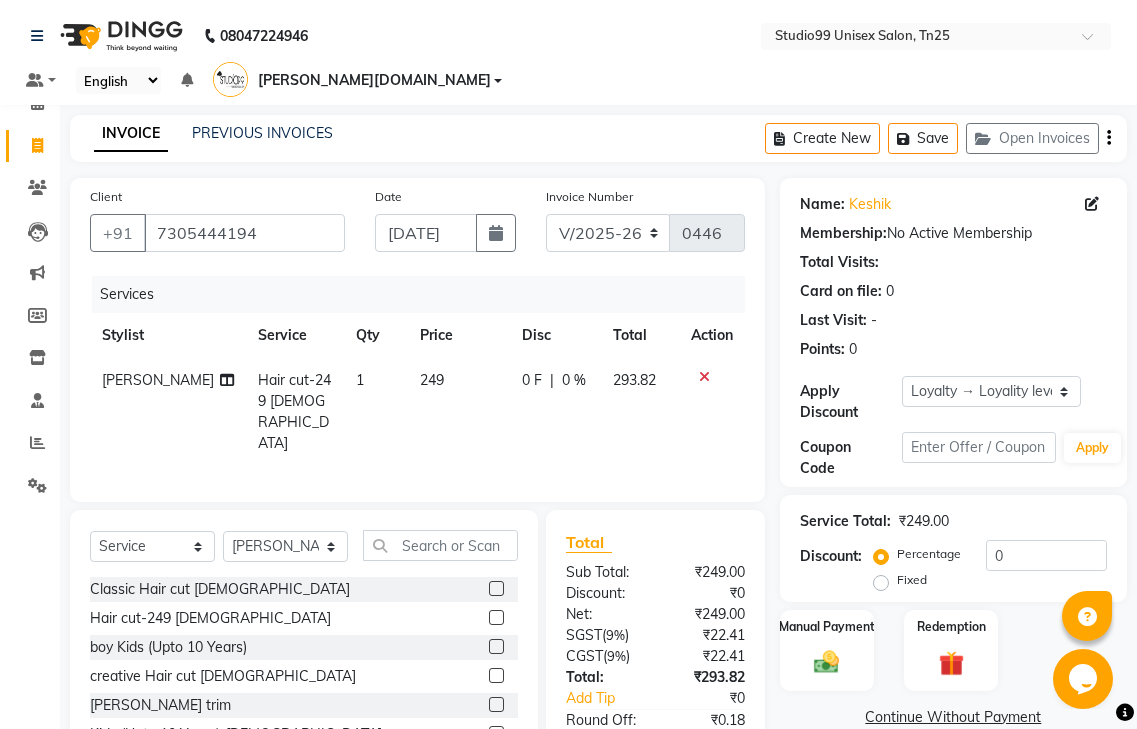 click 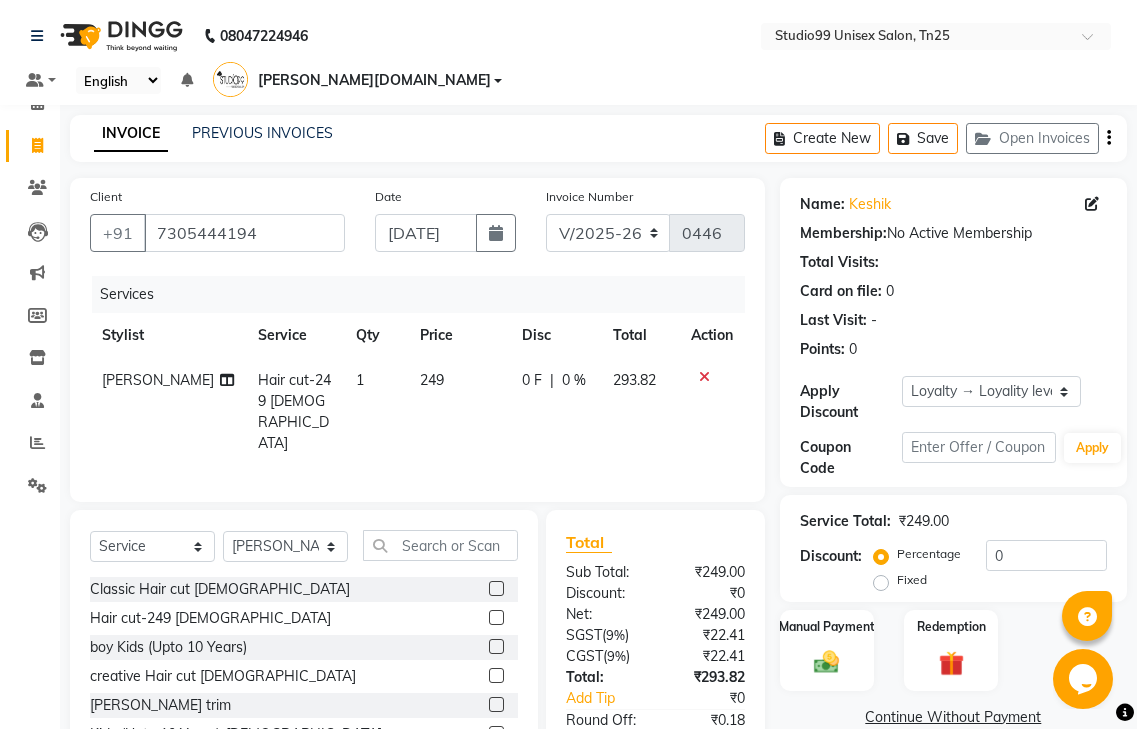 click 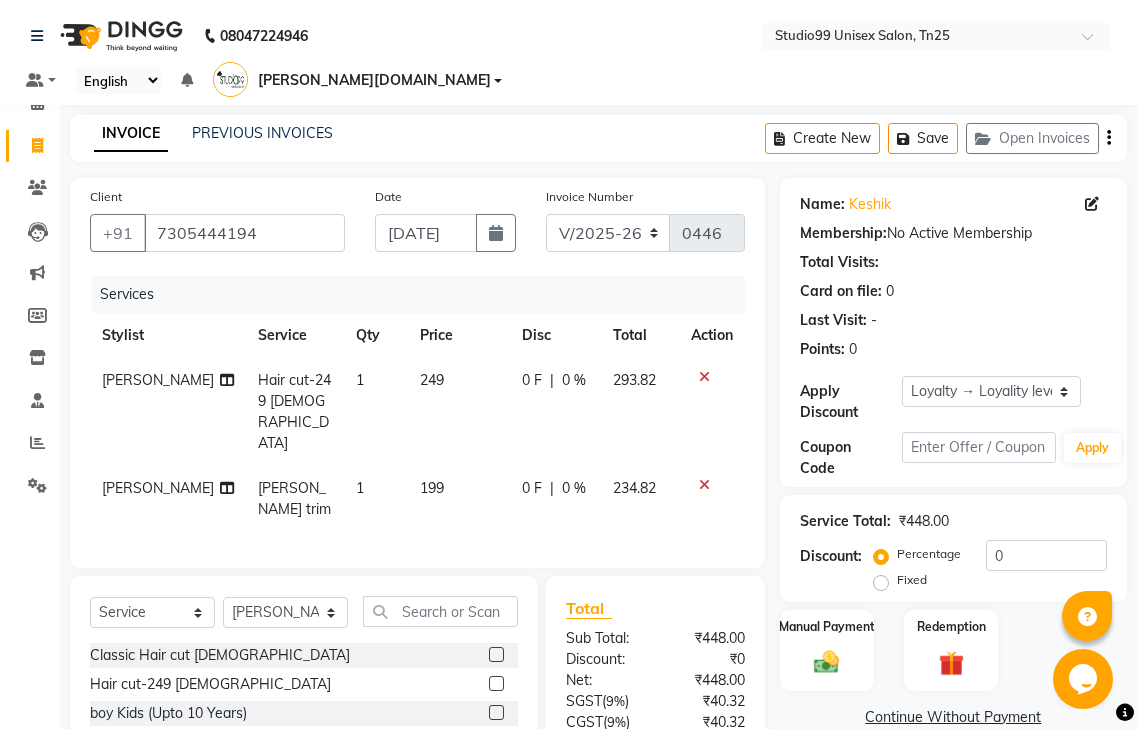 checkbox on "false" 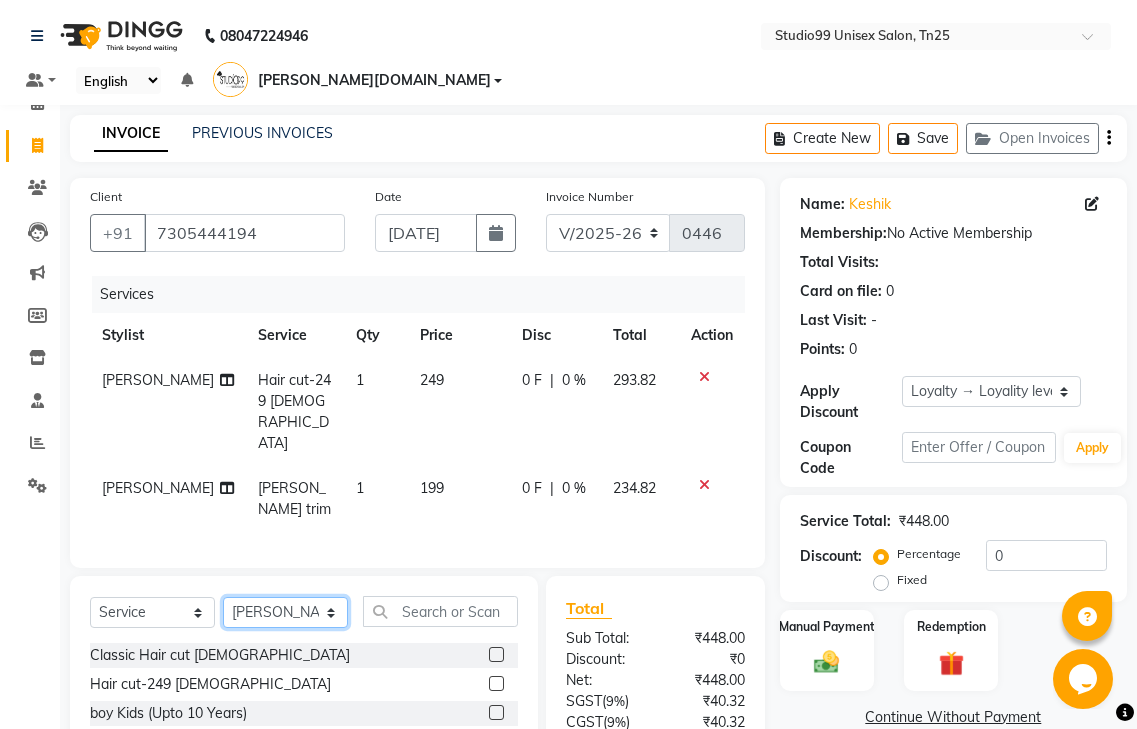 click on "Select Stylist gendral [PERSON_NAME]  jaya priya kothai TK [DATE] sanjay santhosh [DOMAIN_NAME]" 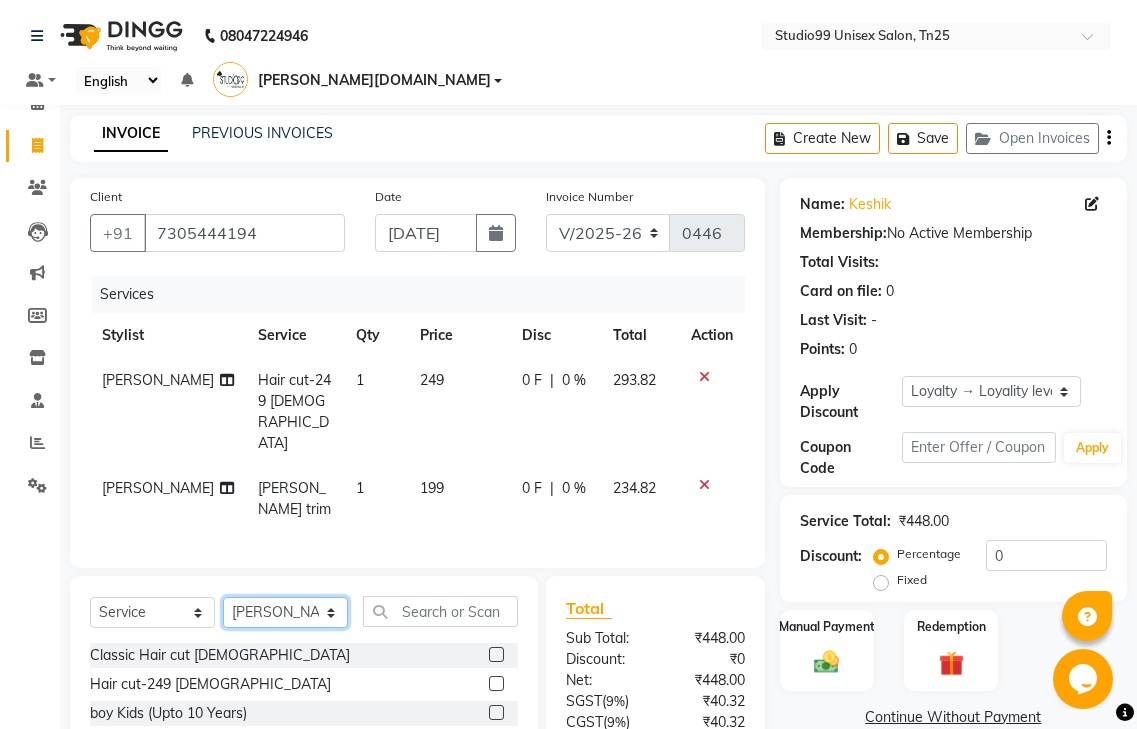 select on "82463" 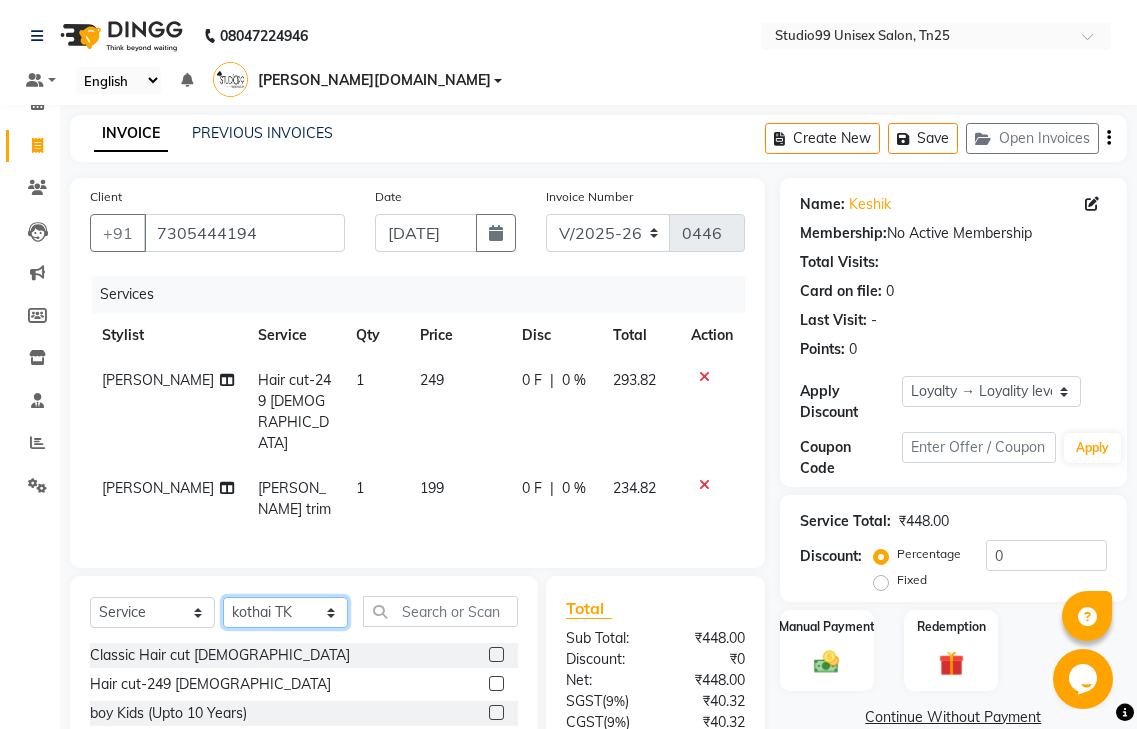 click on "Select Stylist gendral [PERSON_NAME]  jaya priya kothai TK [DATE] sanjay santhosh [DOMAIN_NAME]" 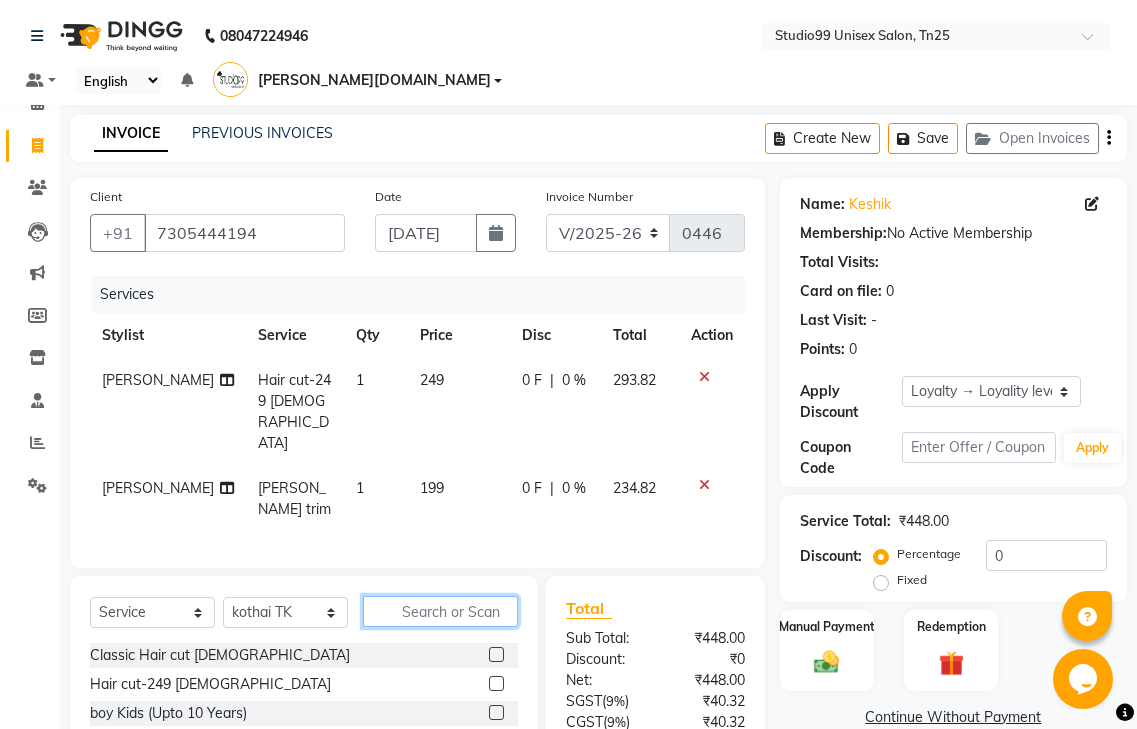 click 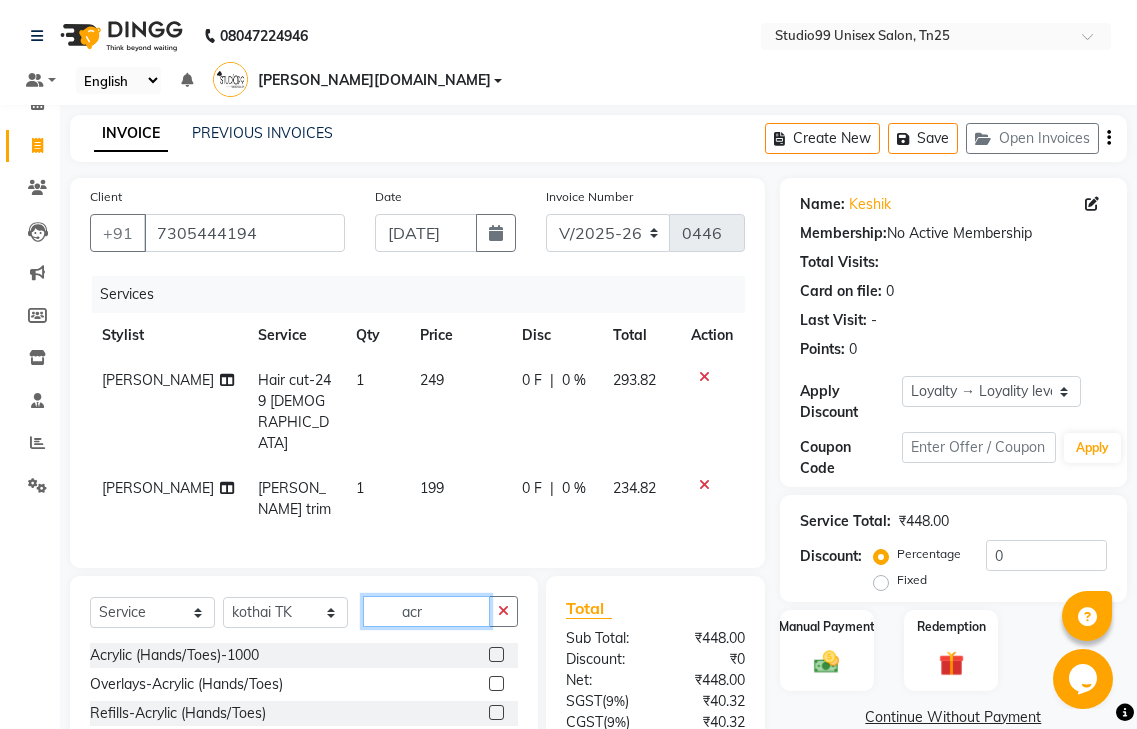 type on "acr" 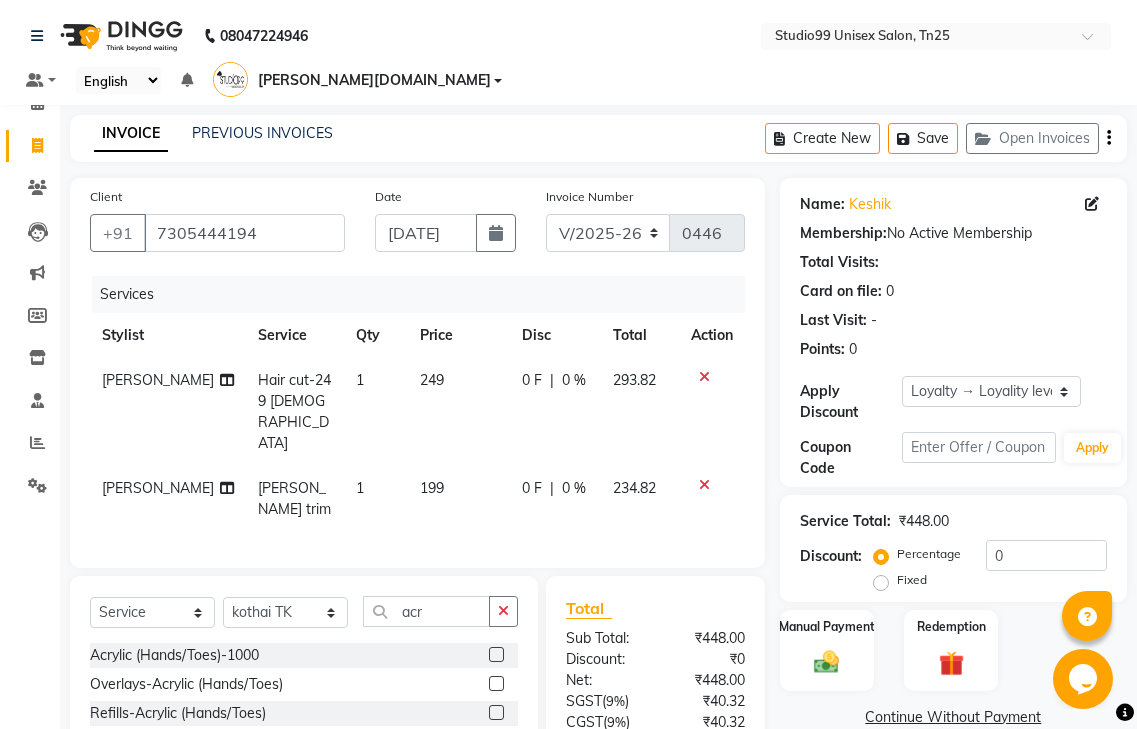 click 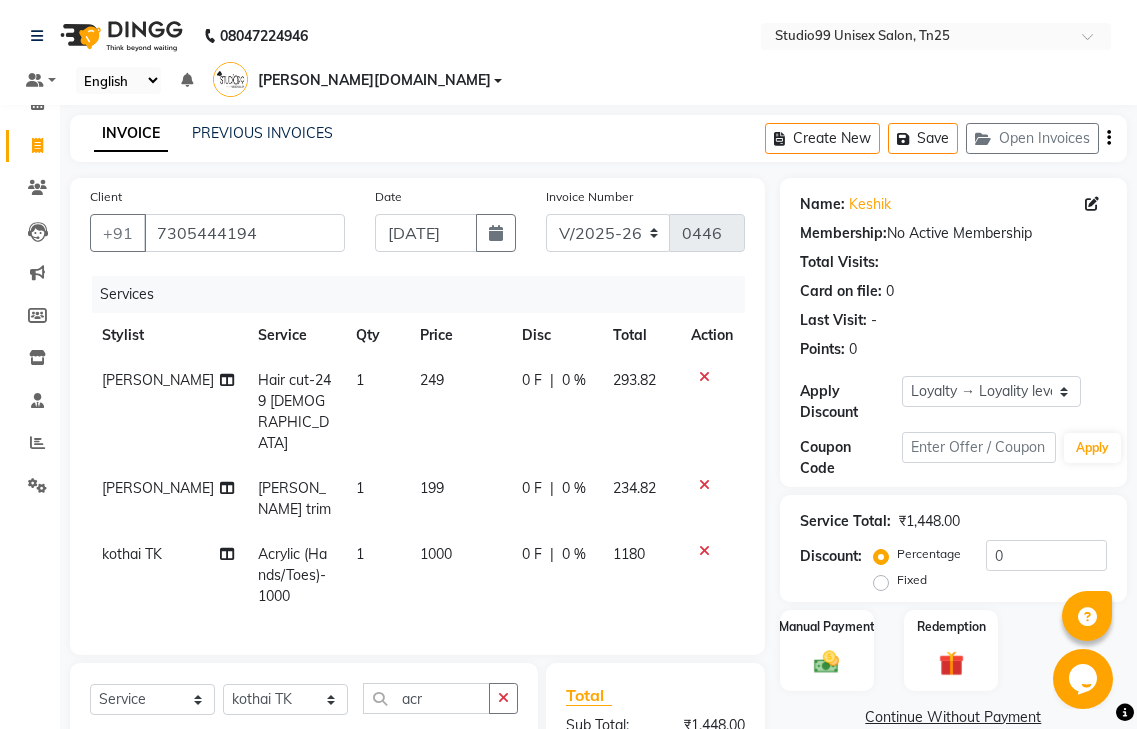 checkbox on "false" 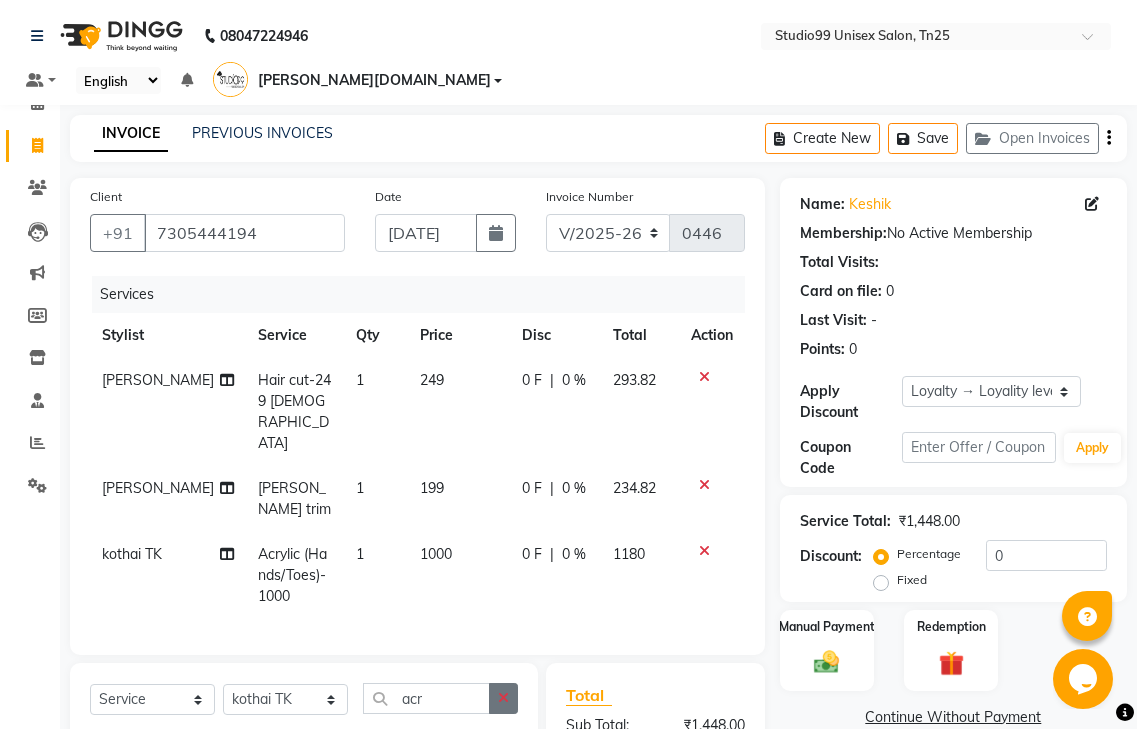 click 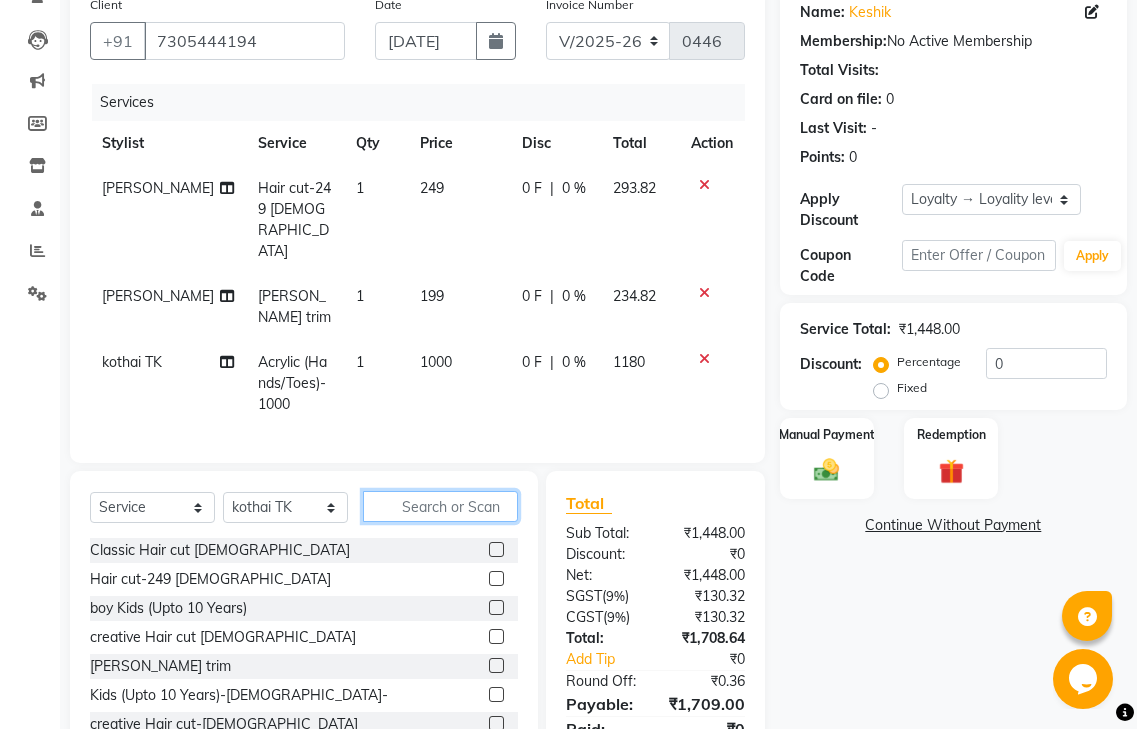 scroll, scrollTop: 203, scrollLeft: 0, axis: vertical 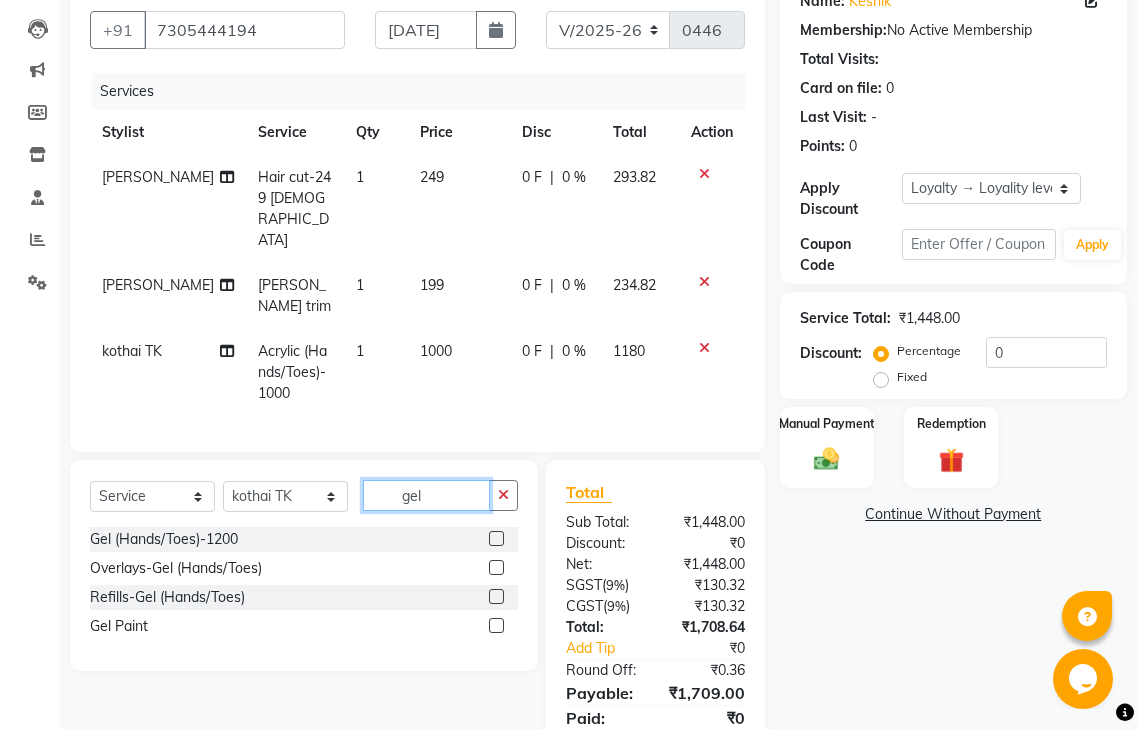 type on "gel" 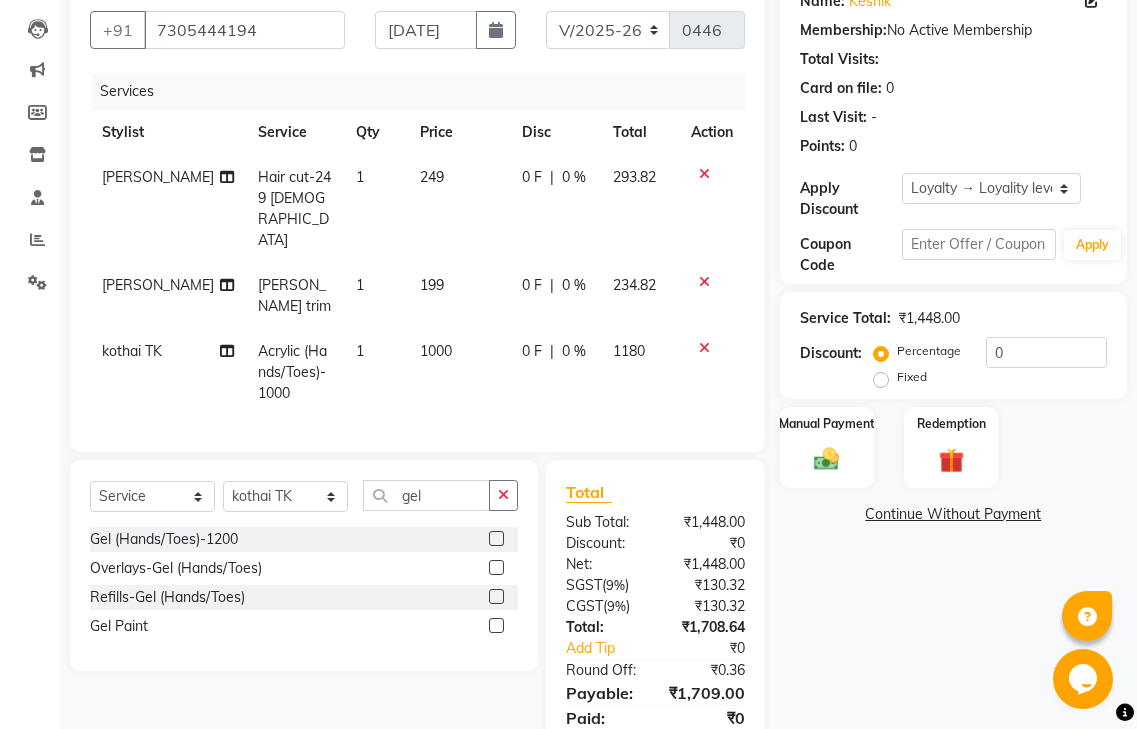 click 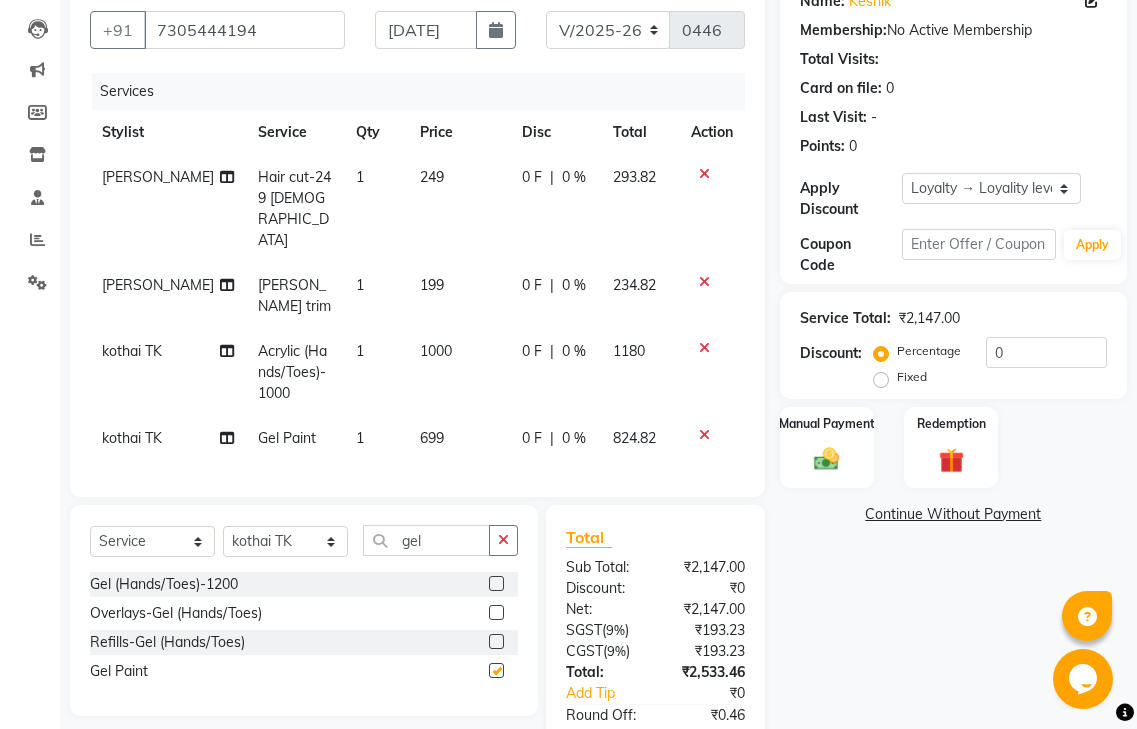 checkbox on "false" 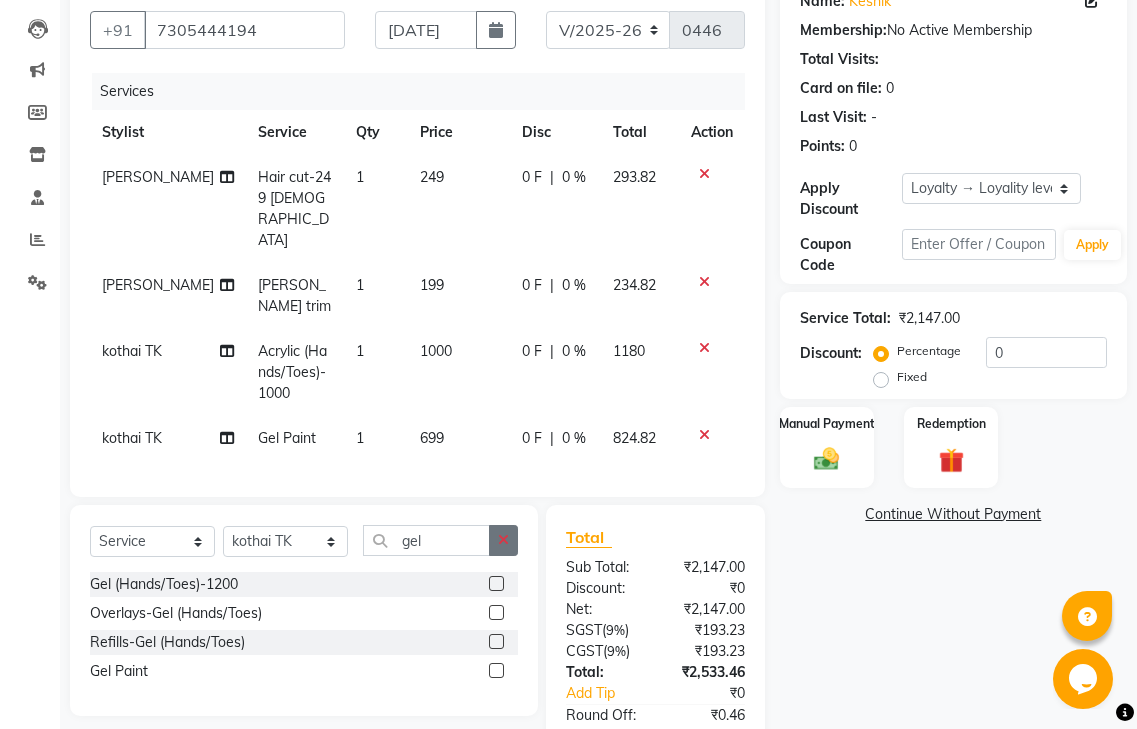 click 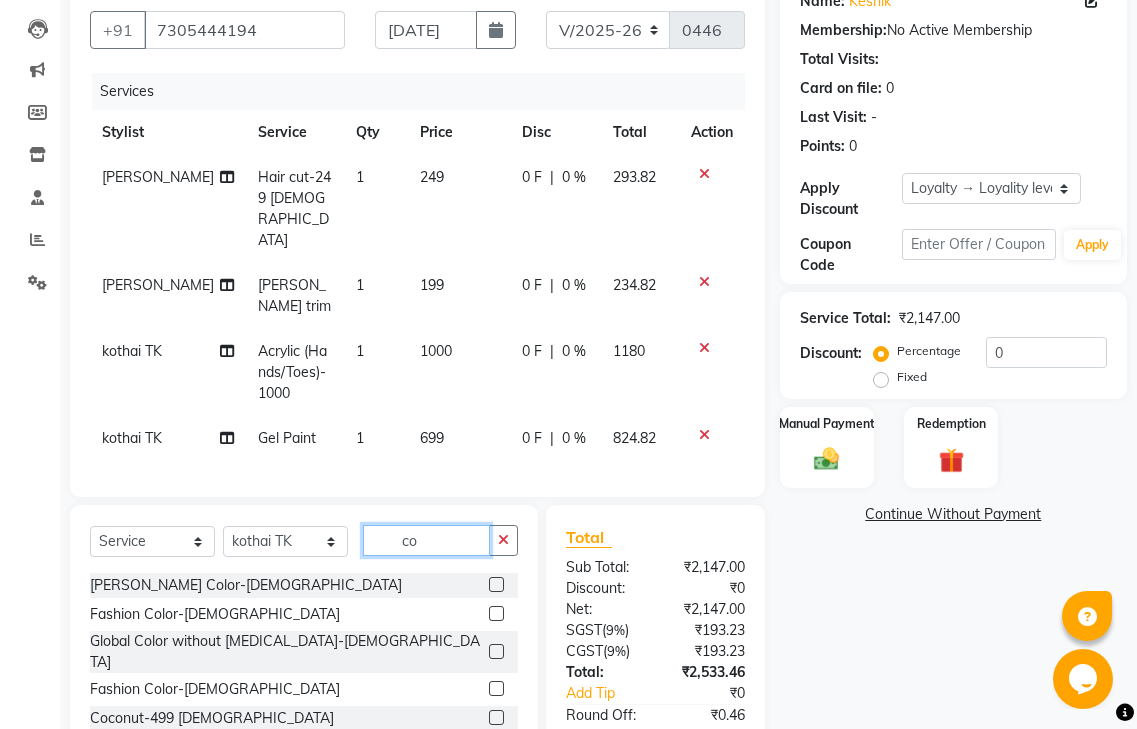 scroll, scrollTop: 293, scrollLeft: 0, axis: vertical 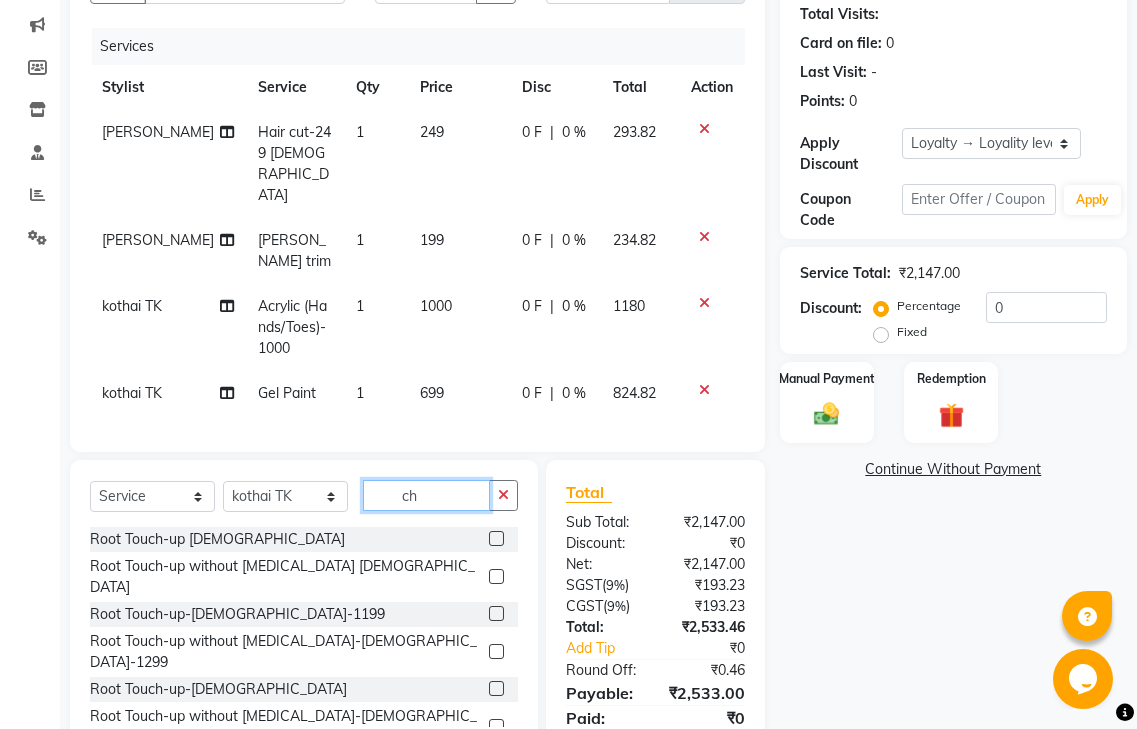 type on "c" 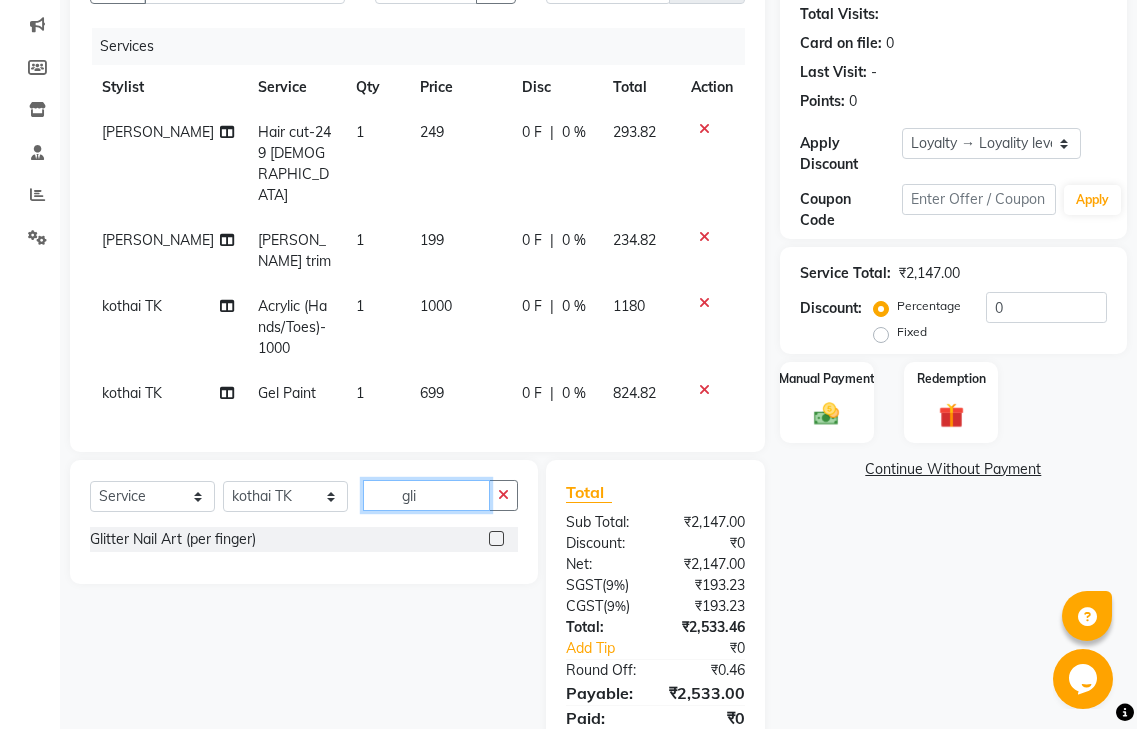 type on "gli" 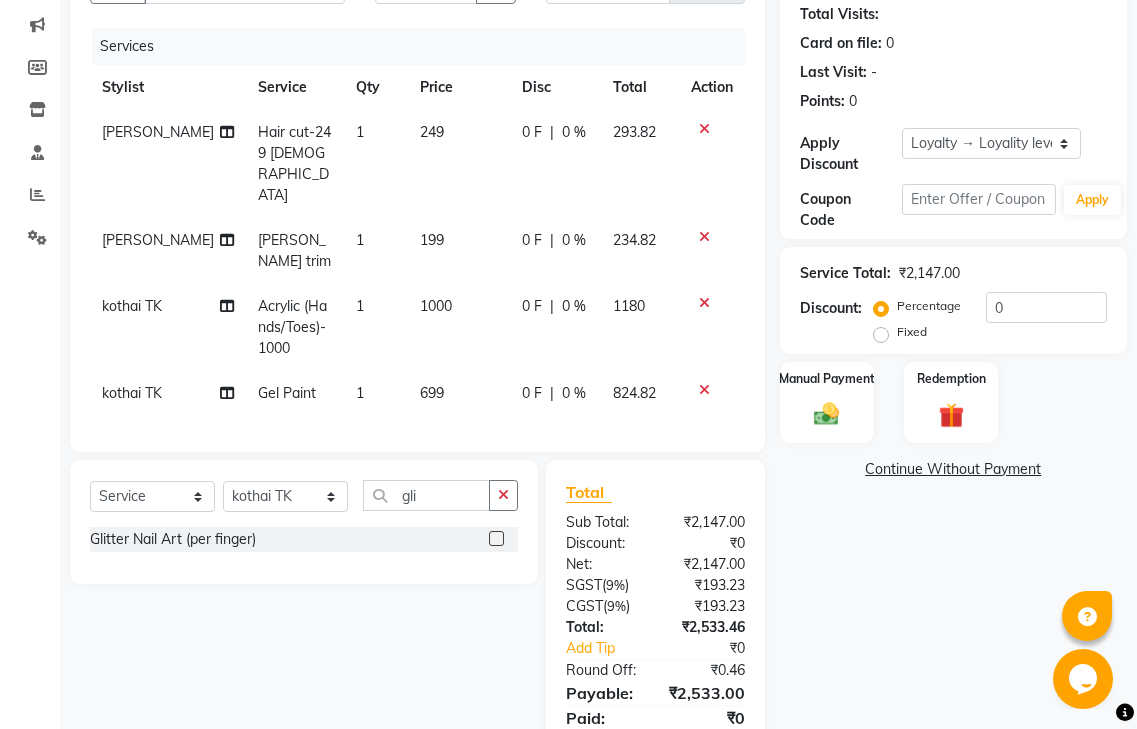click 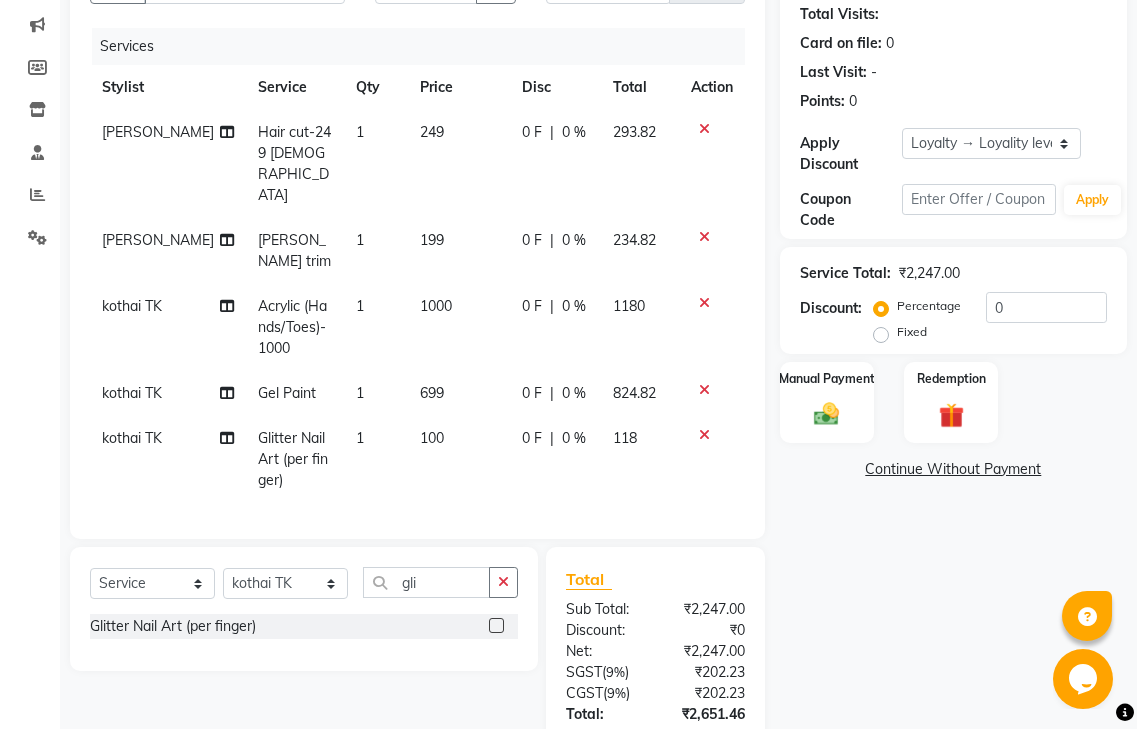 click 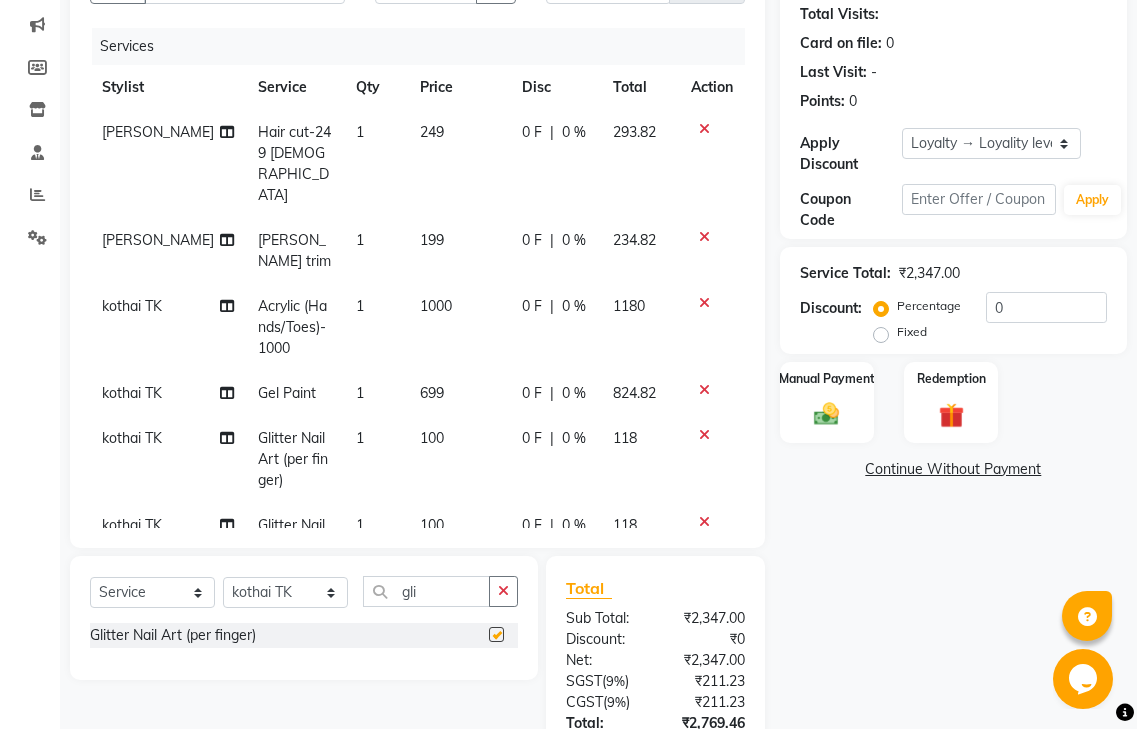checkbox on "false" 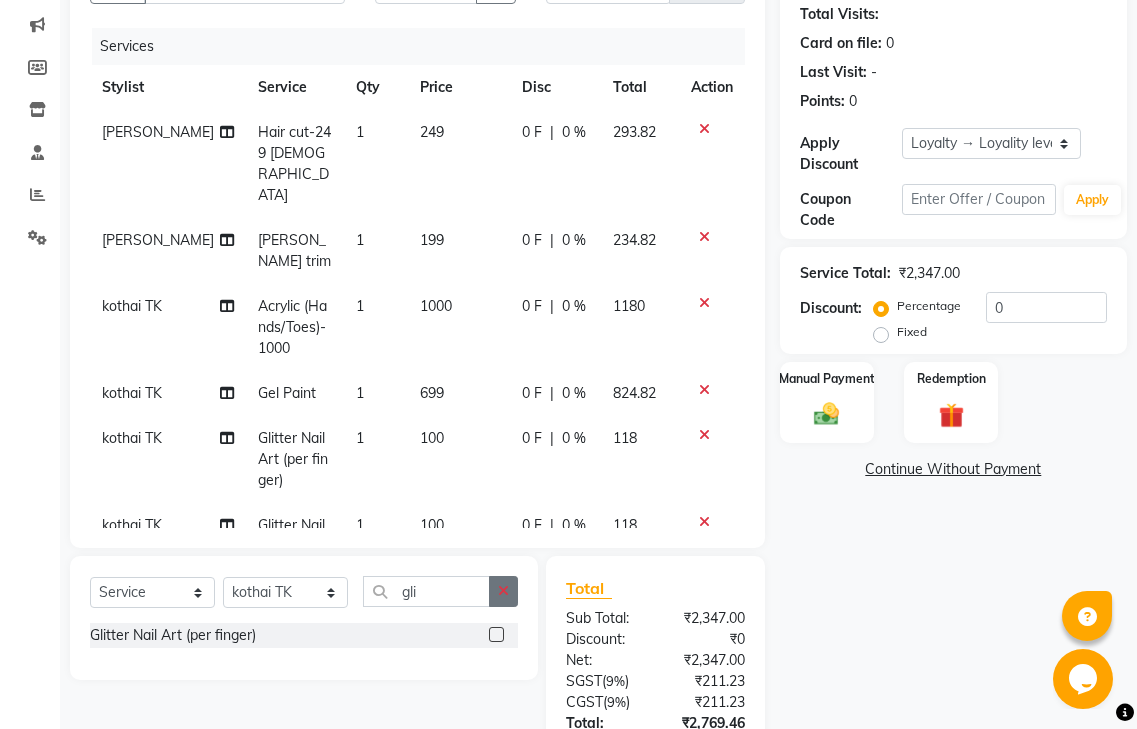 click 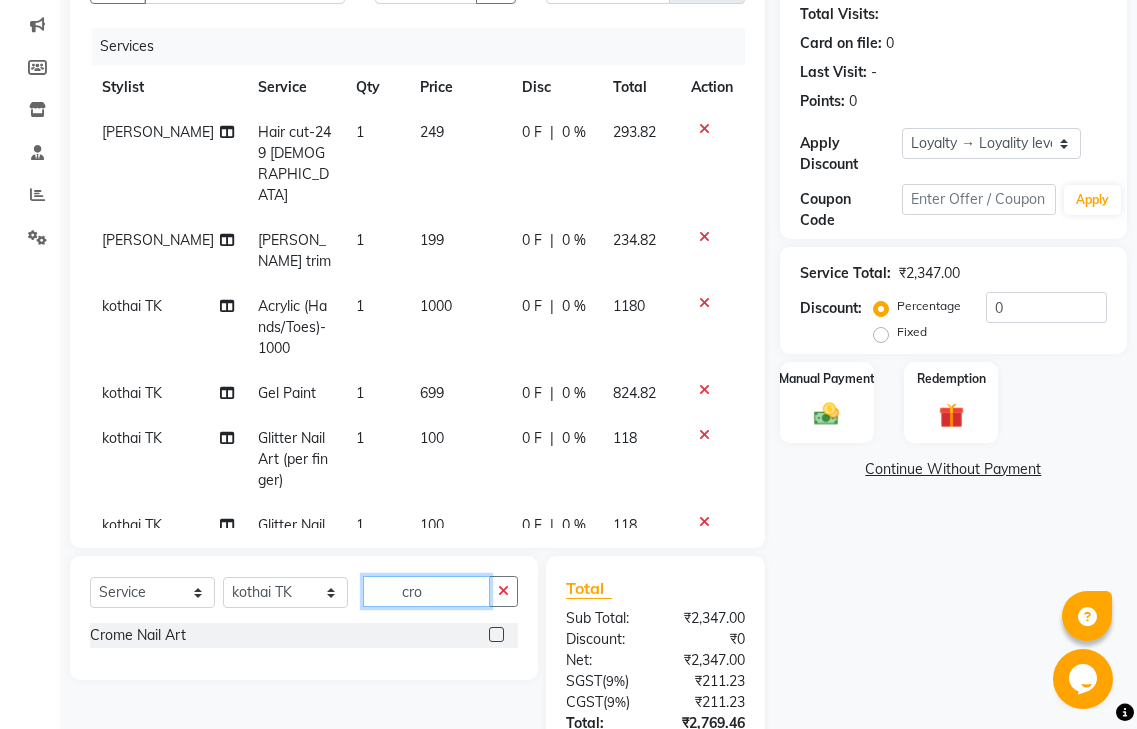 type on "cro" 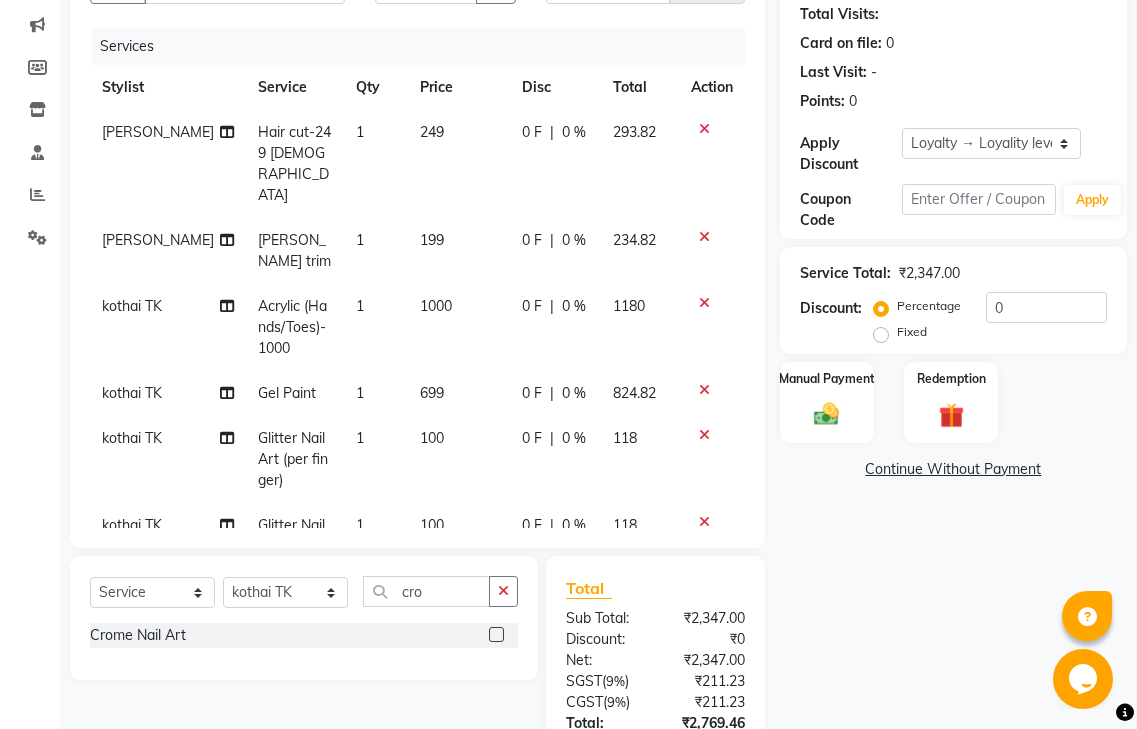 click 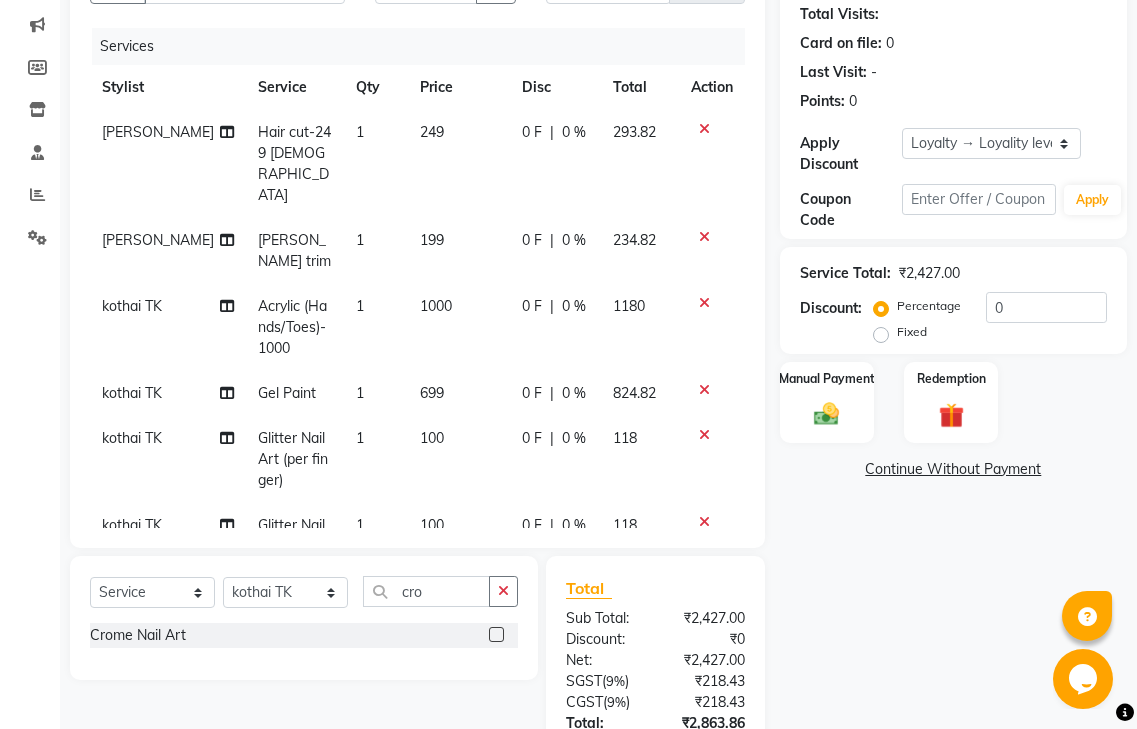 click 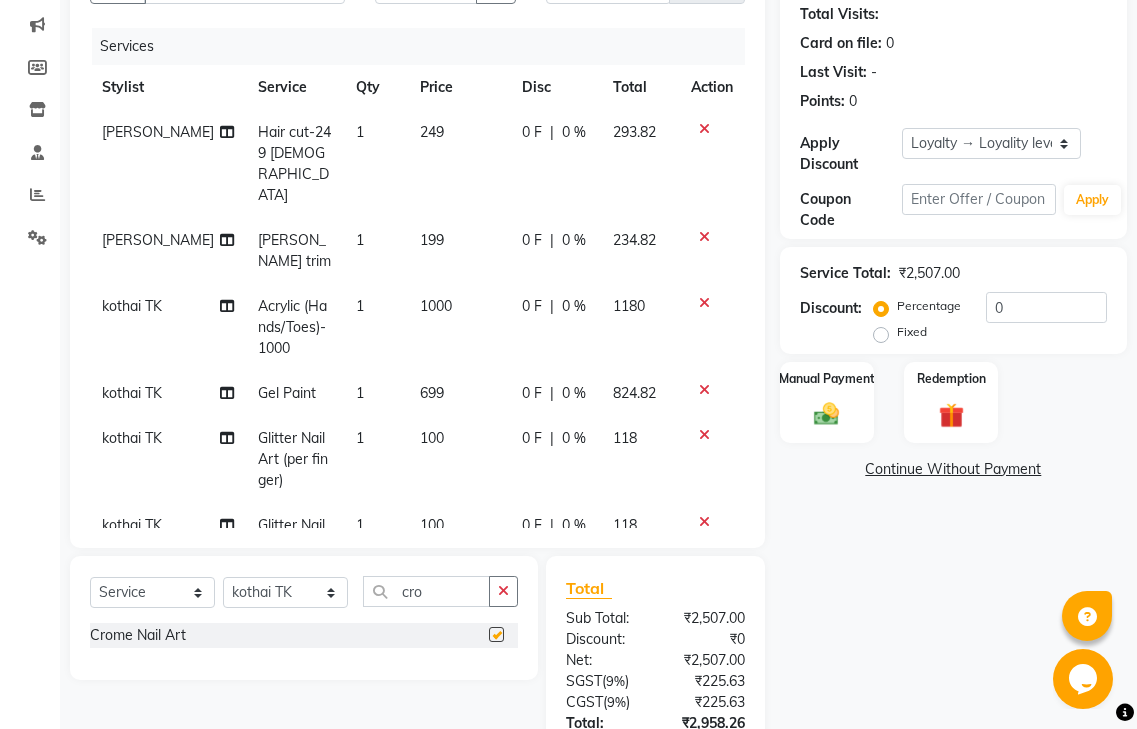 checkbox on "false" 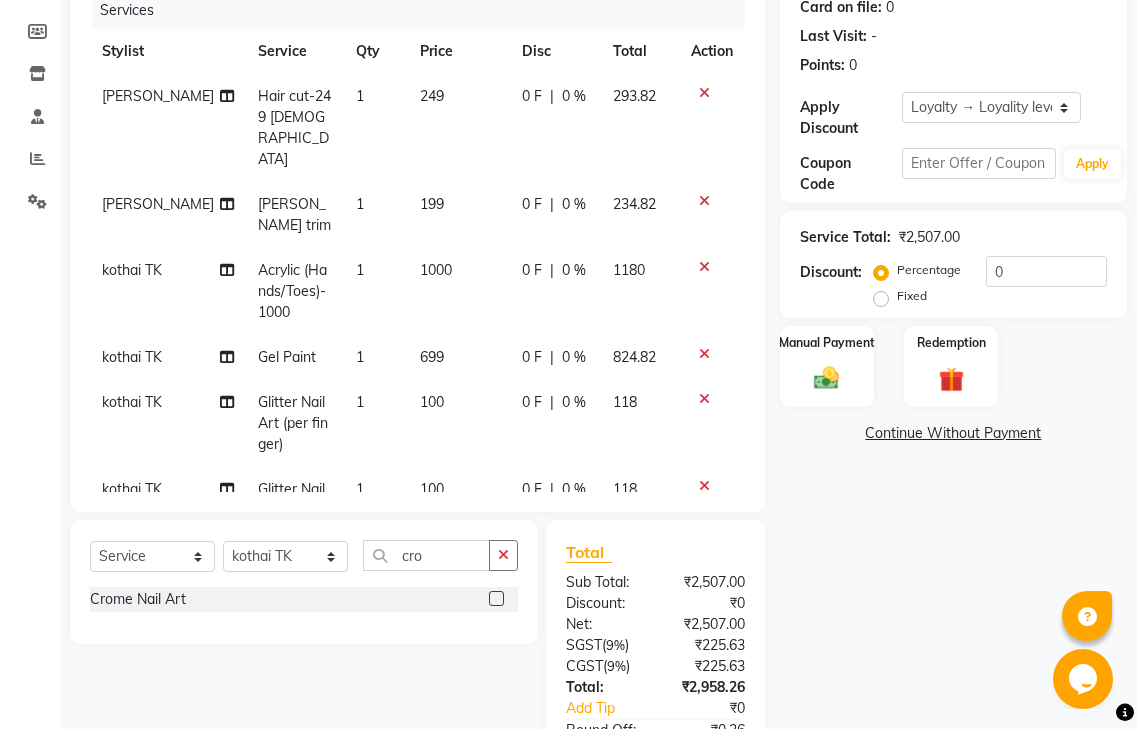scroll, scrollTop: 392, scrollLeft: 0, axis: vertical 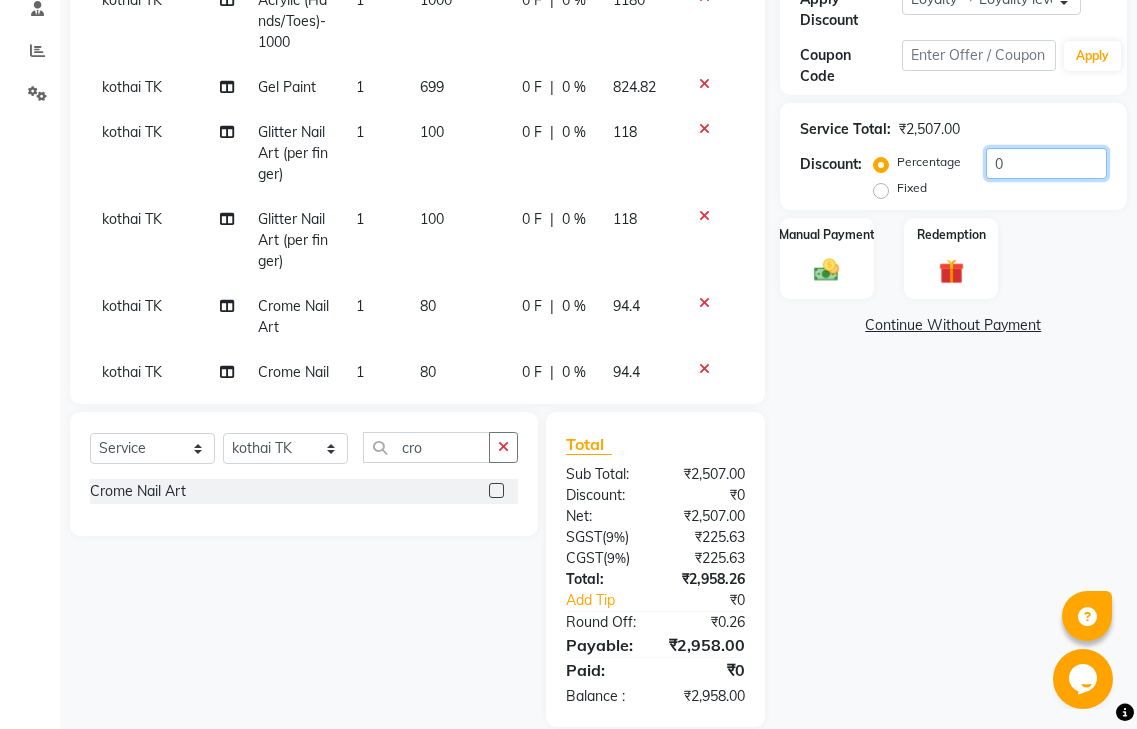 click on "0" 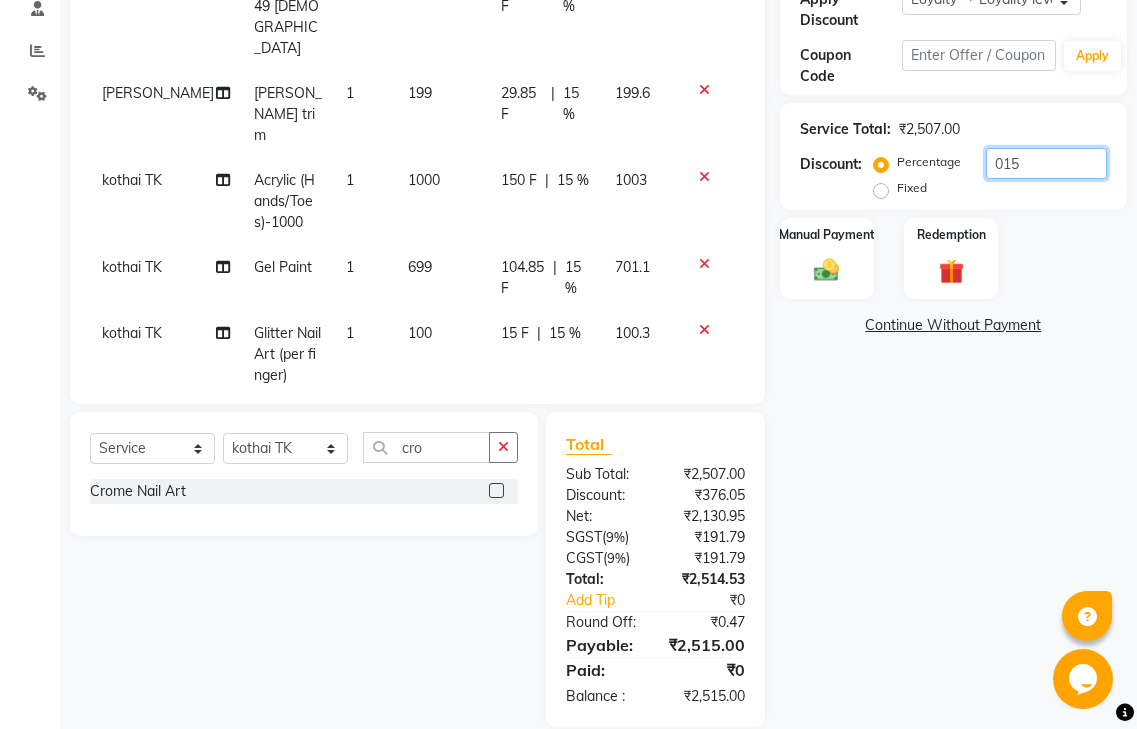 scroll, scrollTop: 0, scrollLeft: 0, axis: both 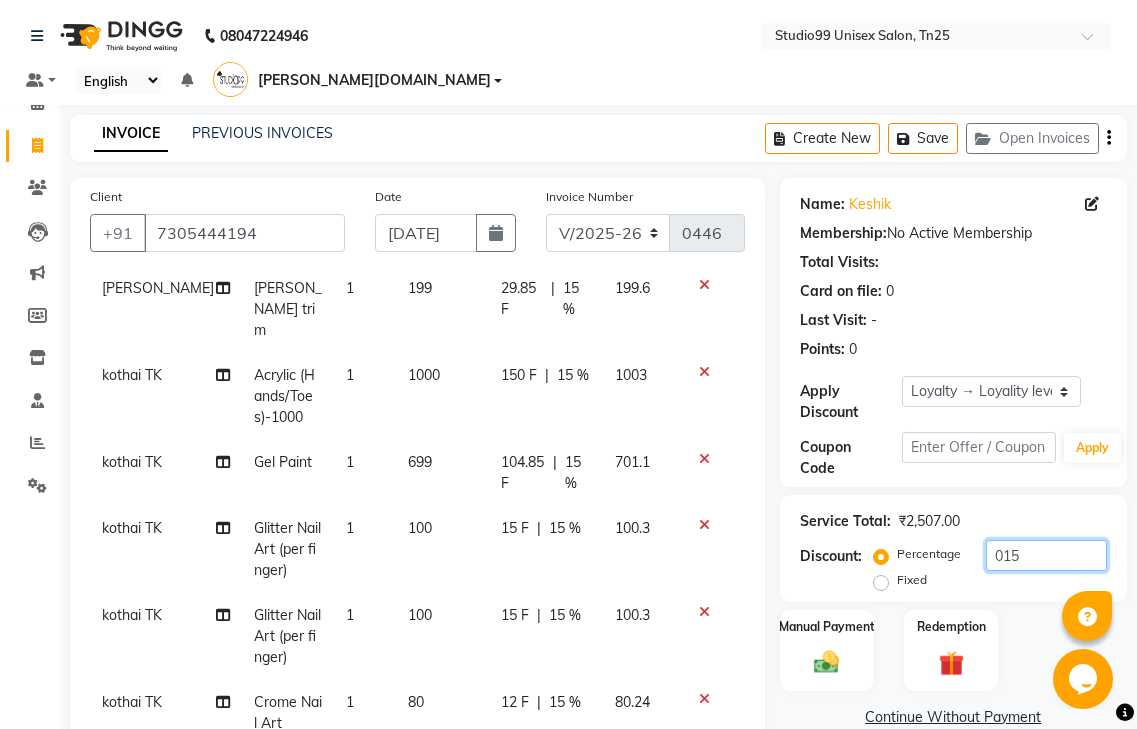 type on "015" 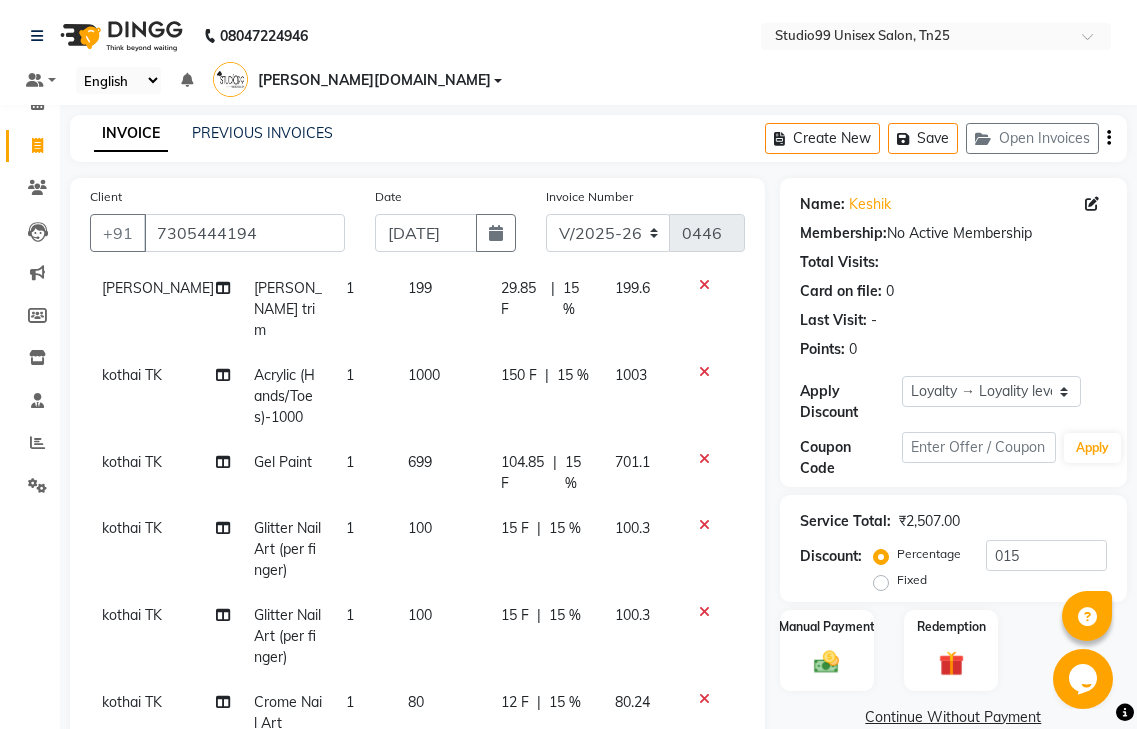 click on "15 %" 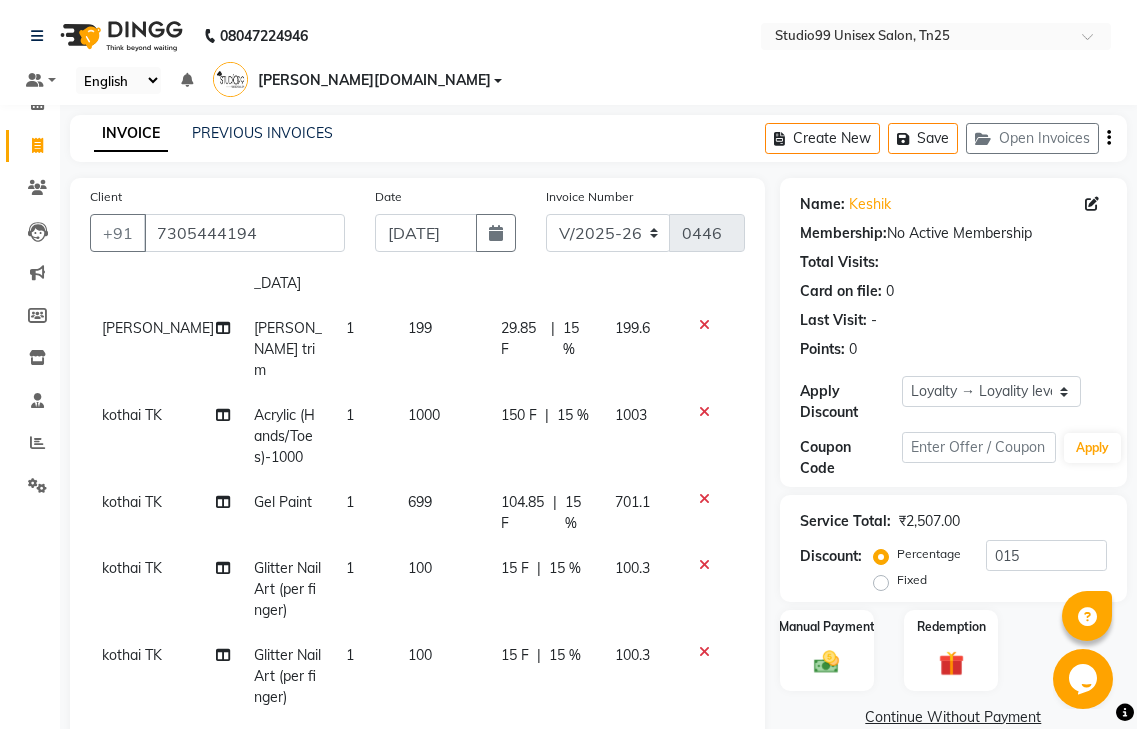 select on "82463" 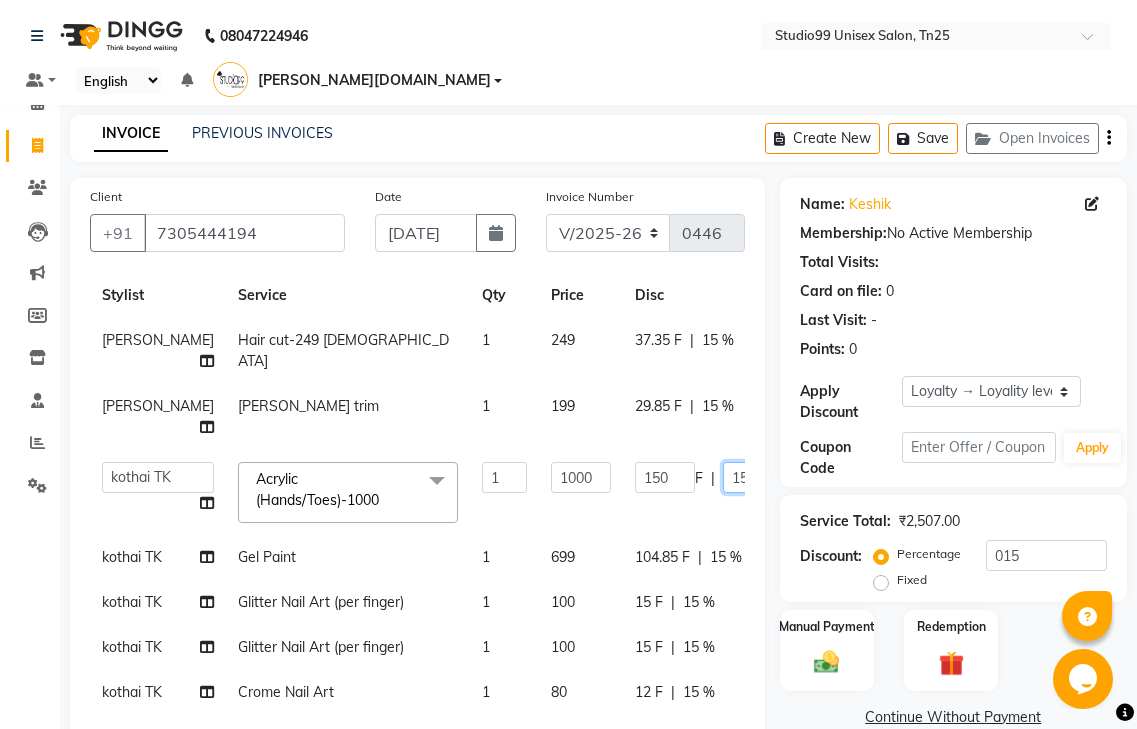 click on "15" 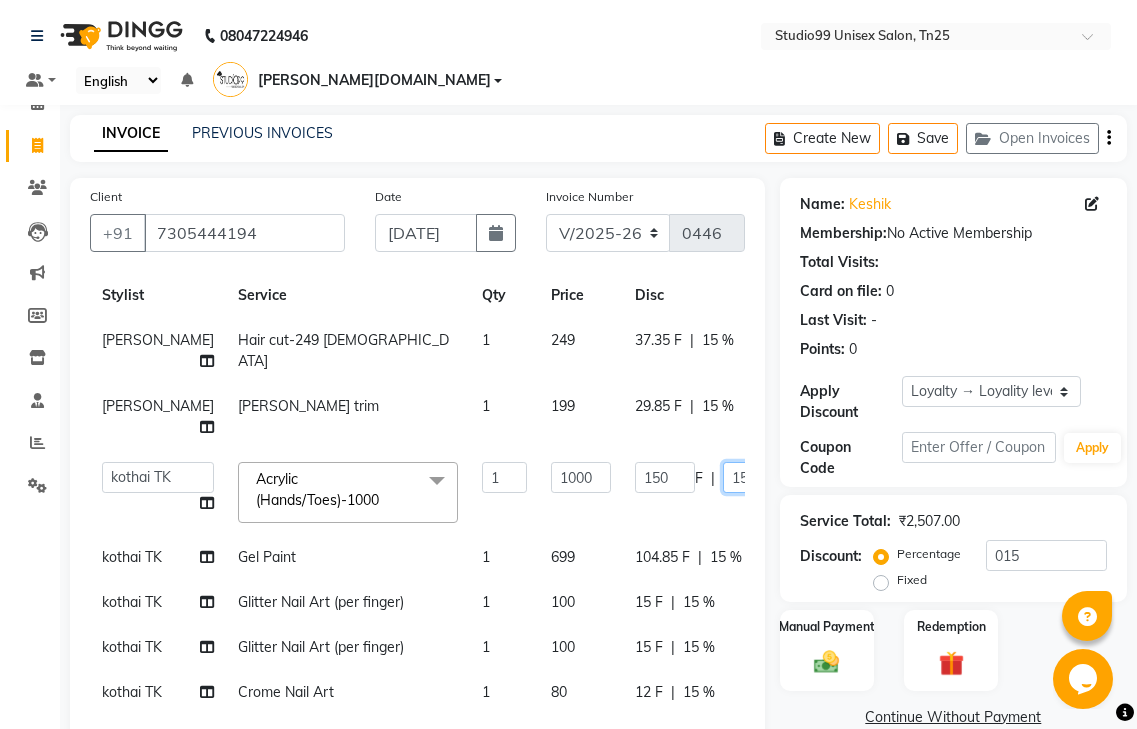 type on "1" 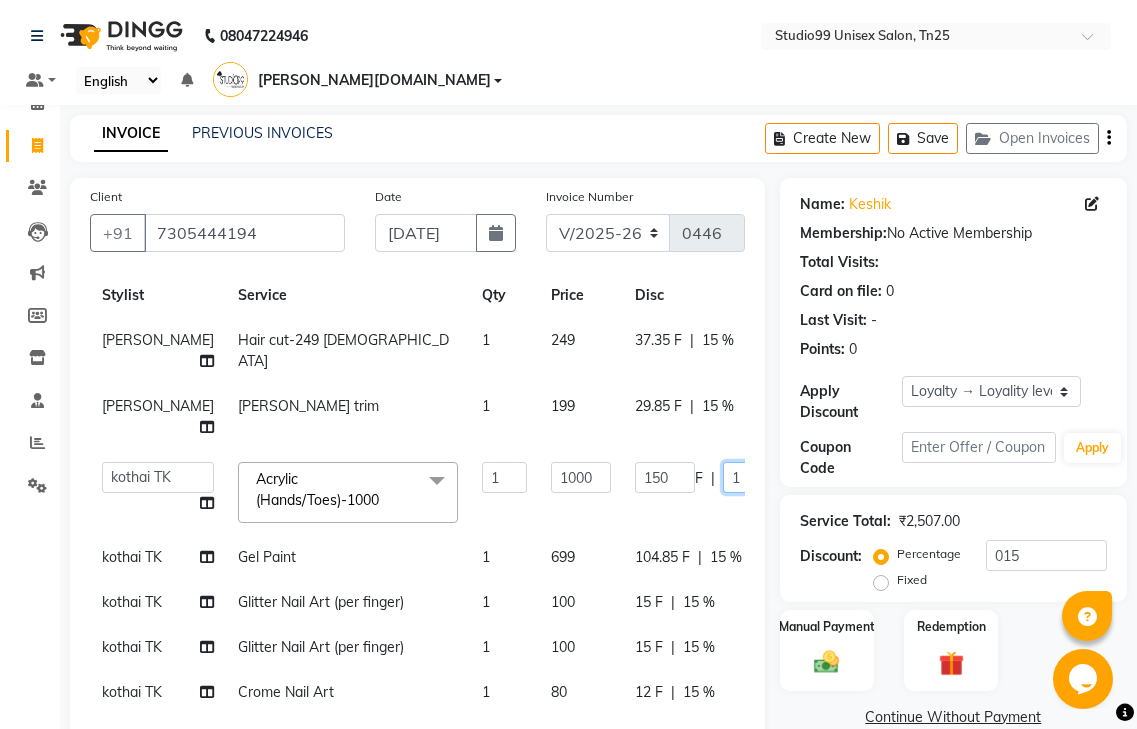 type 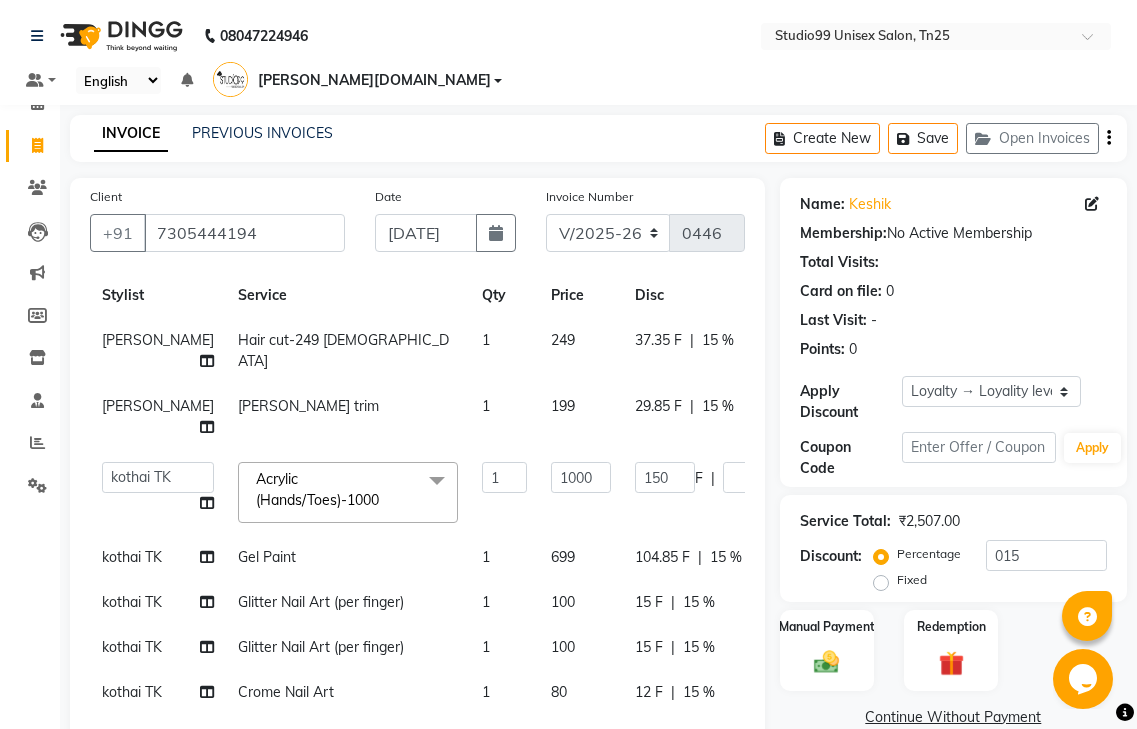click on "kothai TK Gel Paint 1 699 104.85 F | 15 % 701.1" 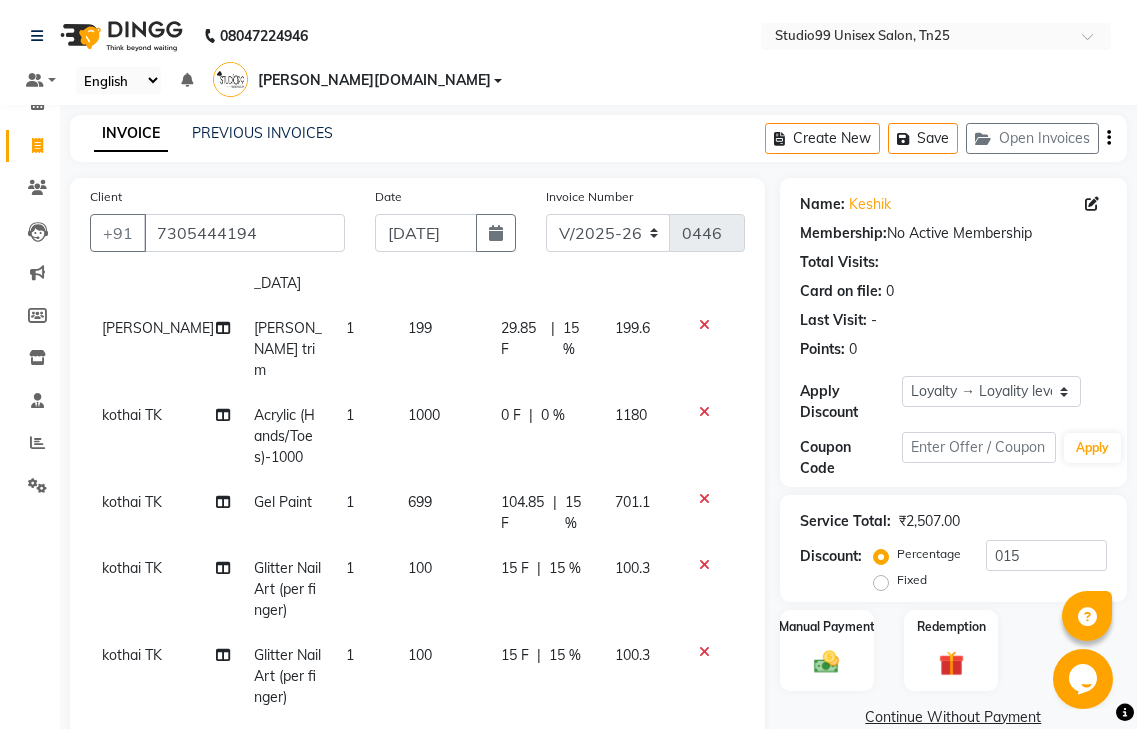 click on "15 %" 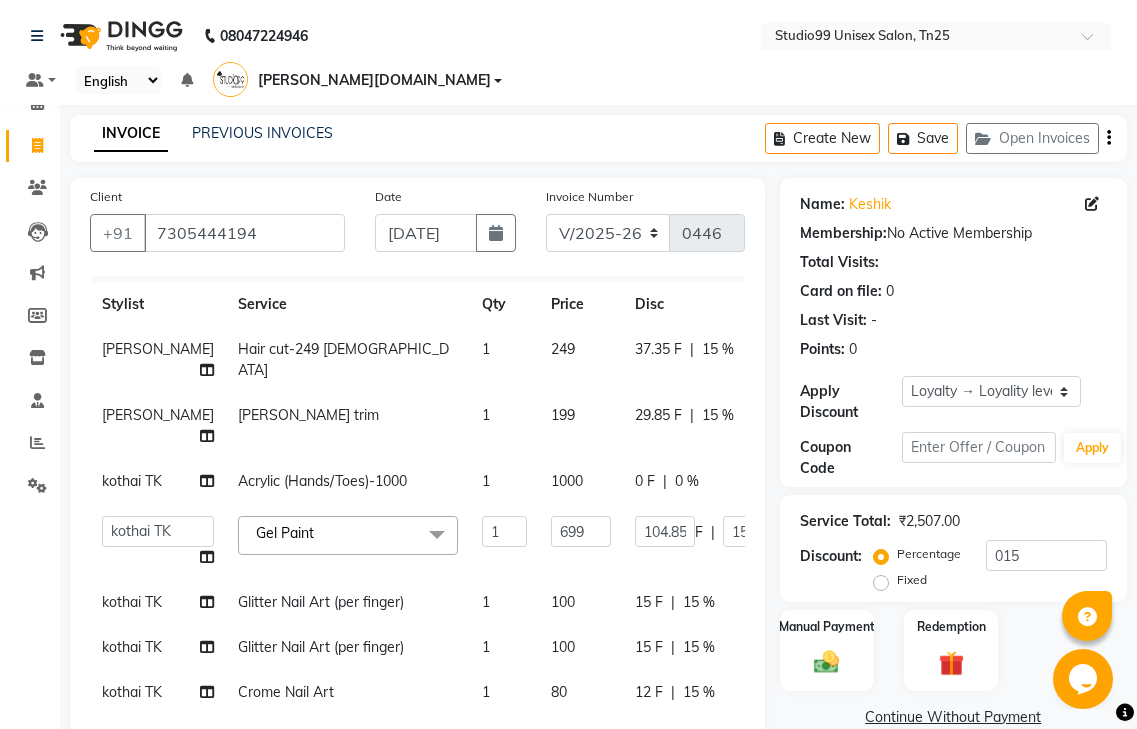 scroll, scrollTop: 151, scrollLeft: 0, axis: vertical 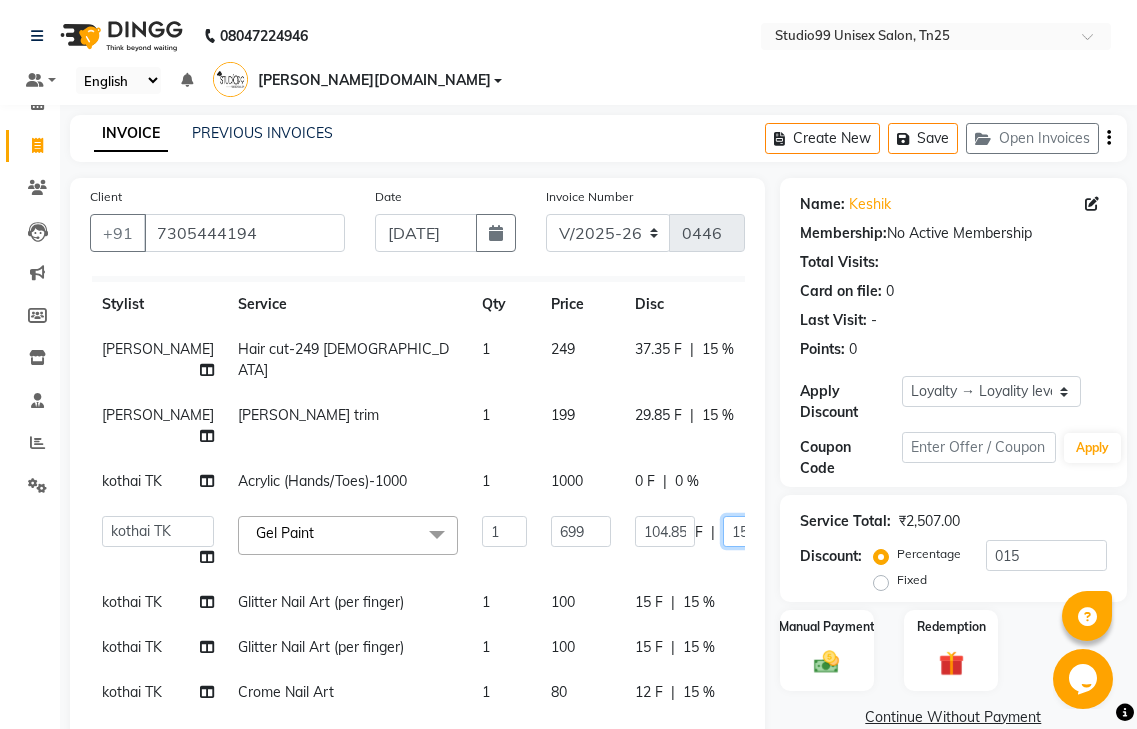 click on "15" 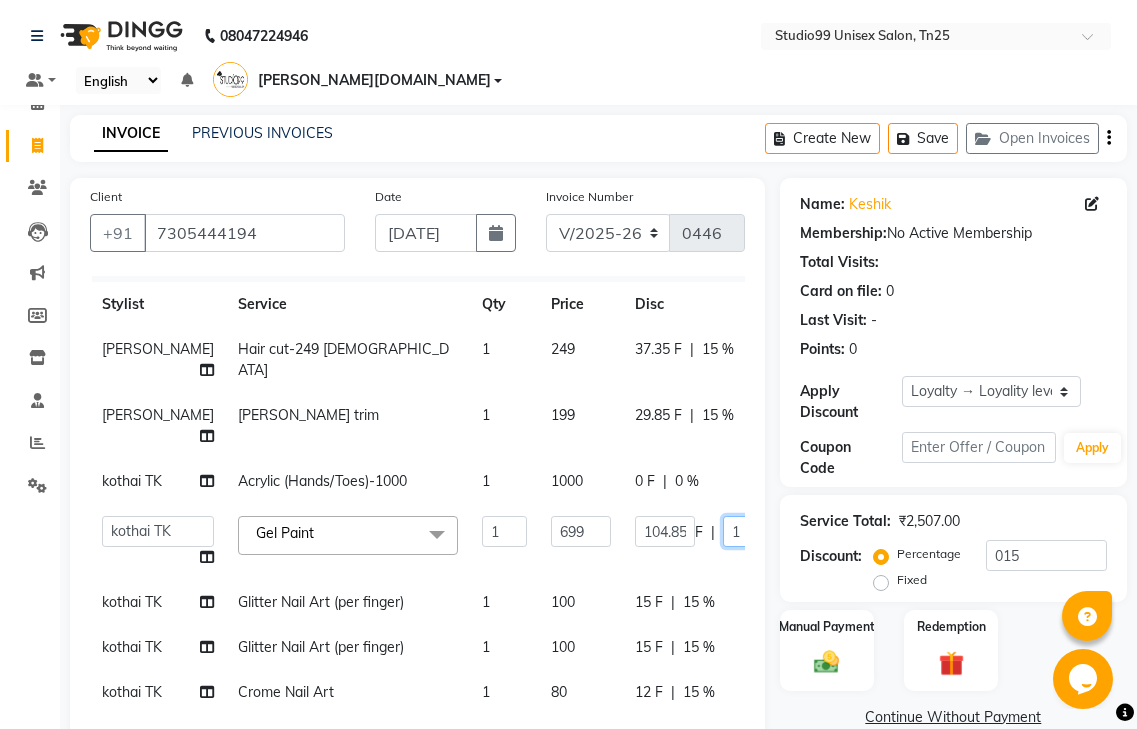 type 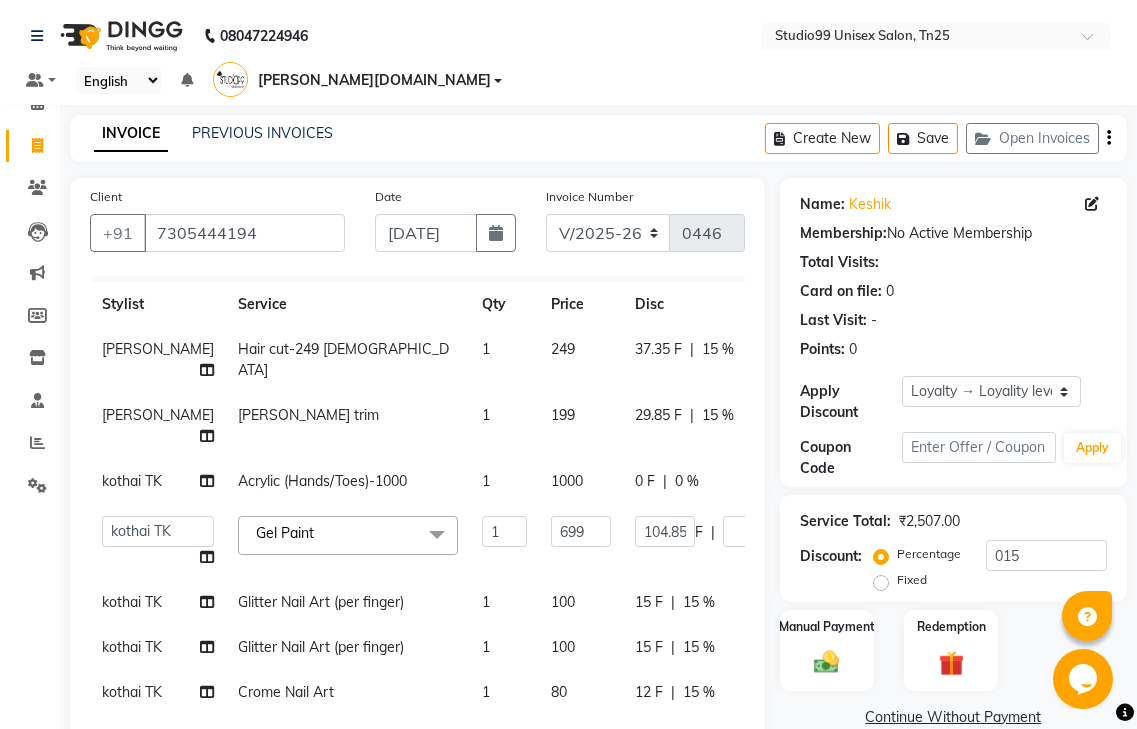 click on "kothai TK Glitter Nail Art (per finger) 1 100 15 F | 15 % 100.3" 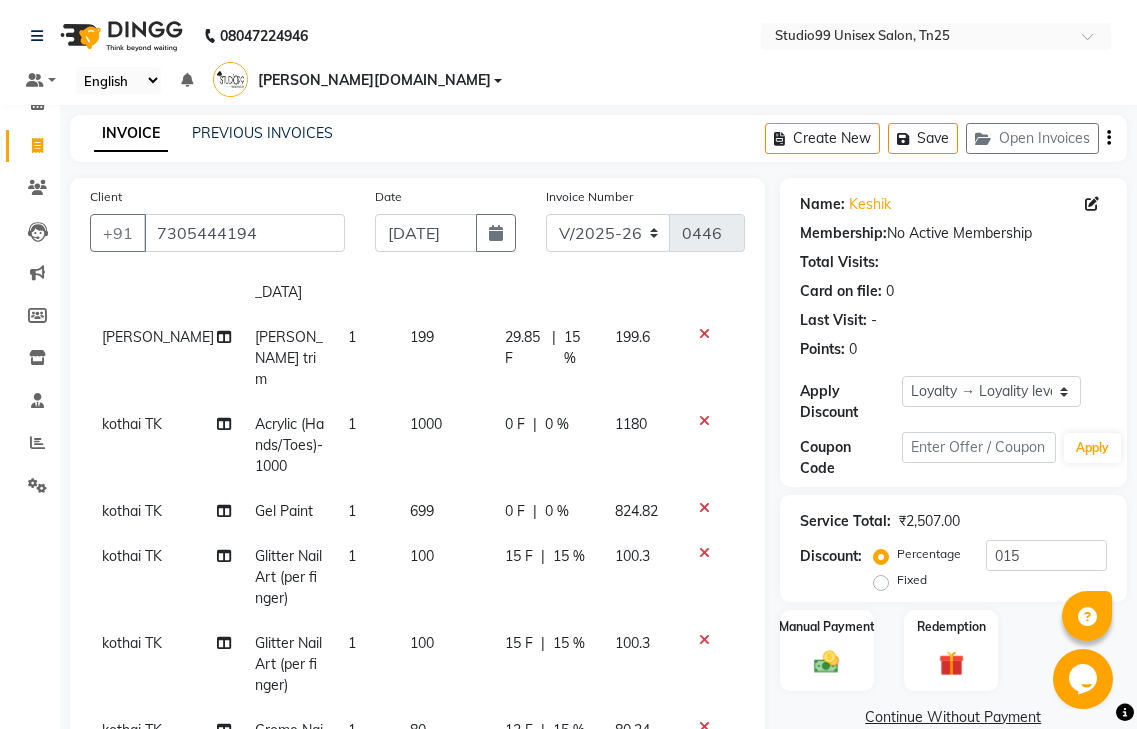 click on "15 %" 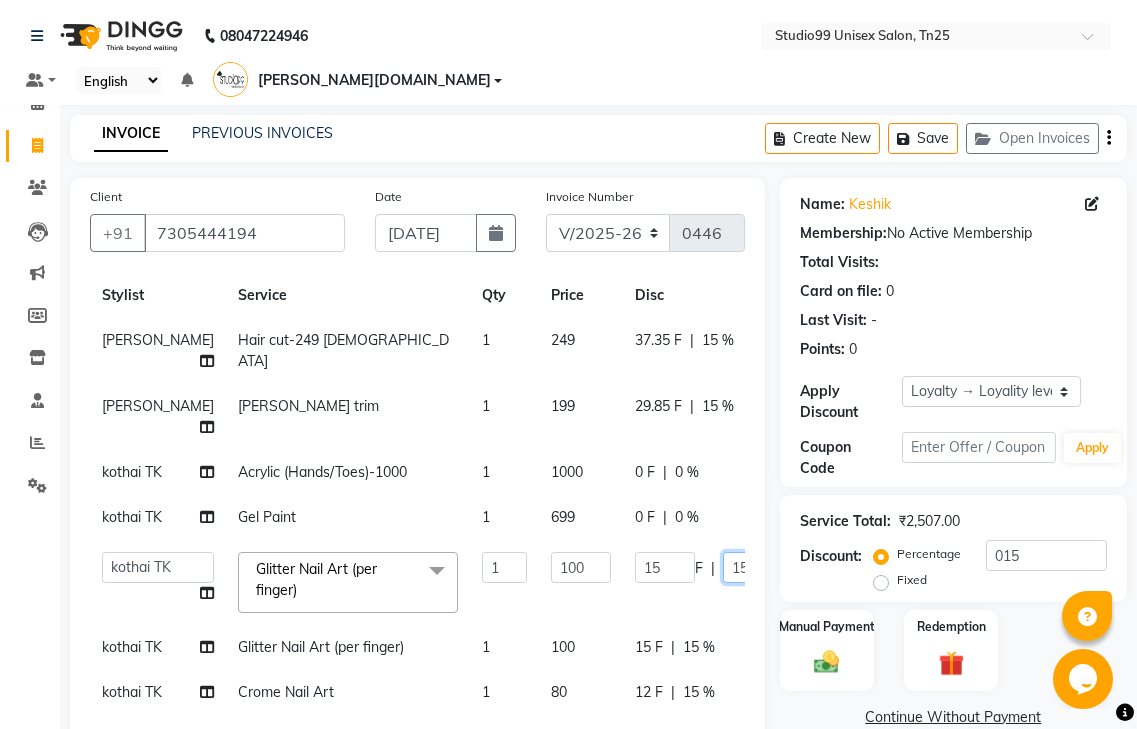 click on "15" 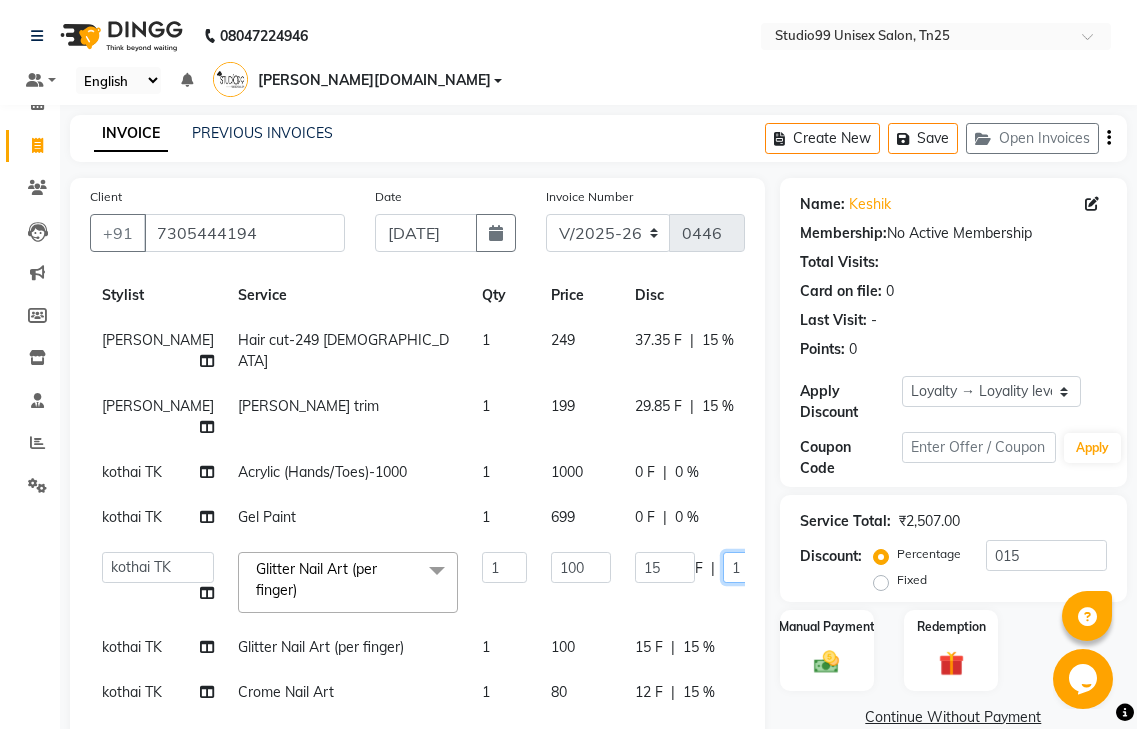 type 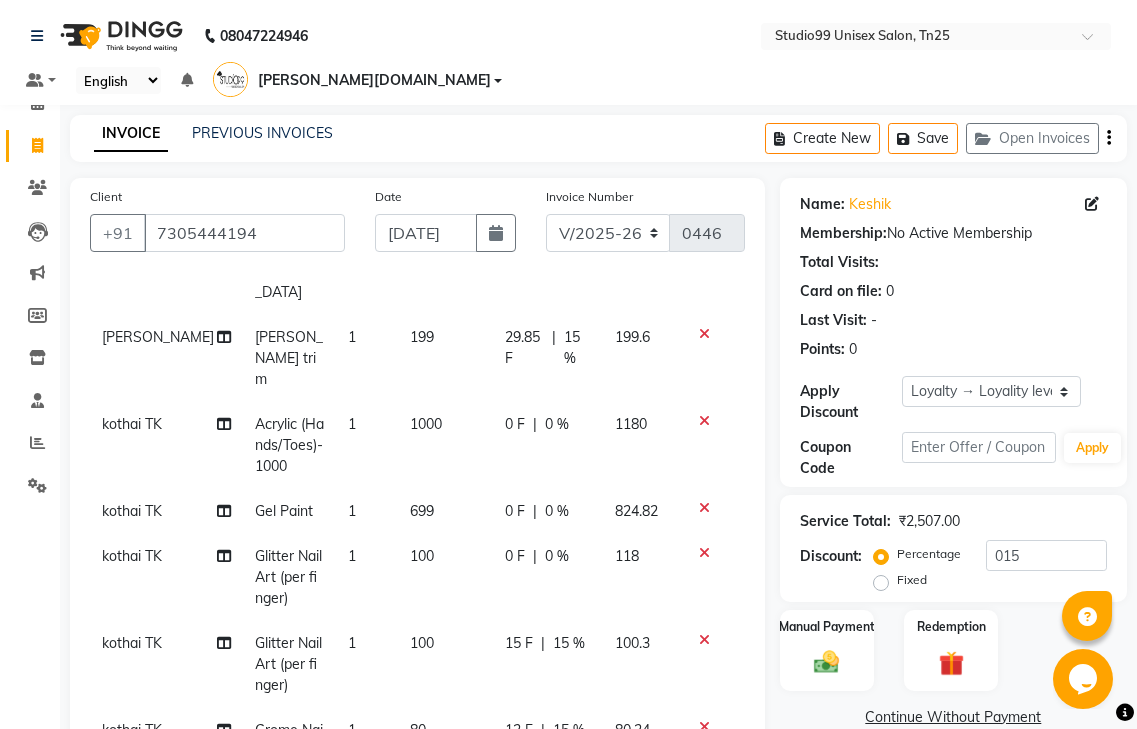 click on "kothai TK Glitter Nail Art (per finger) 1 100 15 F | 15 % 100.3" 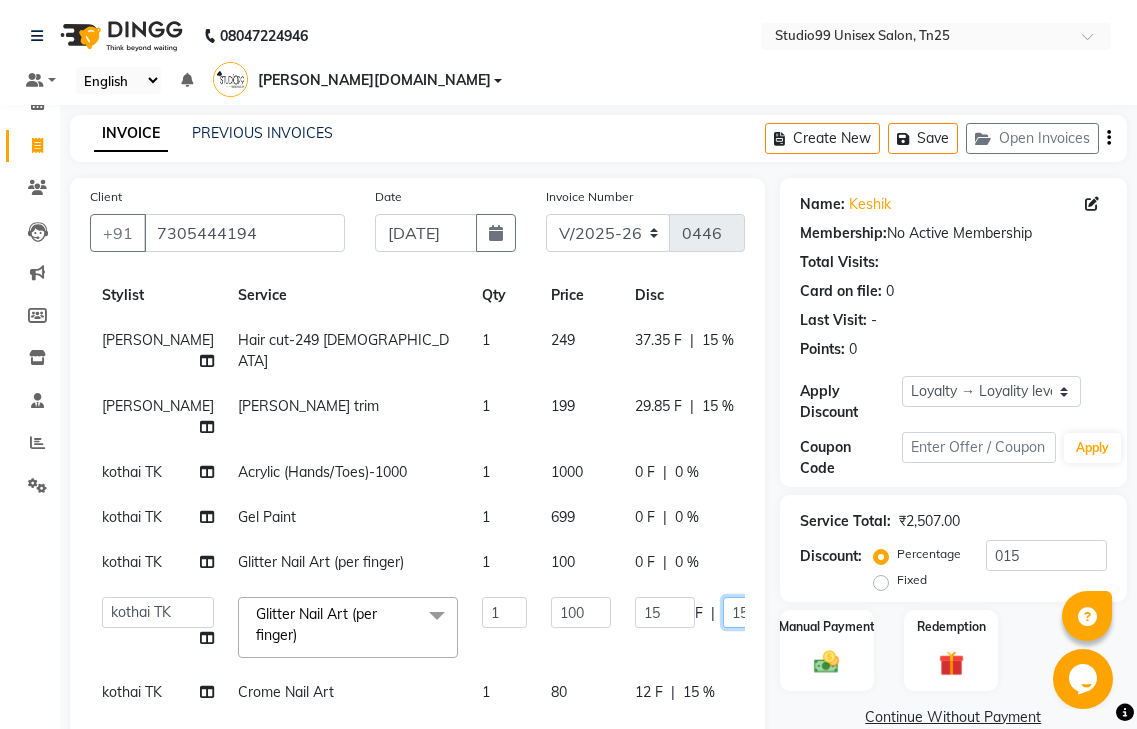 click on "15" 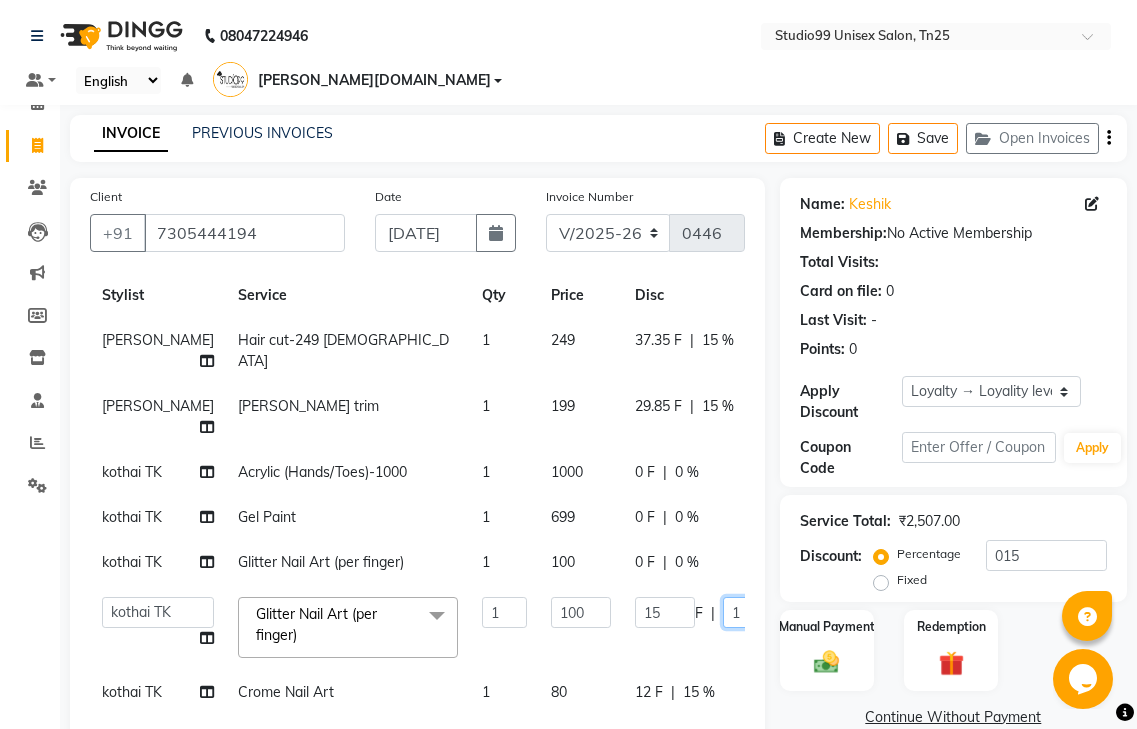 type 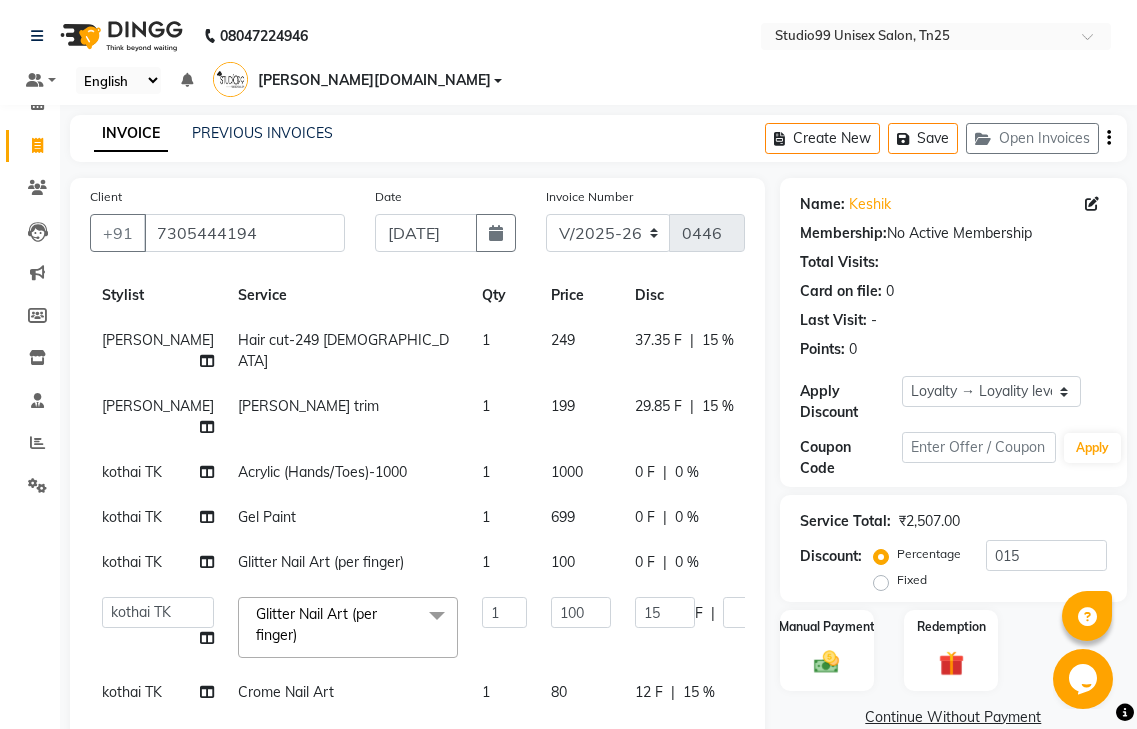 click on "santhosh Hair cut-249 male 1 249 37.35 F | 15 % 249.75 santhosh beard trim 1 199 29.85 F | 15 % 199.6 kothai TK Acrylic (Hands/Toes)-1000 1 1000 0 F | 0 % 1180 kothai TK Gel Paint 1 699 0 F | 0 % 824.82 kothai TK Glitter Nail Art (per finger) 1 100 0 F | 0 % 118  gendral   giri-ja    jaya priya   kothai TK   raja   sanjay   santhosh   VAISHALI.TK  Glitter Nail Art (per finger)  x Classic Hair cut female Hair cut-249 male boy Kids (Upto 10 Years) creative Hair cut male beard trim Kids (Upto 10 Years)-Female- creative Hair cut-Female classic shave beard spa  creative layers kids creative cut -female Hair bangs Root Touch-up male Root Touch-up without Ammonia male Beard Color Fashion Color male Root Touch-up-Female-1199 Root Touch-up without Ammonia-Female-1299 Global-Female-2999 Global color without Ammonia-Female Fashion Color-Female-3999 Streaks (Per Streak)-Female Root Touch-up-Male Root Touch-up without Ammonia-Male Beard Color-Male Fashion Color-Male Streaks (Per Streak)-Male Root Touch-up-Female Chin Oil" 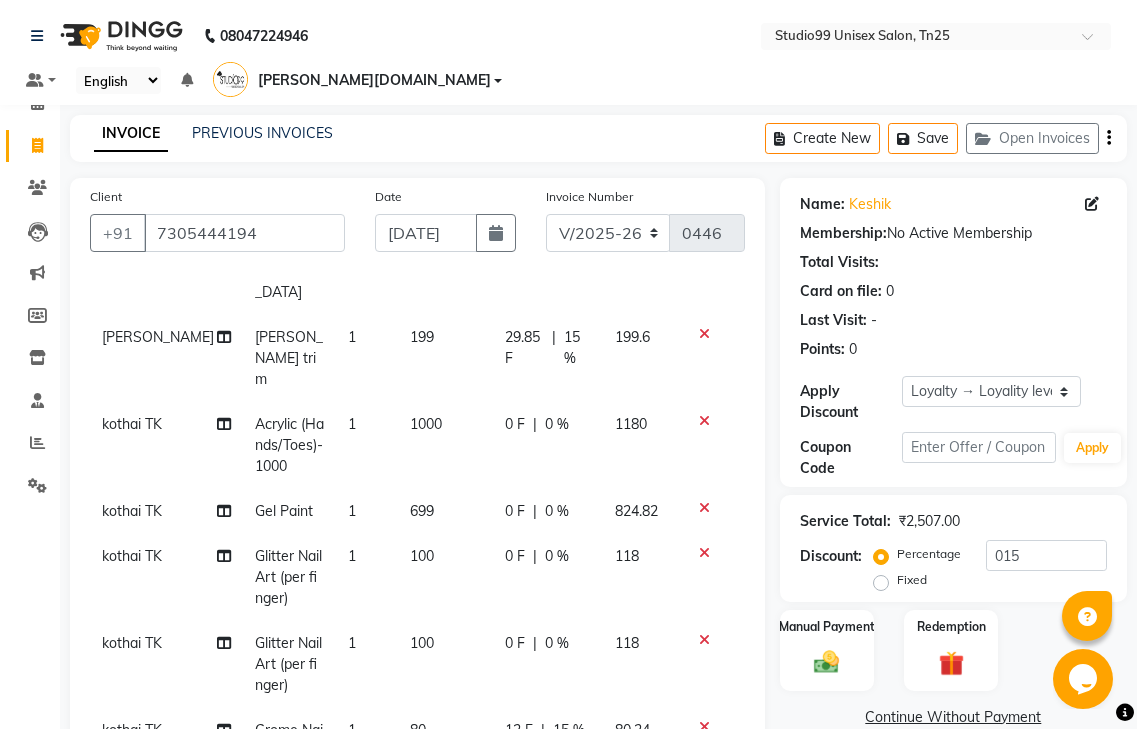 click on "15 %" 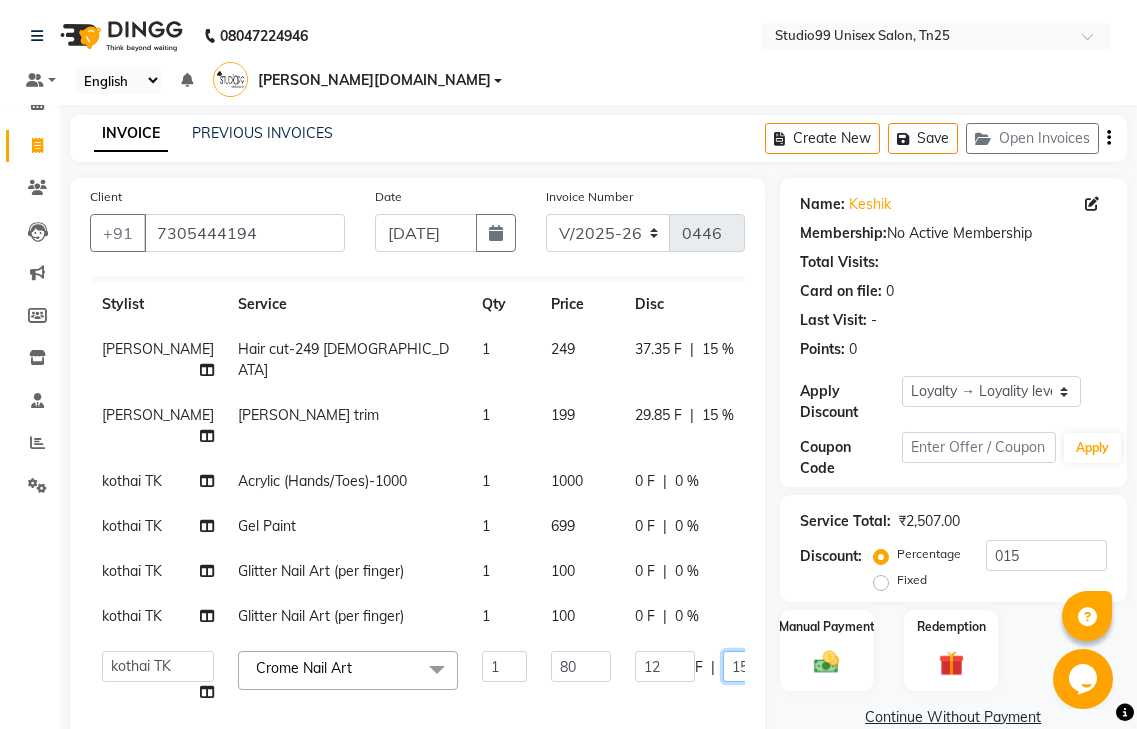 click on "15" 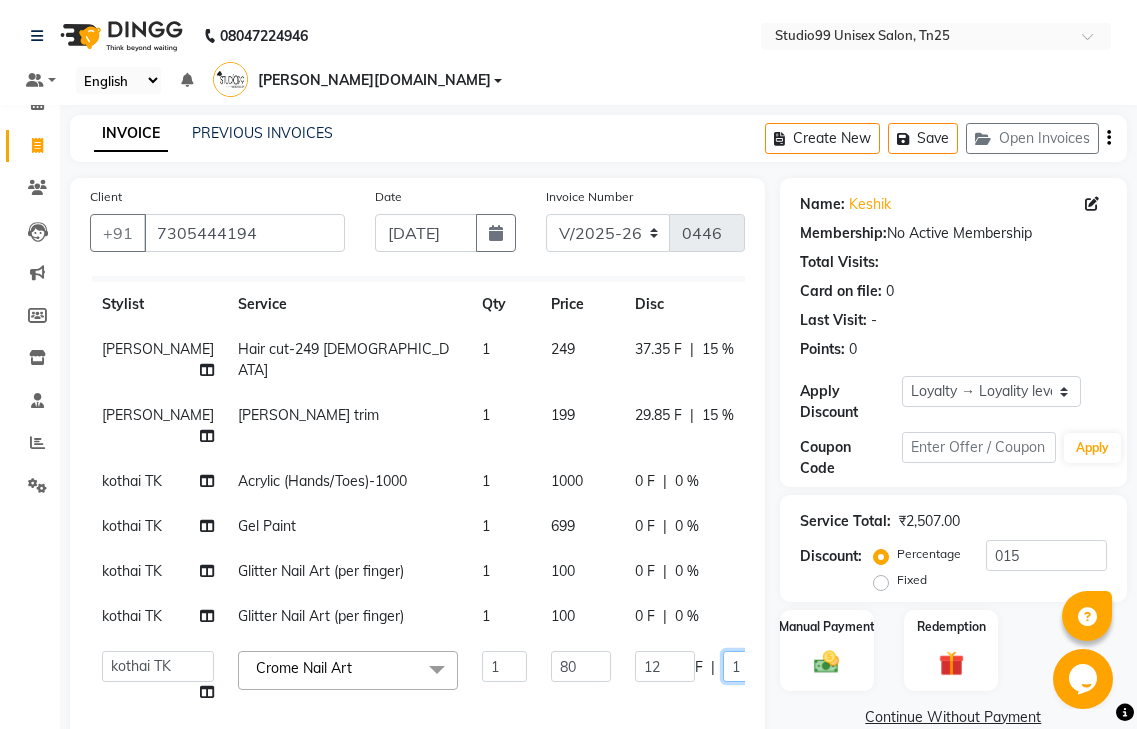 type 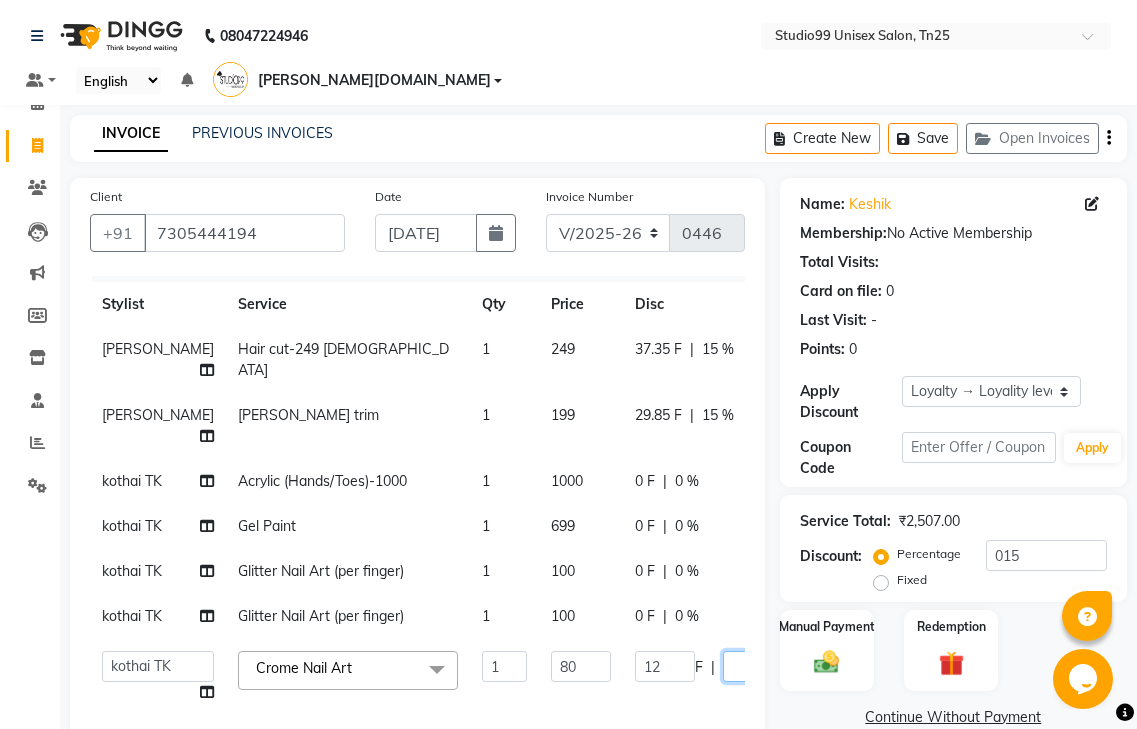 scroll, scrollTop: 392, scrollLeft: 0, axis: vertical 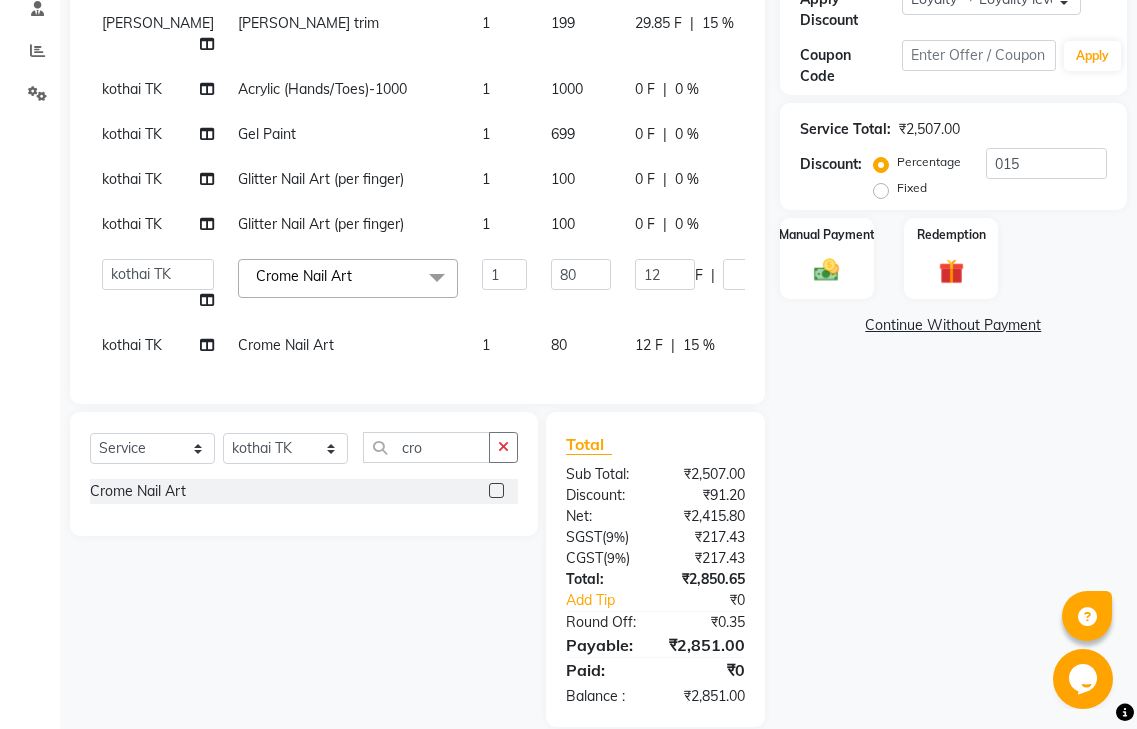 click on "santhosh Hair cut-249 male 1 249 37.35 F | 15 % 249.75 santhosh beard trim 1 199 29.85 F | 15 % 199.6 kothai TK Acrylic (Hands/Toes)-1000 1 1000 0 F | 0 % 1180 kothai TK Gel Paint 1 699 0 F | 0 % 824.82 kothai TK Glitter Nail Art (per finger) 1 100 0 F | 0 % 118 kothai TK Glitter Nail Art (per finger) 1 100 0 F | 0 % 118  gendral   giri-ja    jaya priya   kothai TK   raja   sanjay   santhosh   VAISHALI.TK  Crome Nail Art  x Classic Hair cut female Hair cut-249 male boy Kids (Upto 10 Years) creative Hair cut male beard trim Kids (Upto 10 Years)-Female- creative Hair cut-Female classic shave beard spa  creative layers kids creative cut -female Hair bangs Root Touch-up male Root Touch-up without Ammonia male Beard Color Fashion Color male Root Touch-up-Female-1199 Root Touch-up without Ammonia-Female-1299 Global-Female-2999 Global color without Ammonia-Female Fashion Color-Female-3999 Streaks (Per Streak)-Female Root Touch-up-Male Root Touch-up without Ammonia-Male Beard Color-Male Fashion Color-Male Botox-Male" 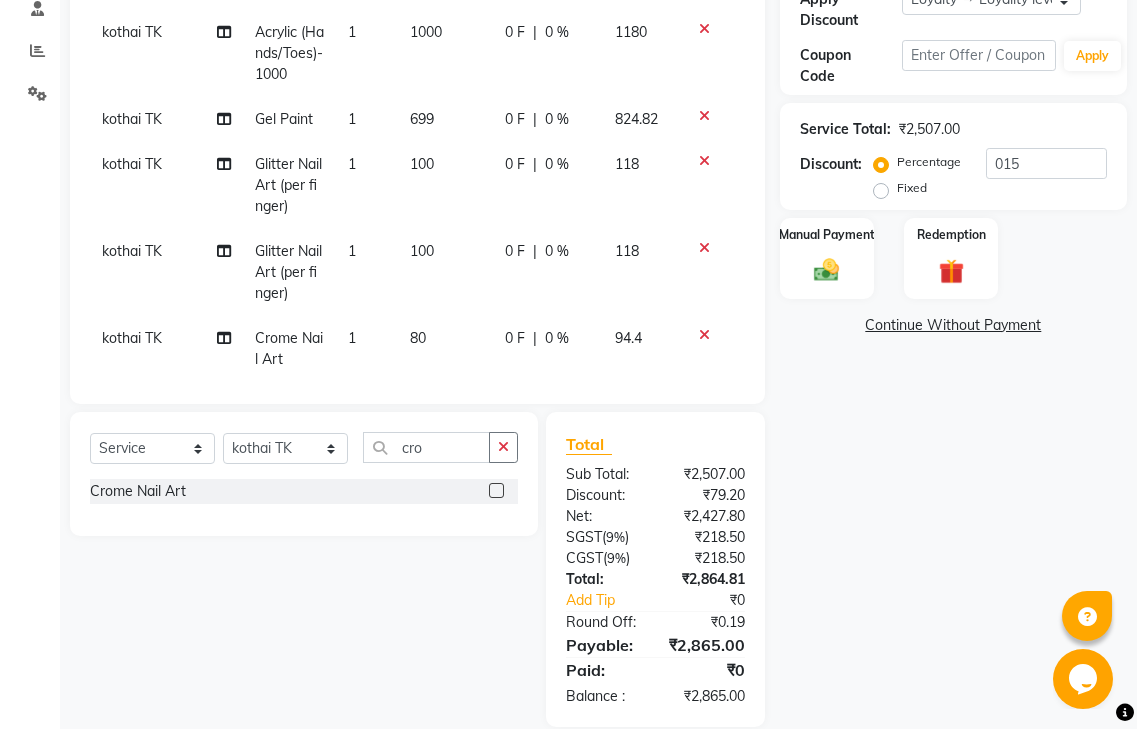 click on "15 %" 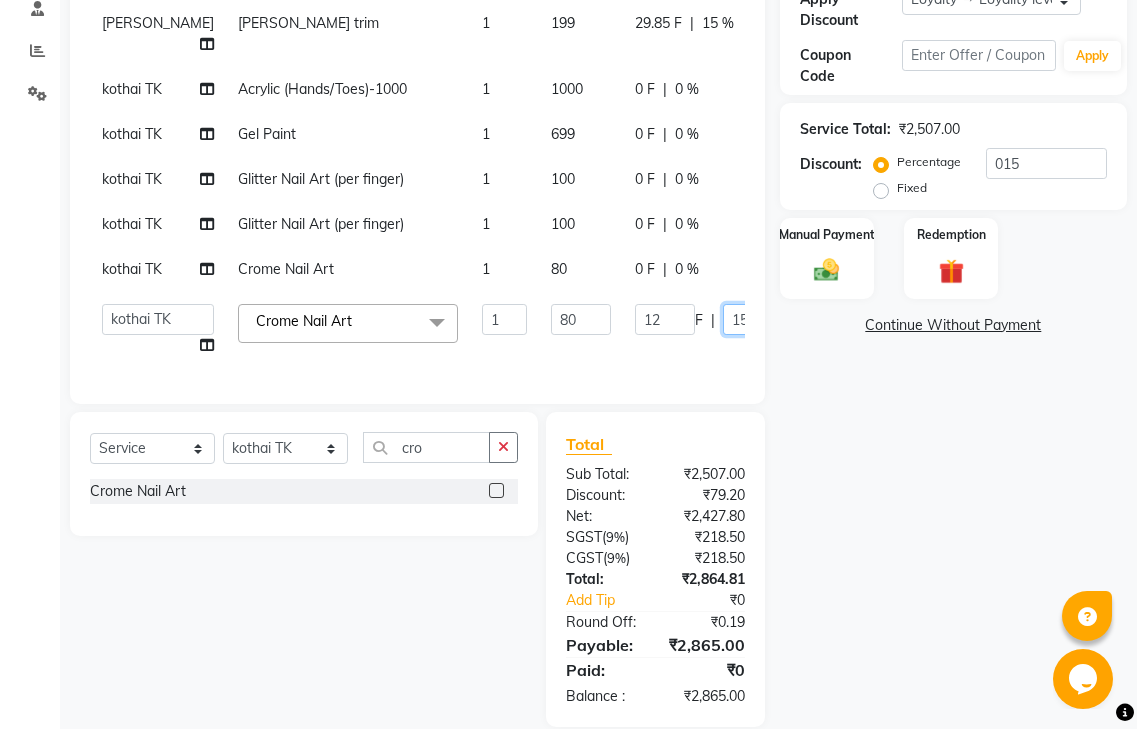 click on "15" 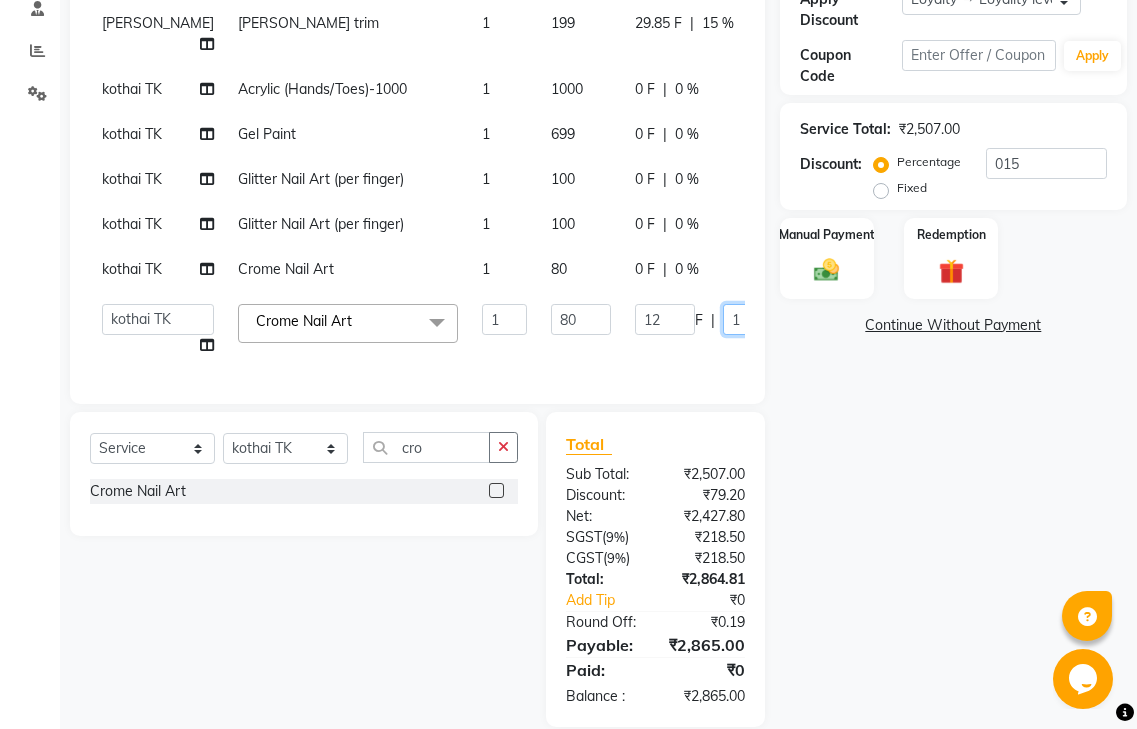 type 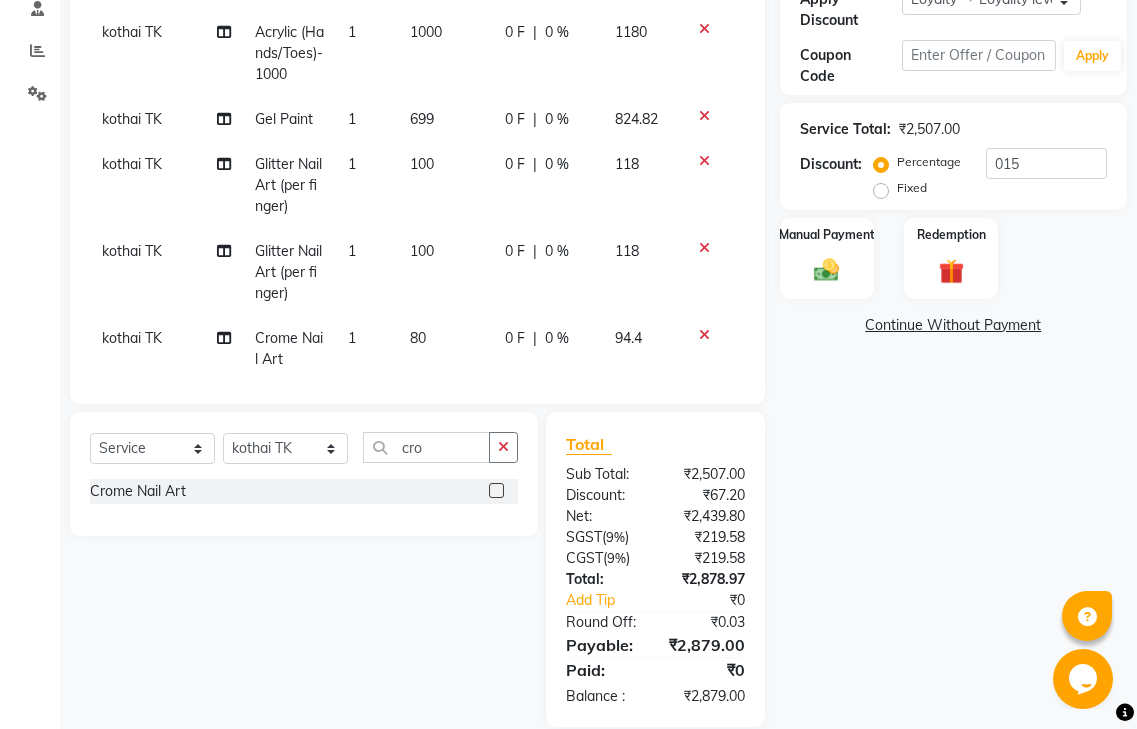 click on "Name: Keshik  Membership:  No Active Membership  Total Visits:   Card on file:  0 Last Visit:   - Points:   0  Apply Discount Select  Loyalty → Loyality level 1  Coupon Code Apply Service Total:  ₹2,507.00  Discount:  Percentage   Fixed  015 Manual Payment Redemption  Continue Without Payment" 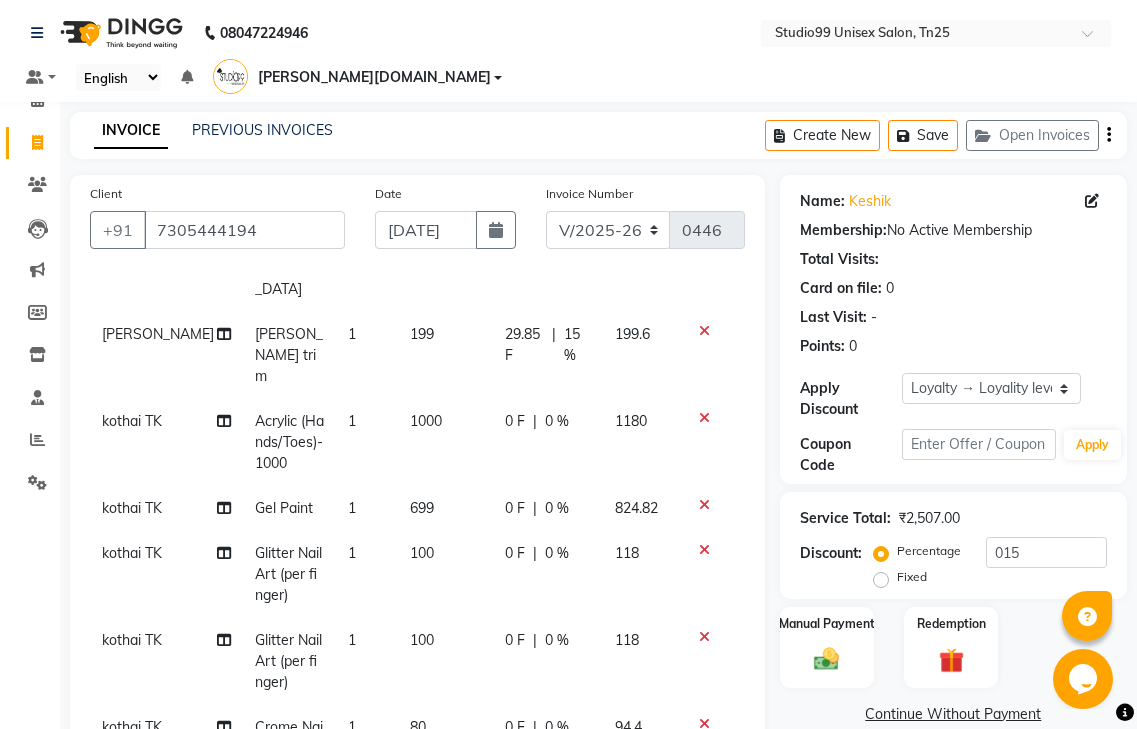 scroll, scrollTop: 0, scrollLeft: 0, axis: both 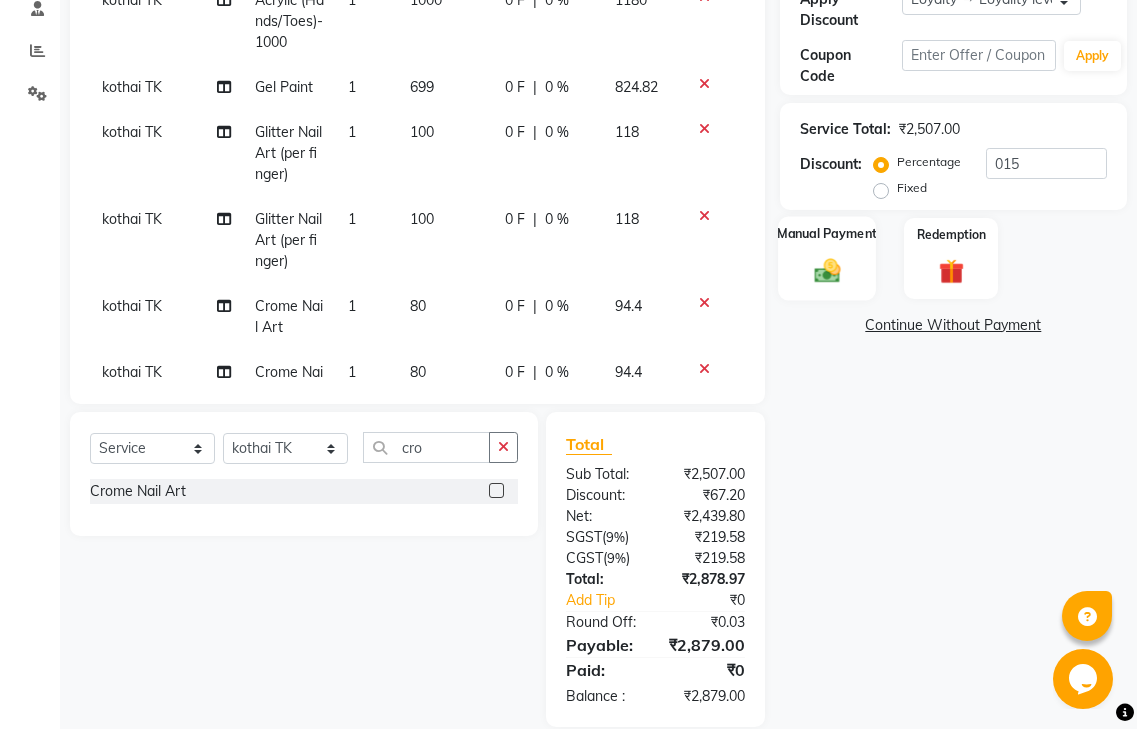 drag, startPoint x: 805, startPoint y: 232, endPoint x: 825, endPoint y: 262, distance: 36.05551 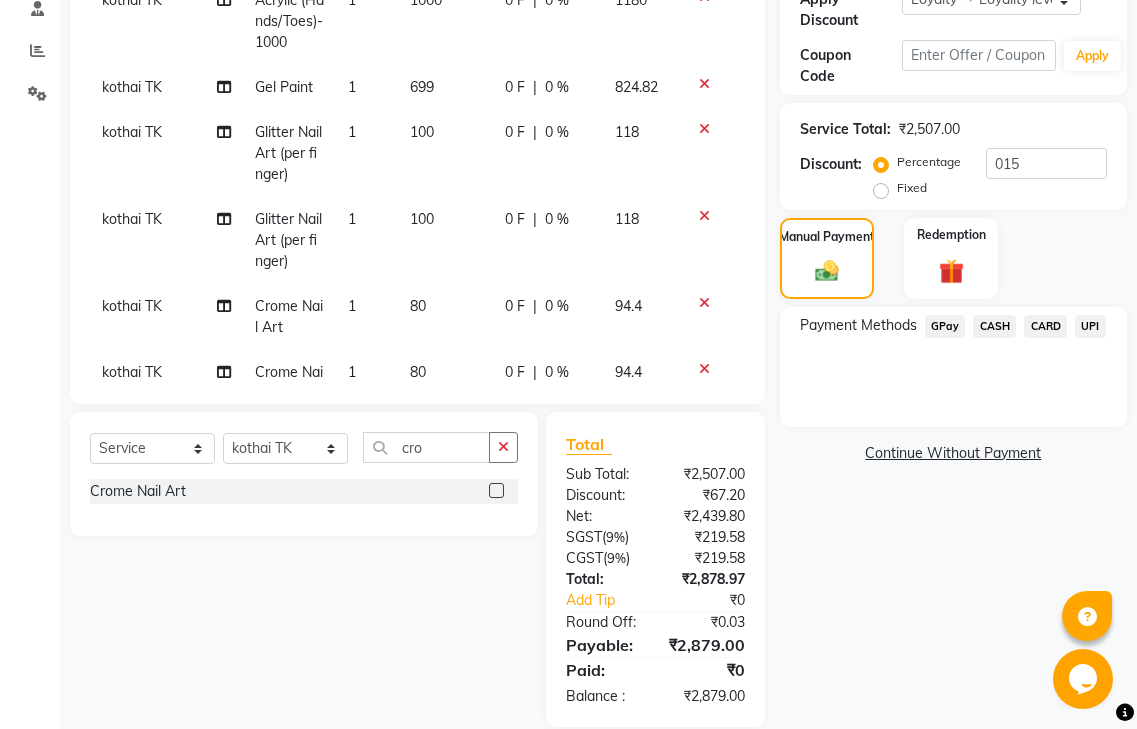 click on "CASH" 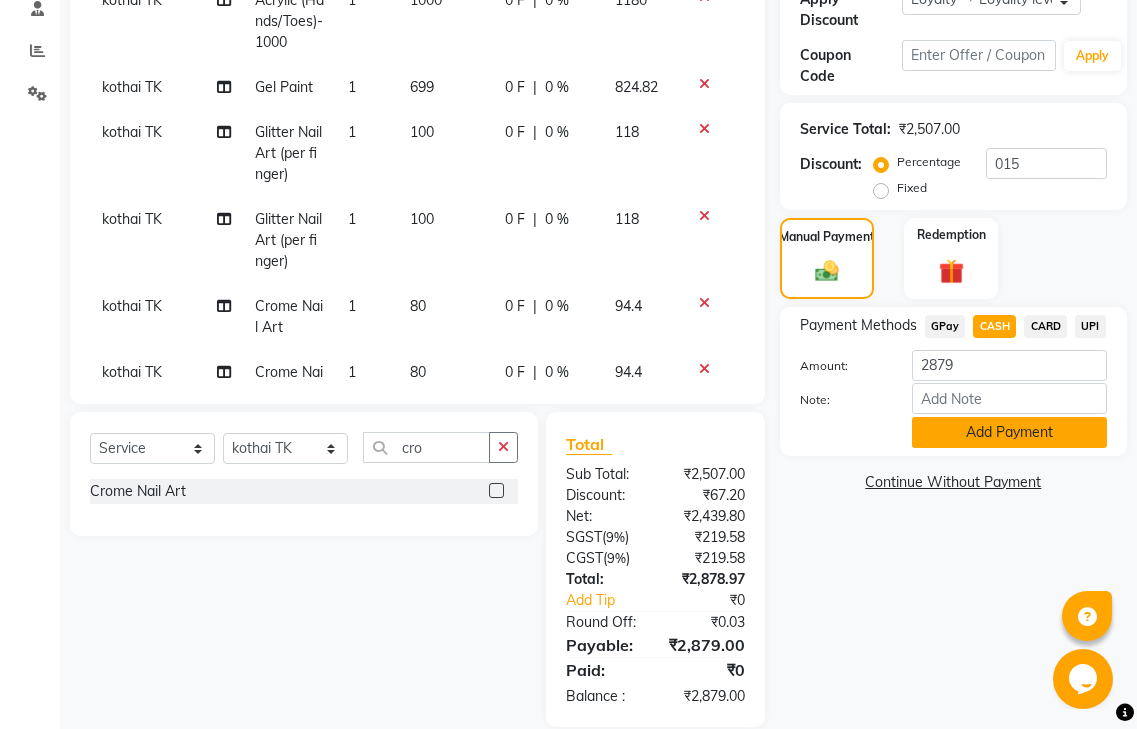 click on "Add Payment" 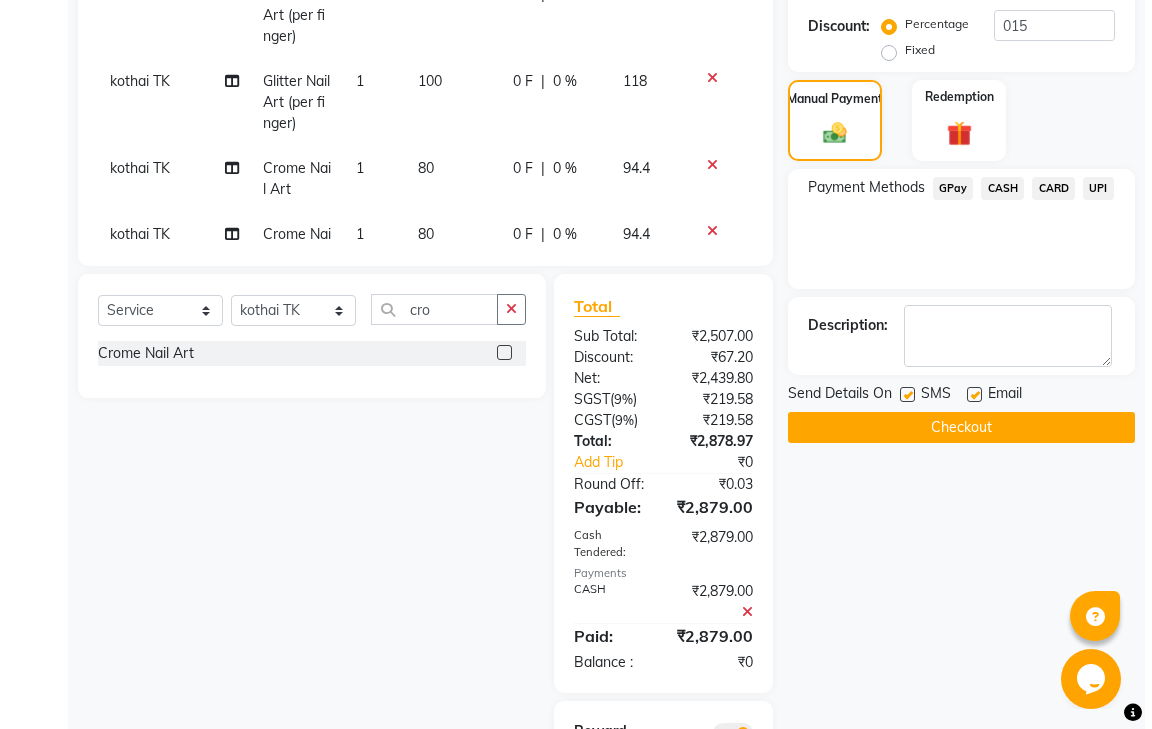 scroll, scrollTop: 657, scrollLeft: 0, axis: vertical 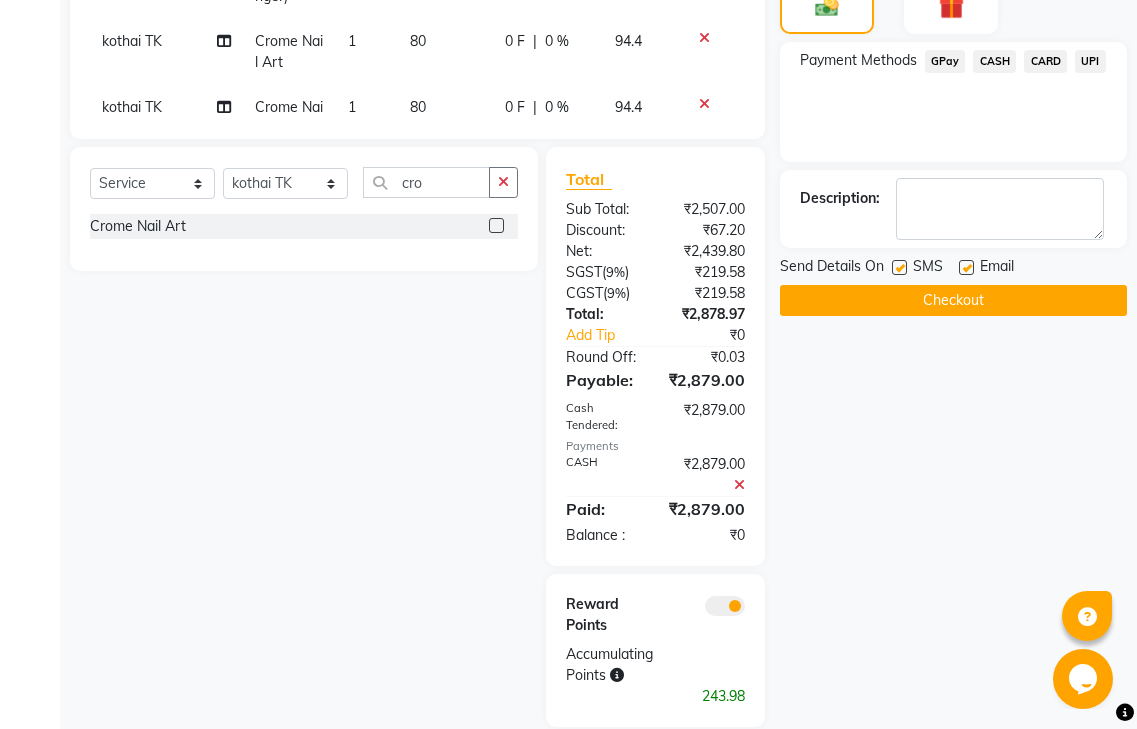 click 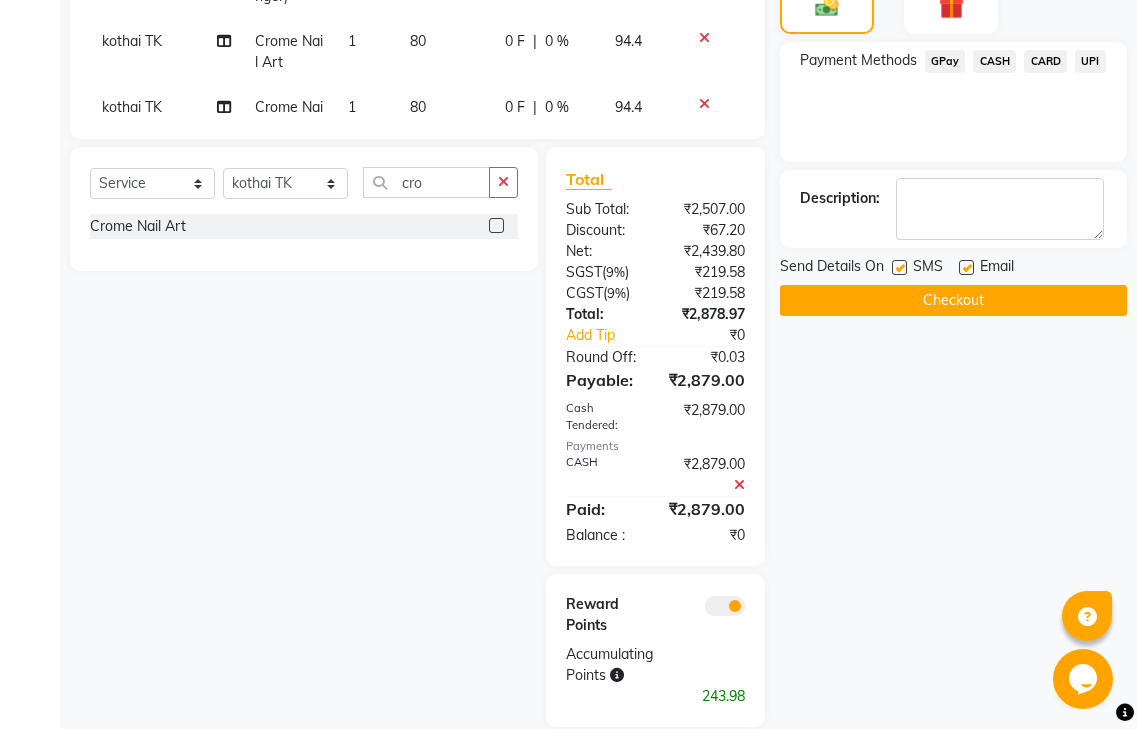 click 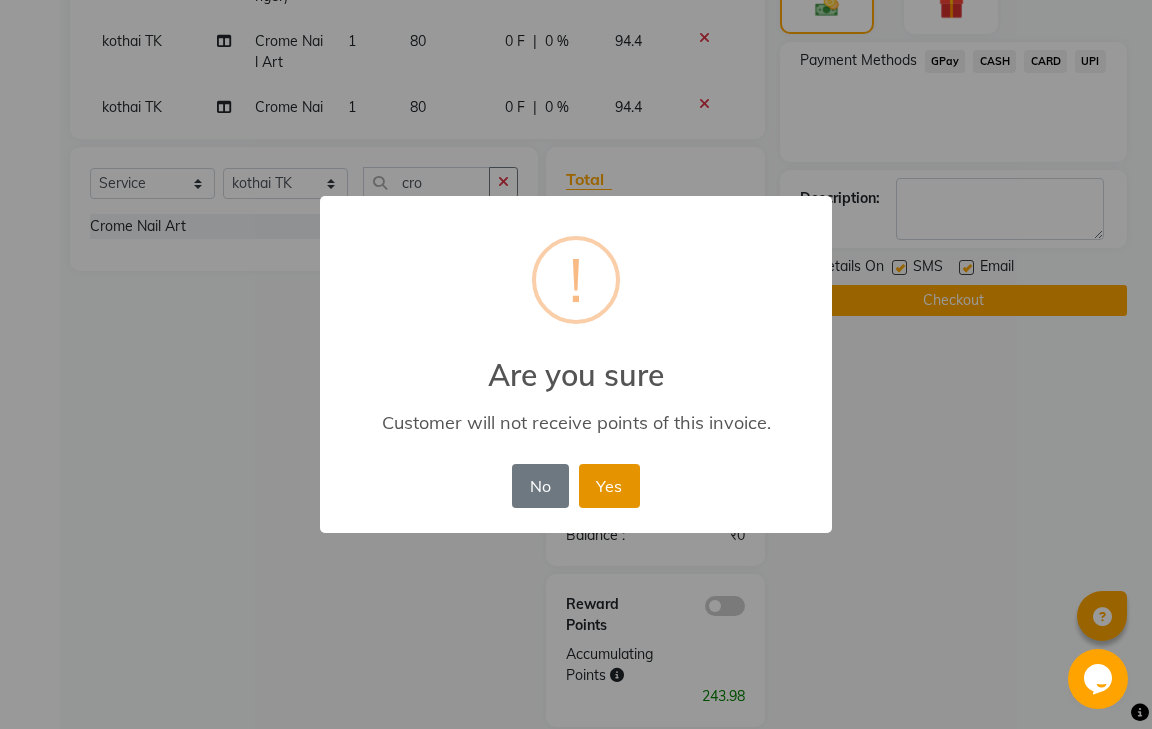 click on "Yes" at bounding box center (609, 486) 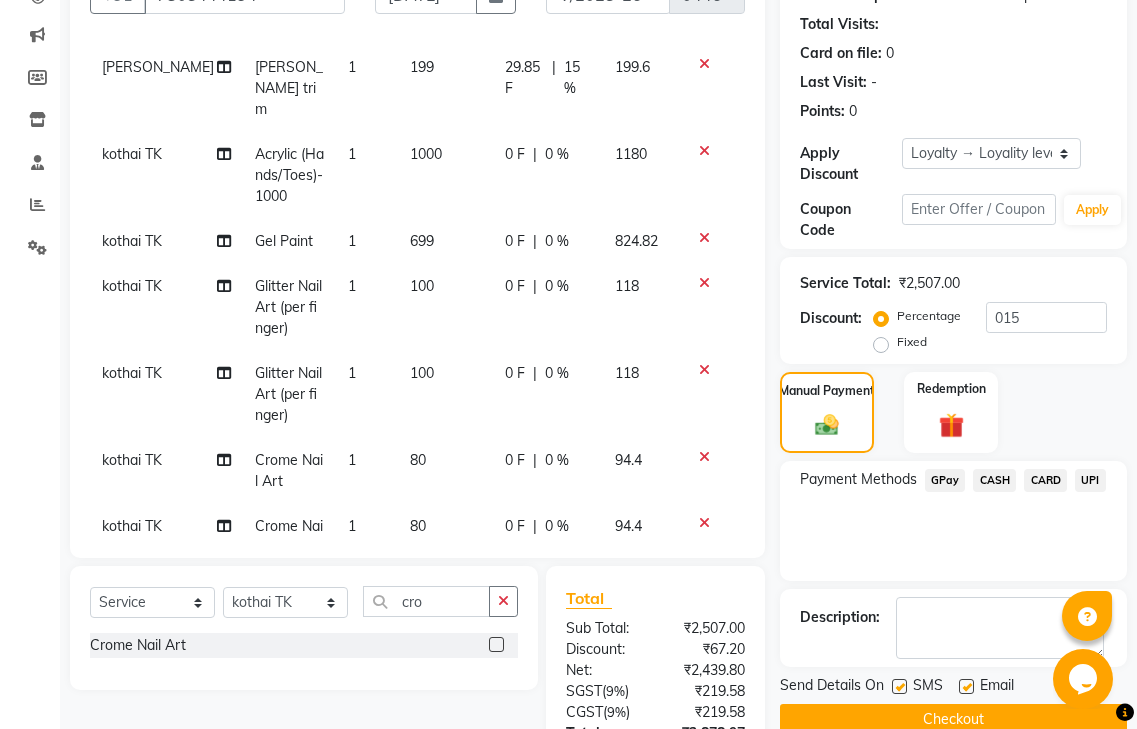scroll, scrollTop: 586, scrollLeft: 0, axis: vertical 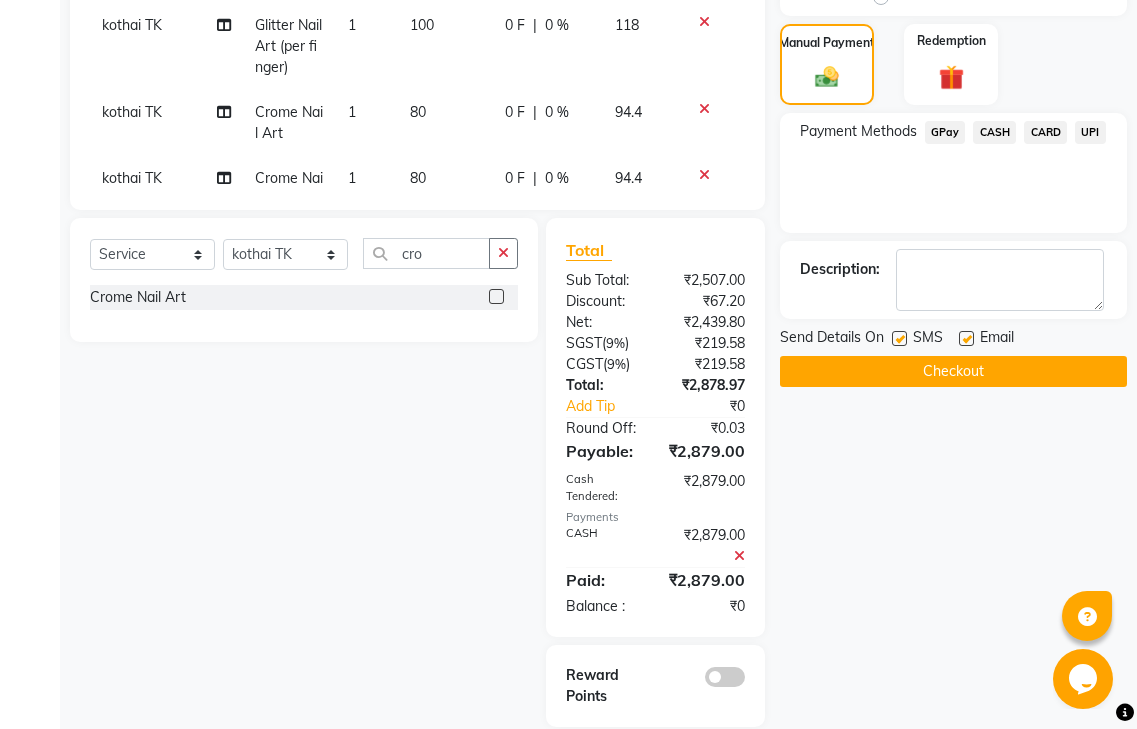 click on "Checkout" 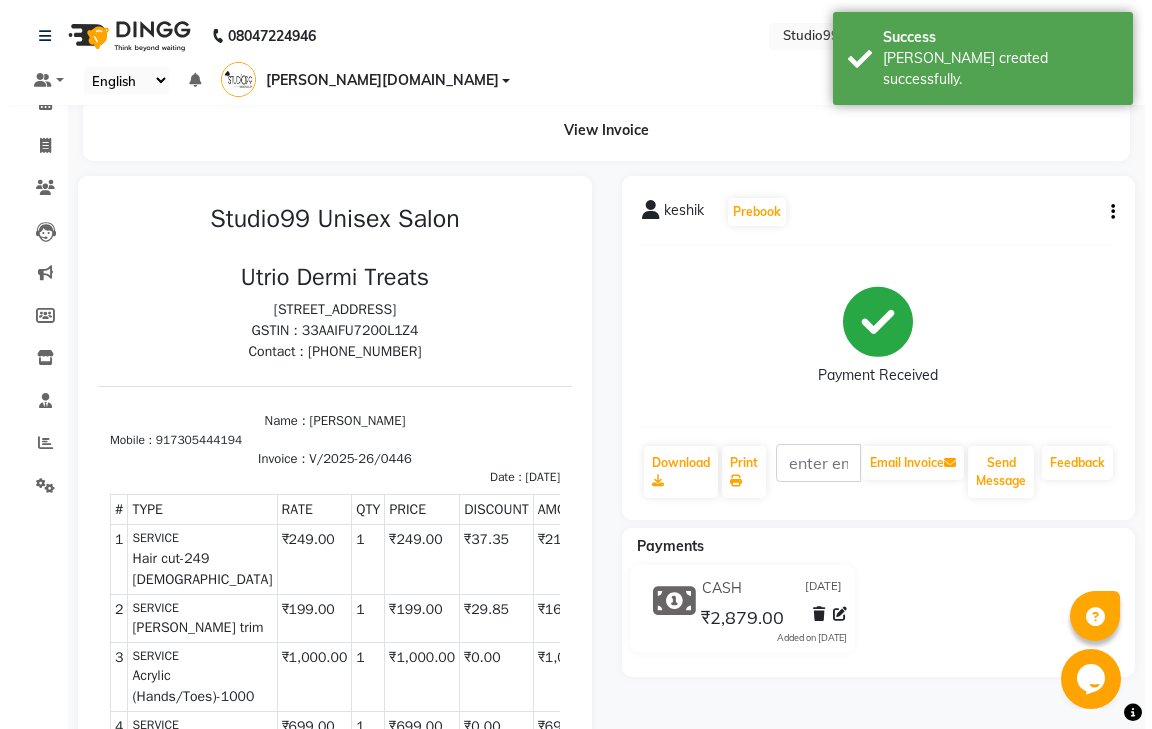scroll, scrollTop: 0, scrollLeft: 0, axis: both 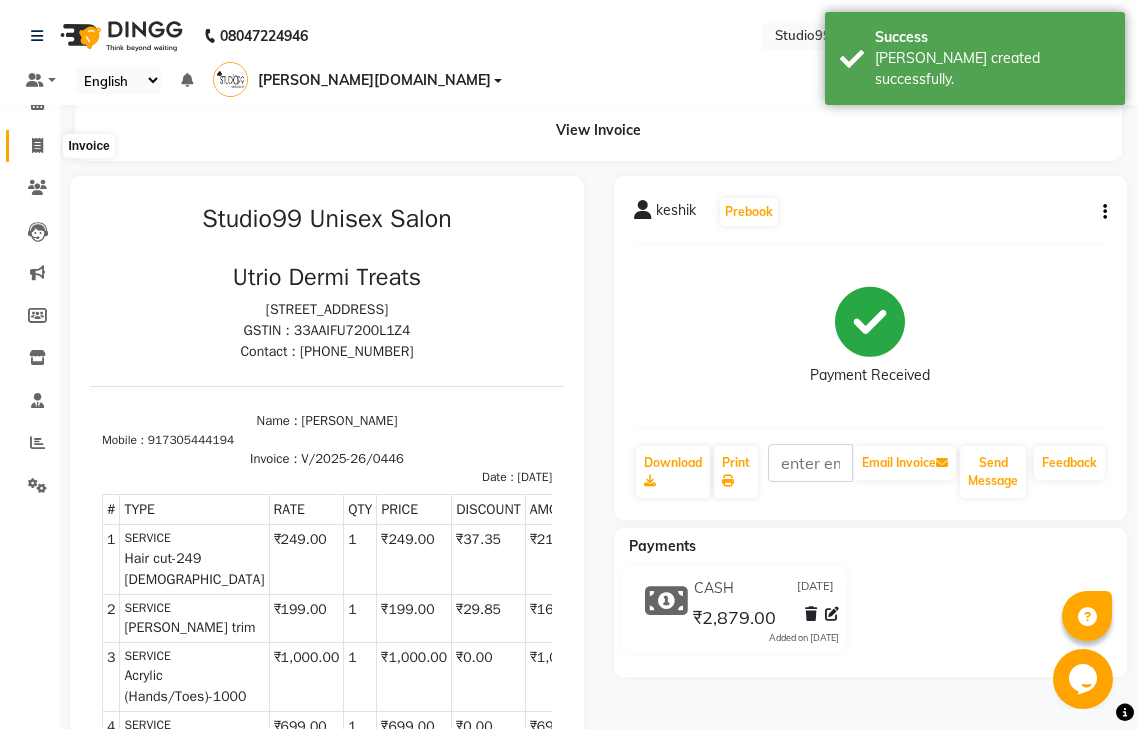 click 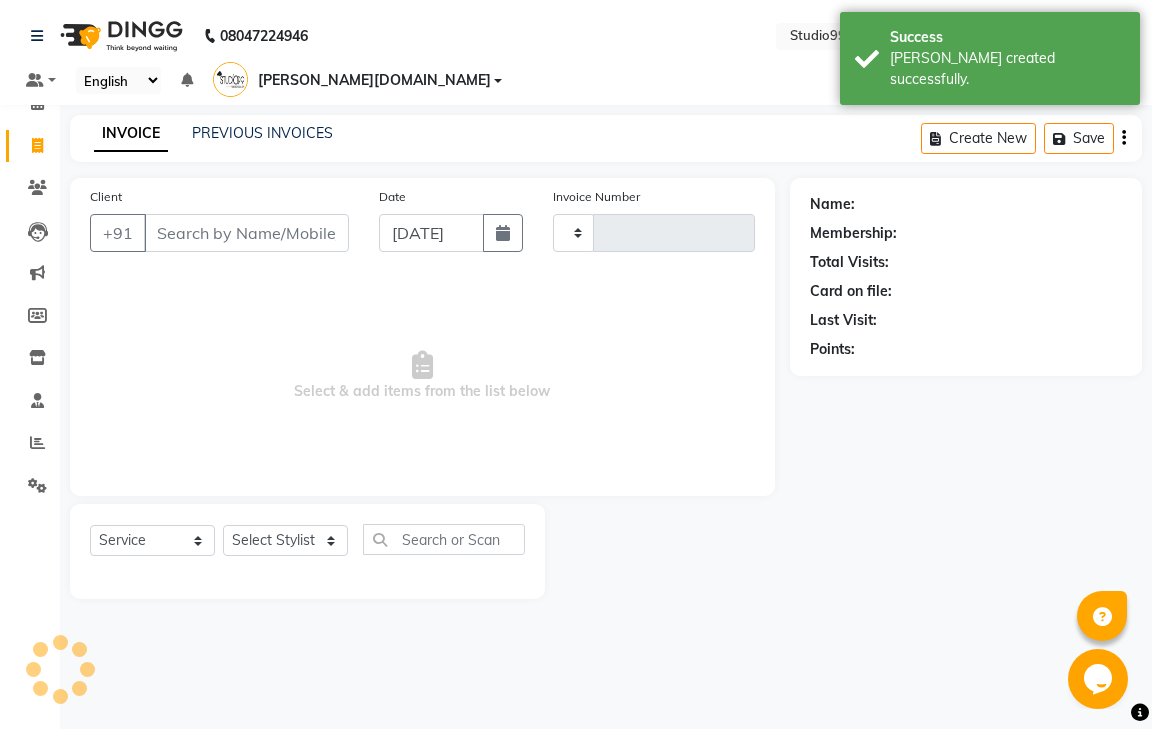 type on "0447" 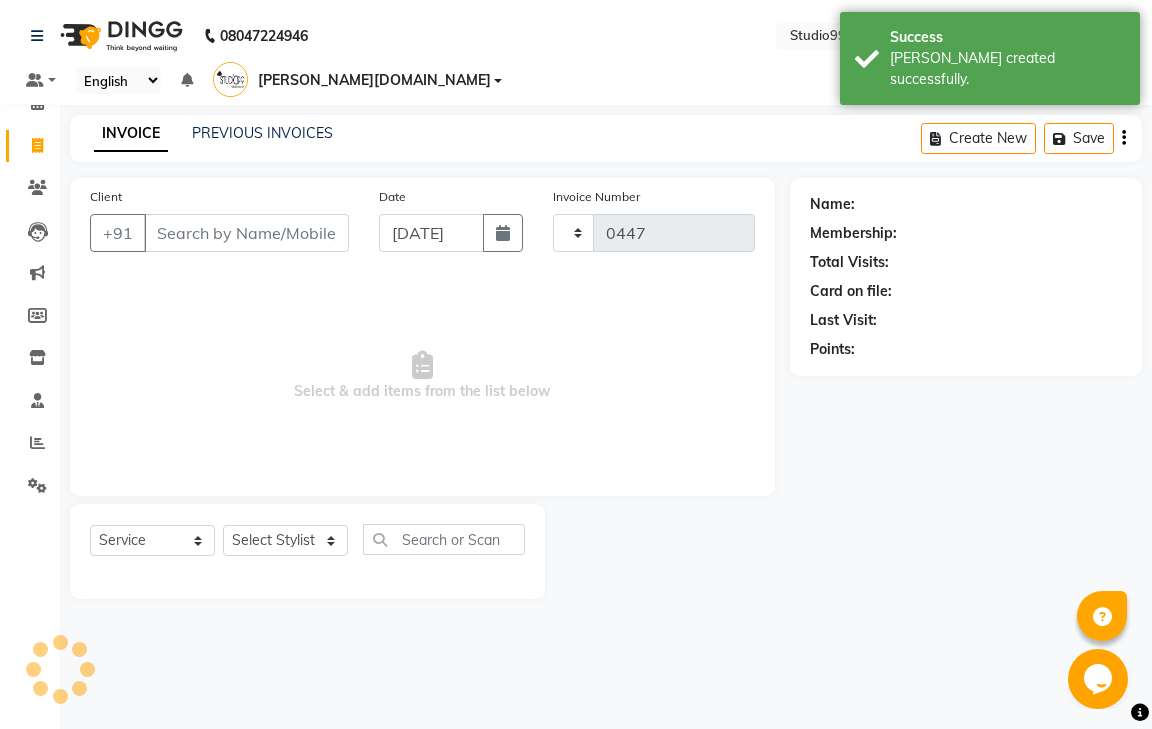 select on "8331" 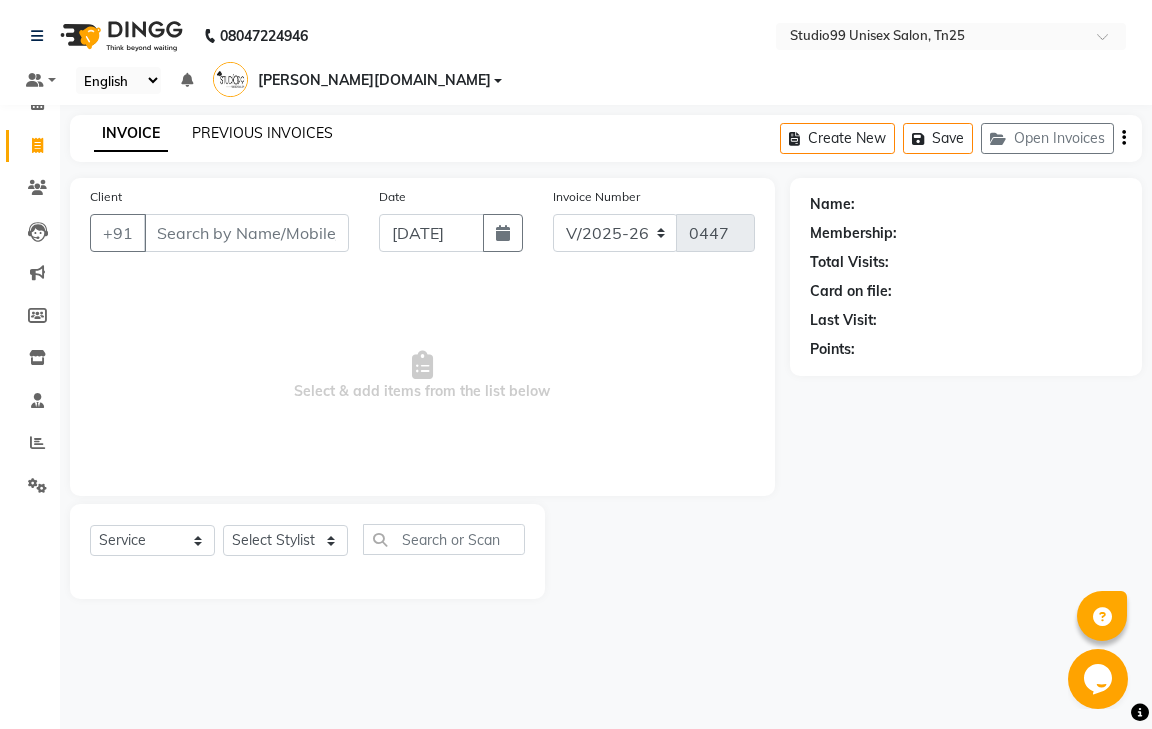 click on "PREVIOUS INVOICES" 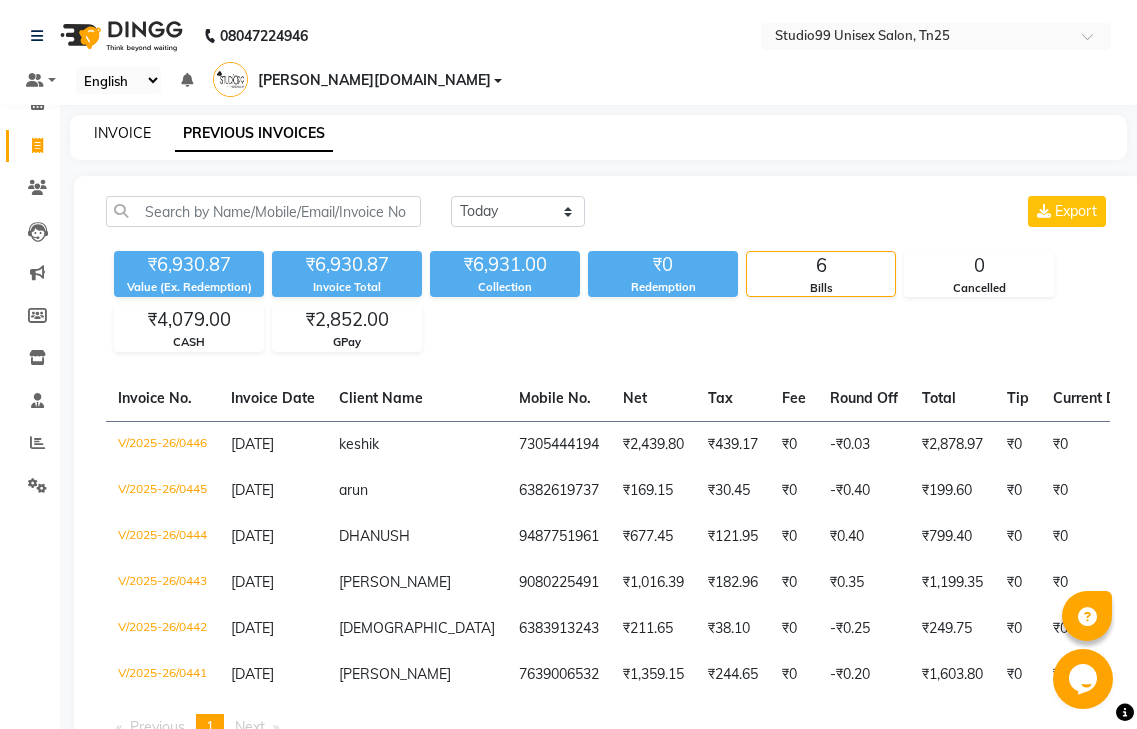 click on "INVOICE" 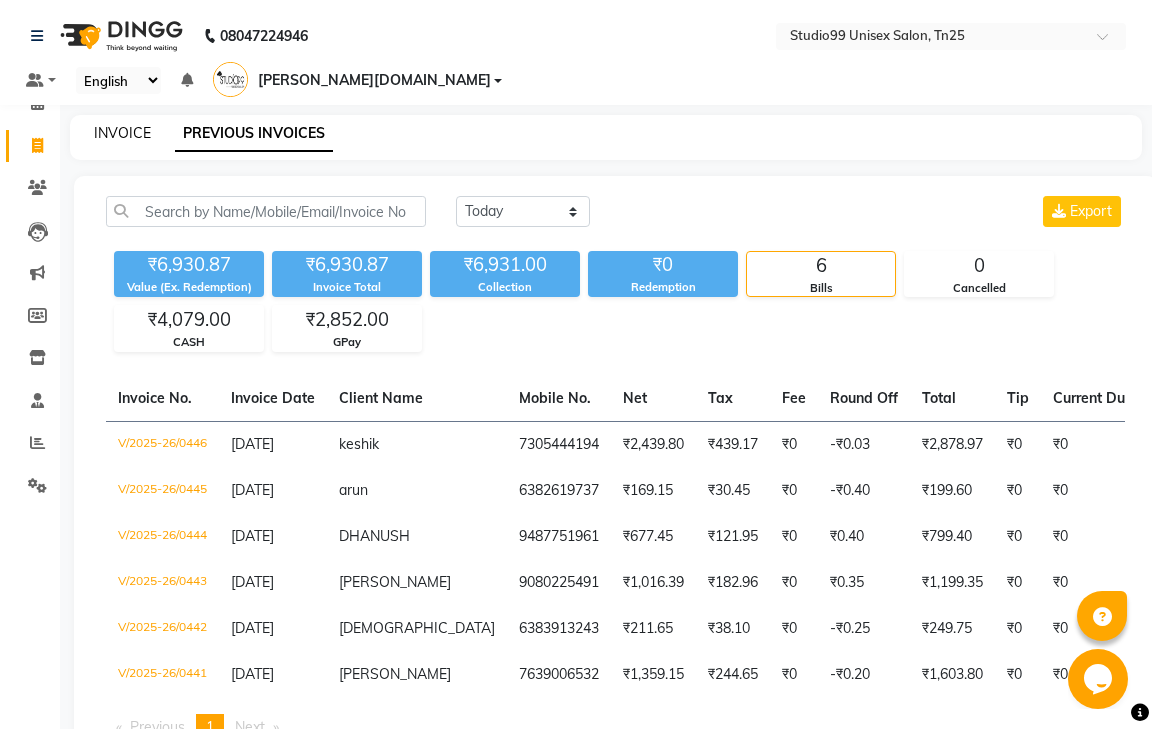 select on "8331" 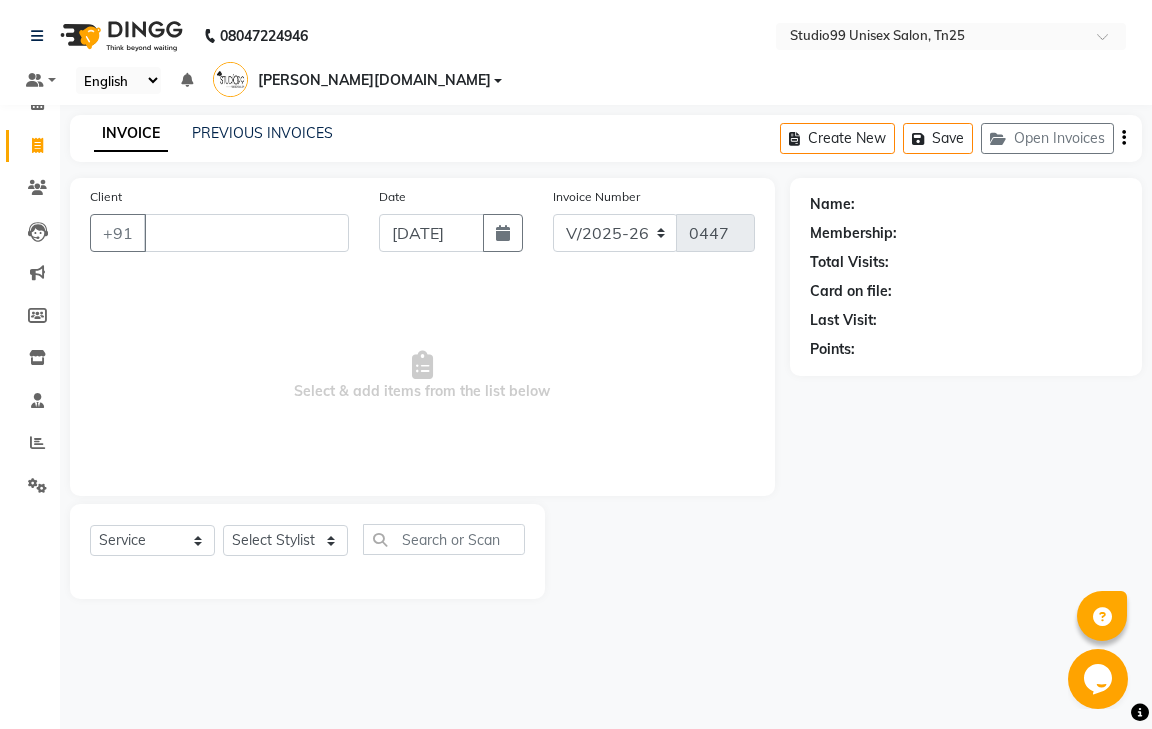 type 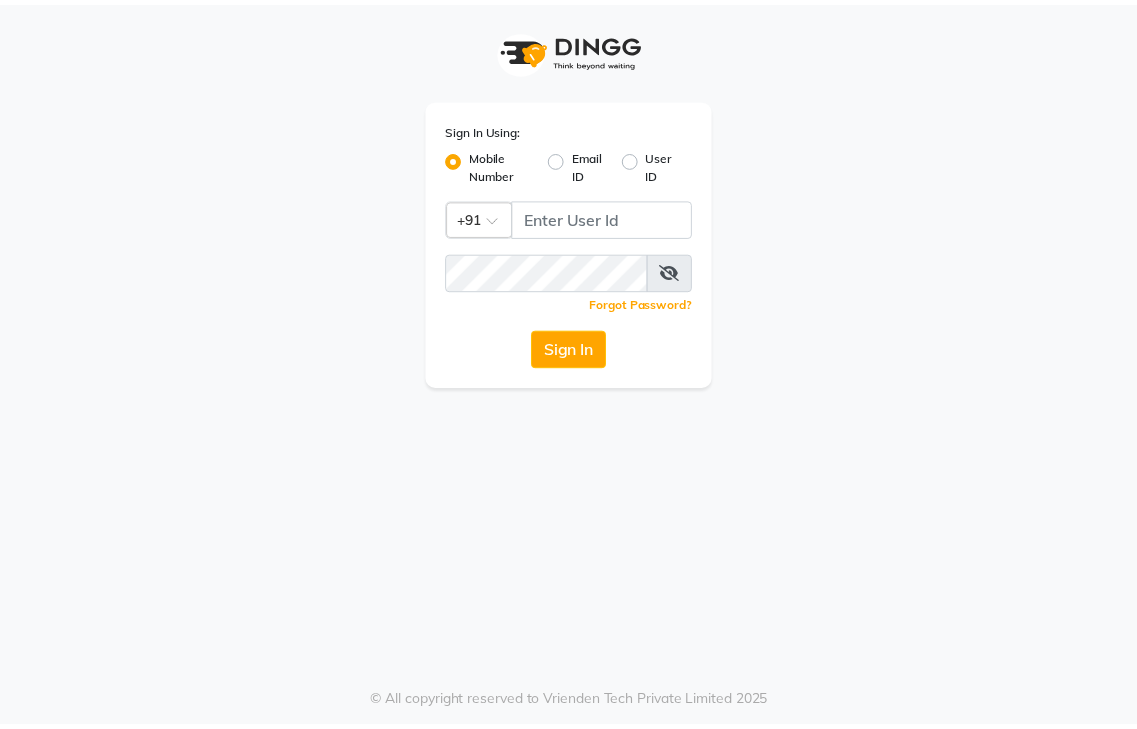 scroll, scrollTop: 0, scrollLeft: 0, axis: both 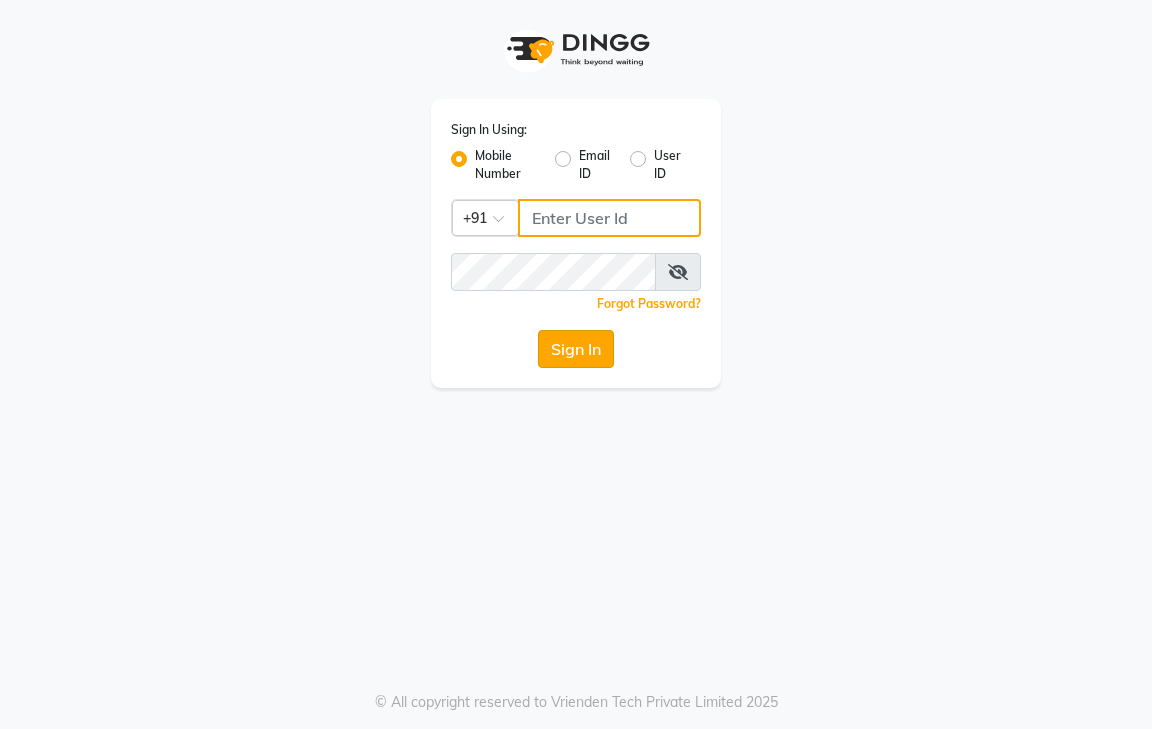 type on "9600622338" 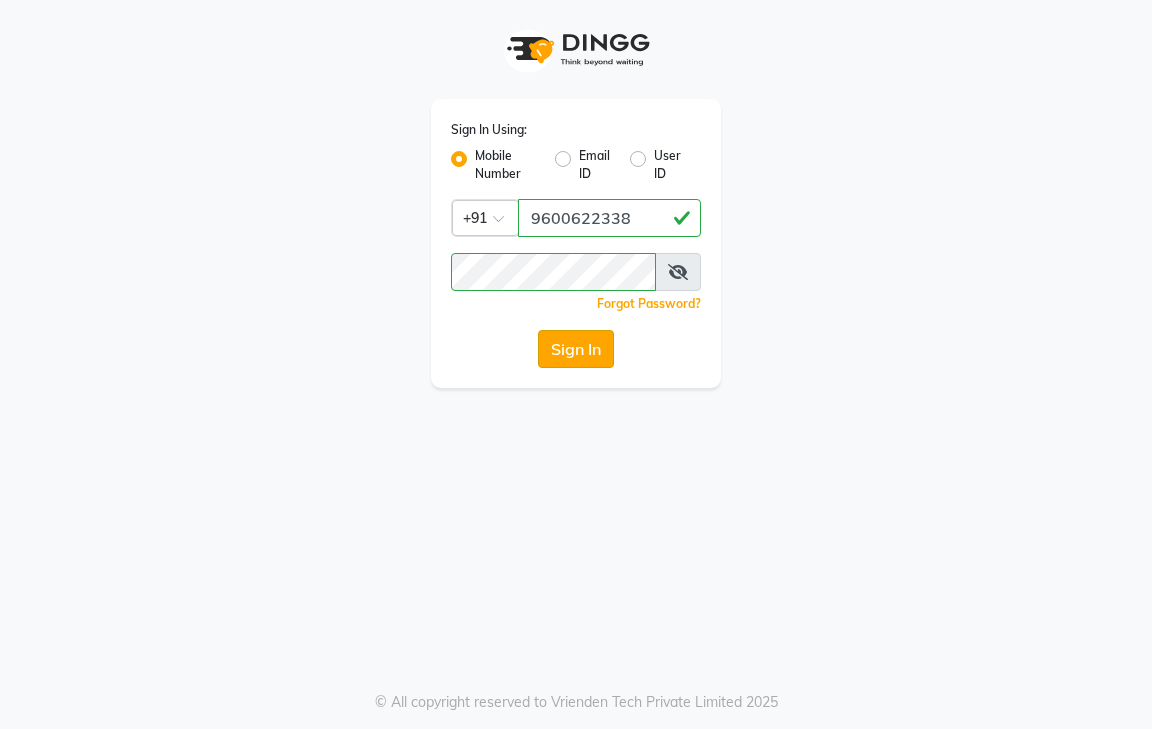 click on "Sign In" 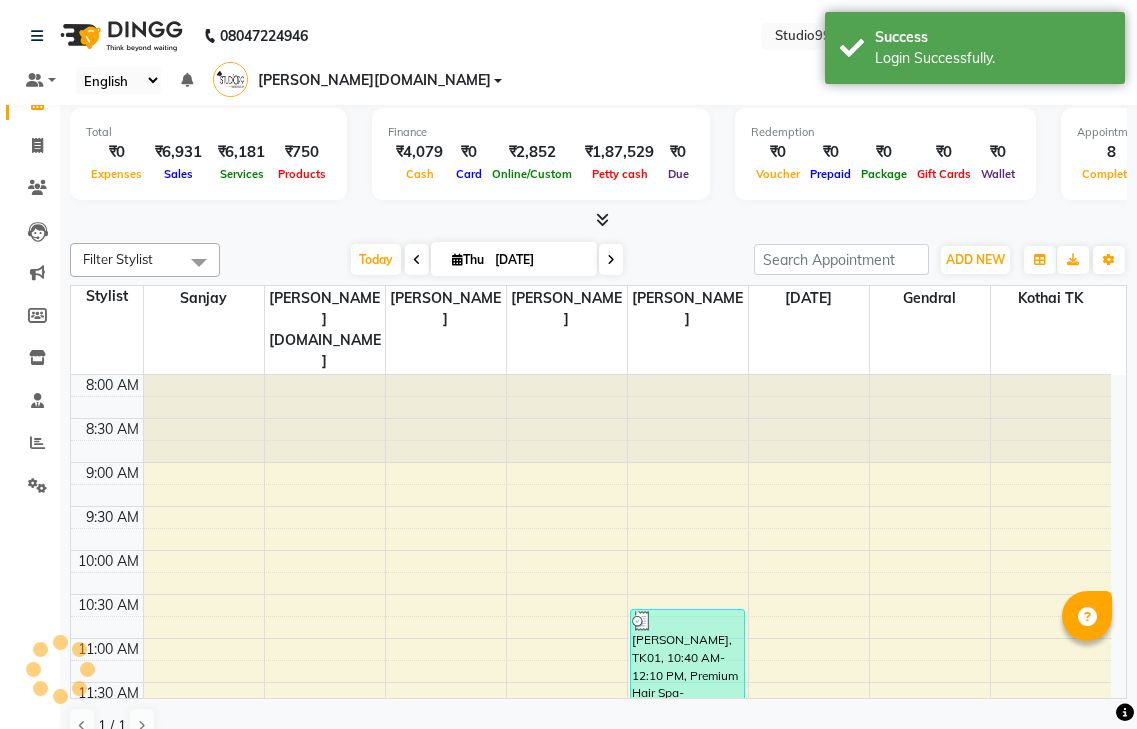 scroll, scrollTop: 0, scrollLeft: 0, axis: both 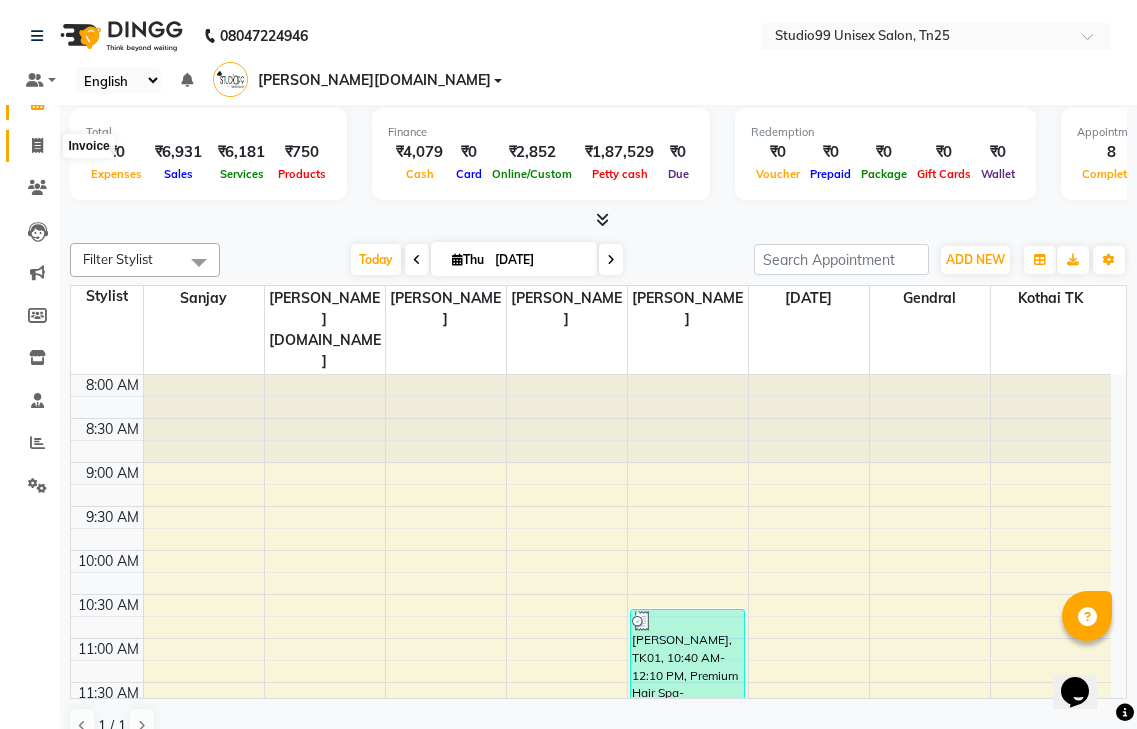 click 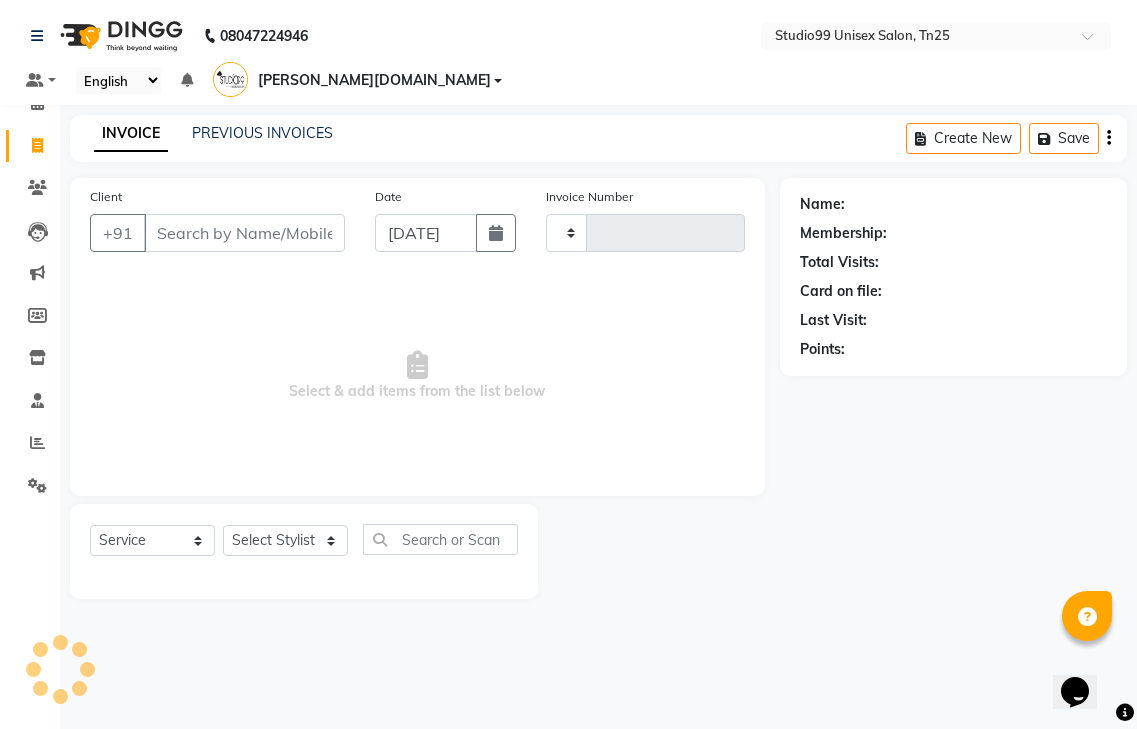 type on "0447" 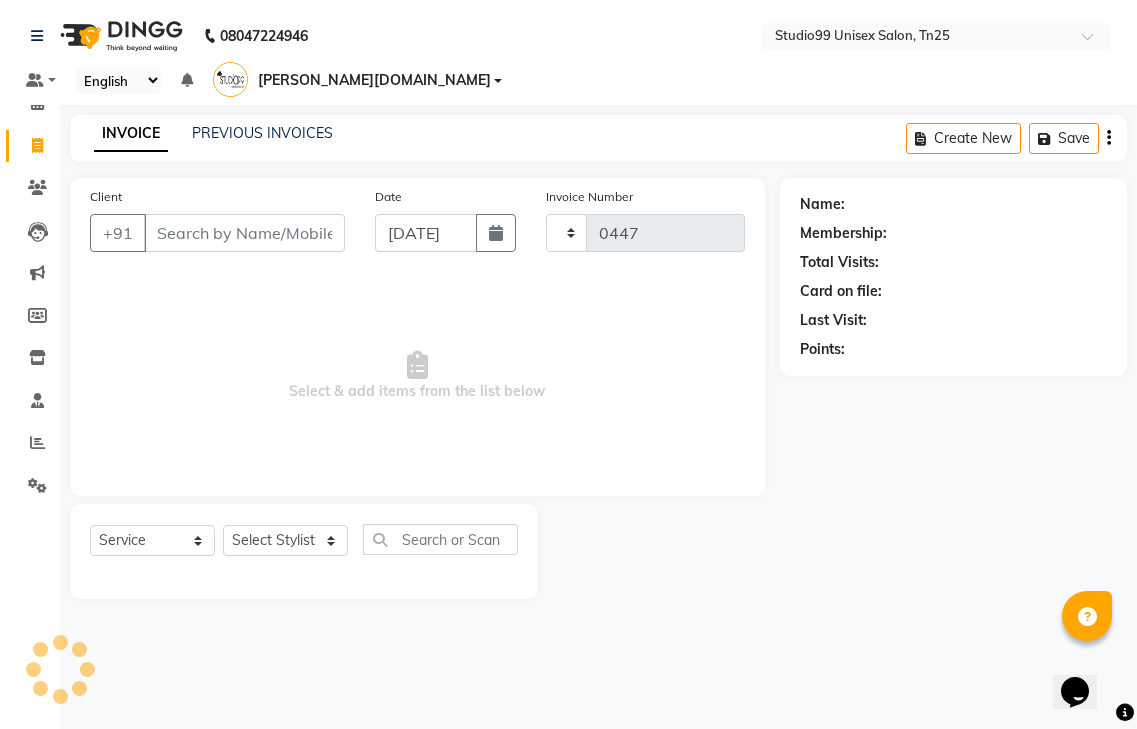 select on "8331" 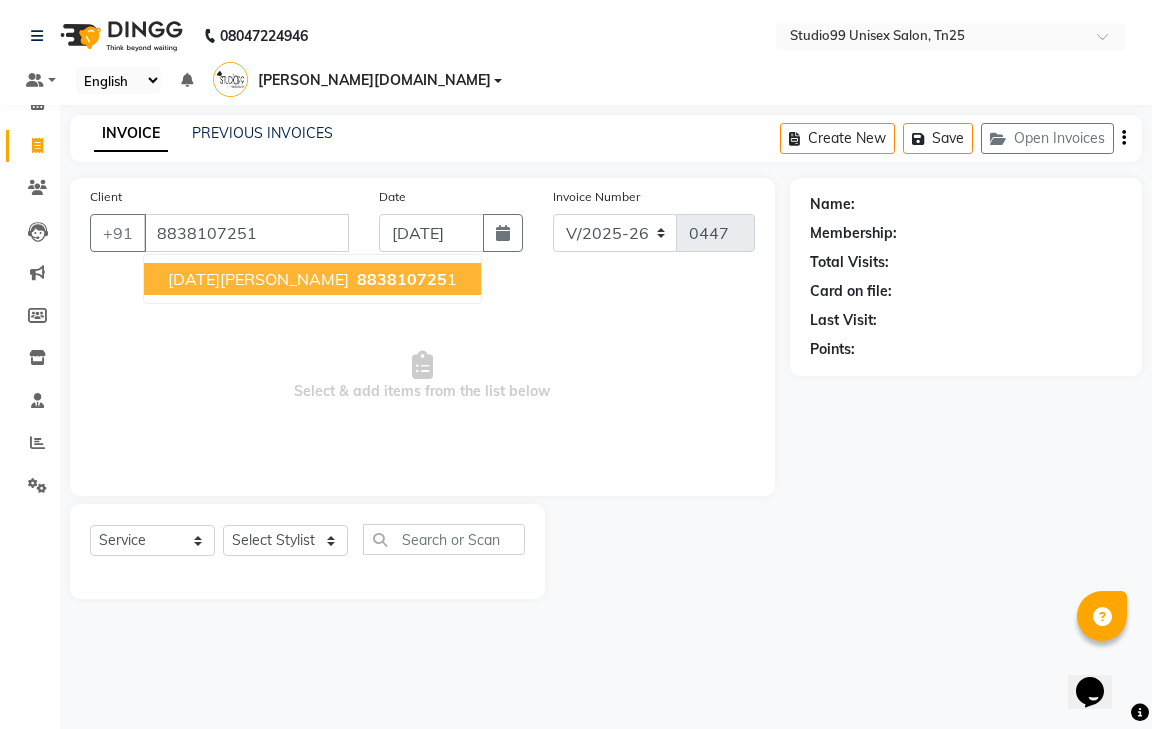 type on "8838107251" 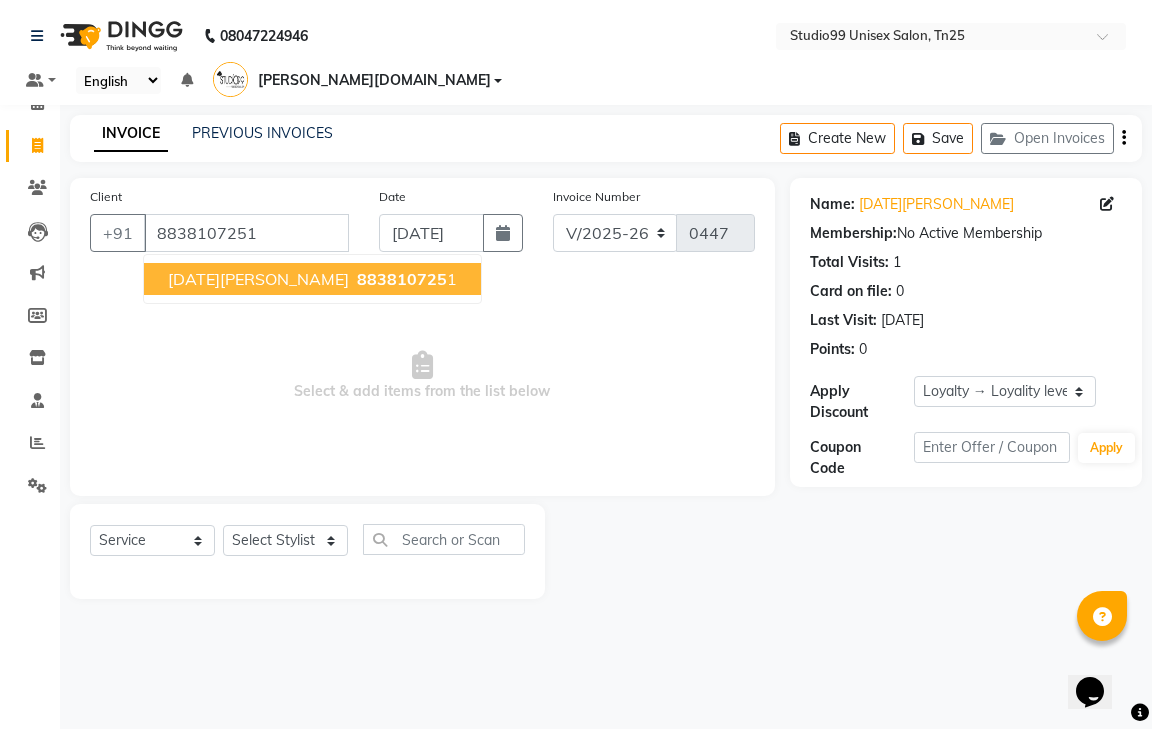 click on "RAJA SEKAR" at bounding box center [258, 279] 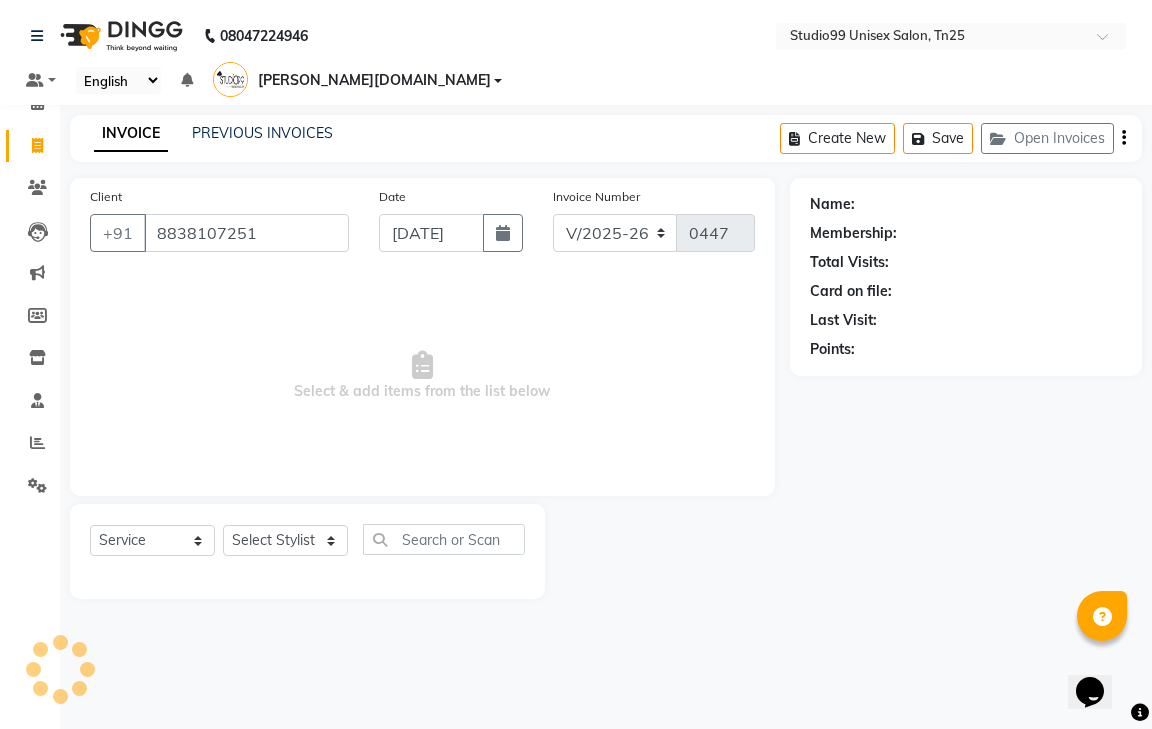 select on "1: Object" 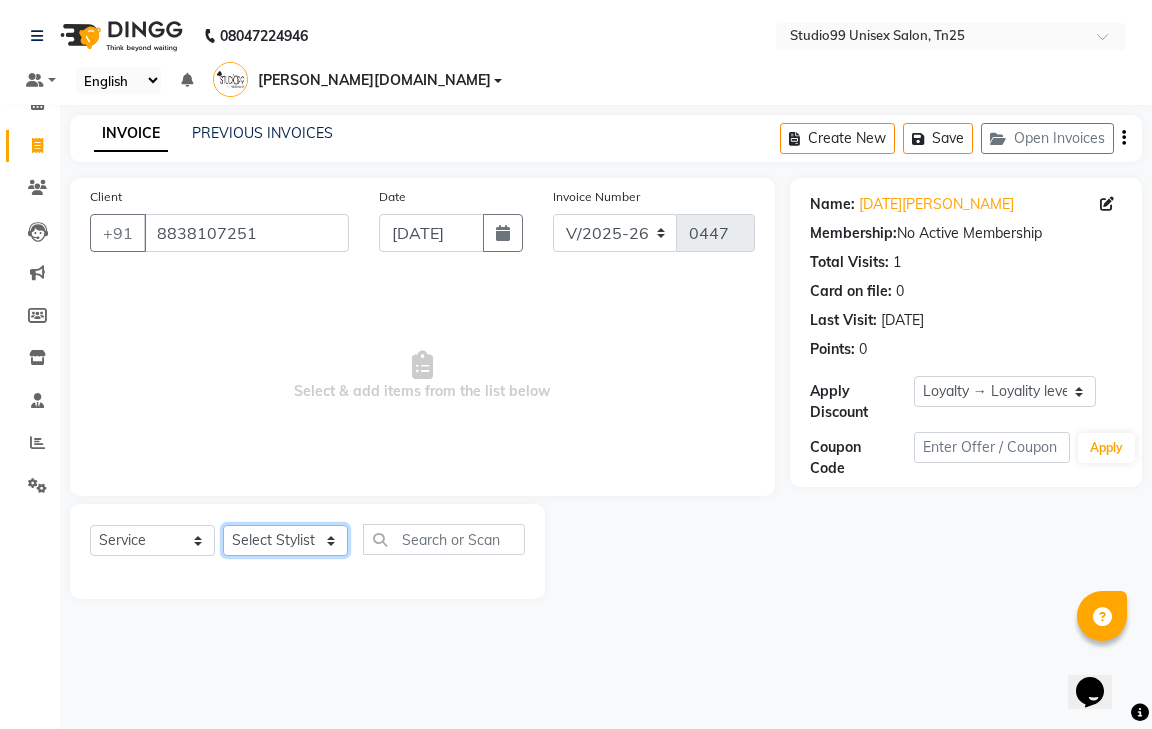 click on "Select Stylist gendral [PERSON_NAME]  jaya priya kothai TK [DATE] sanjay santhosh [DOMAIN_NAME]" 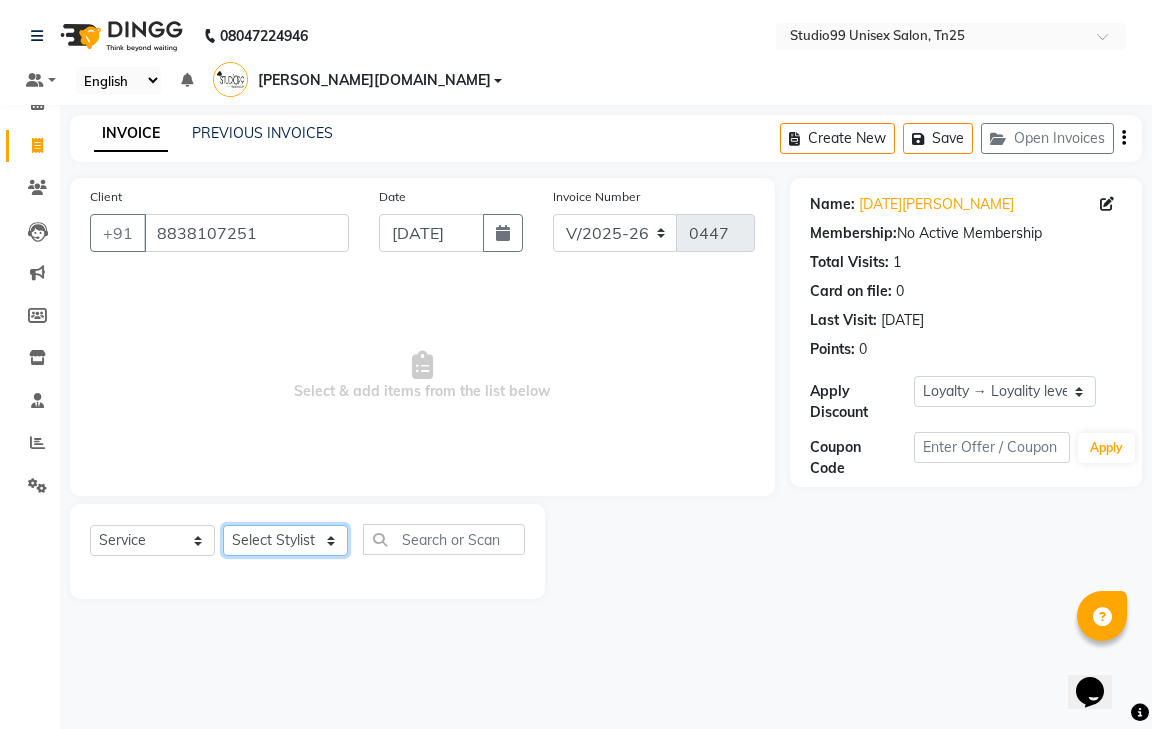select on "80760" 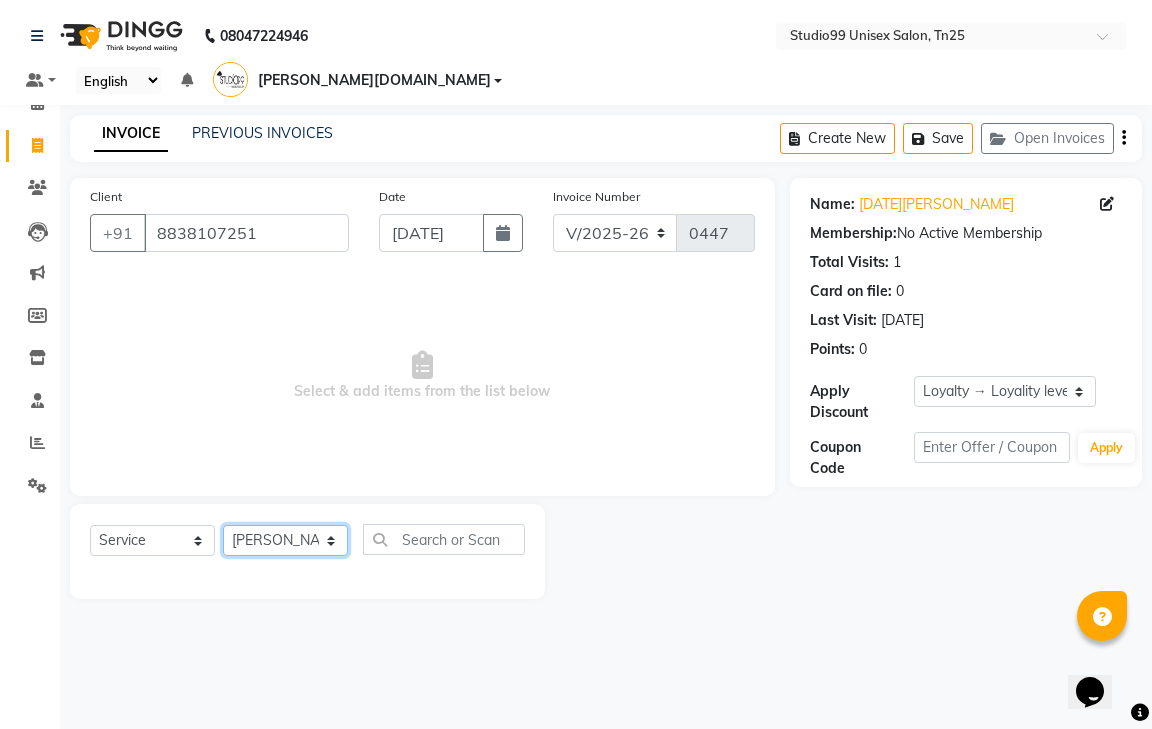 click on "Select Stylist gendral [PERSON_NAME]  jaya priya kothai TK [DATE] sanjay santhosh [DOMAIN_NAME]" 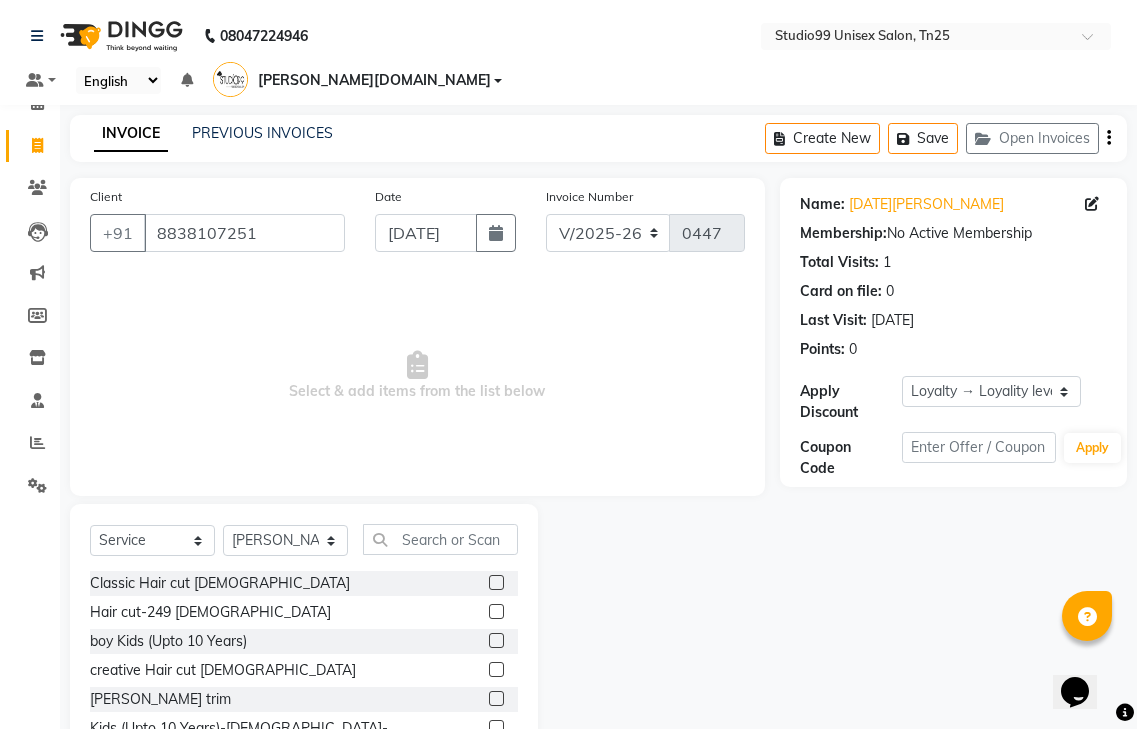 click 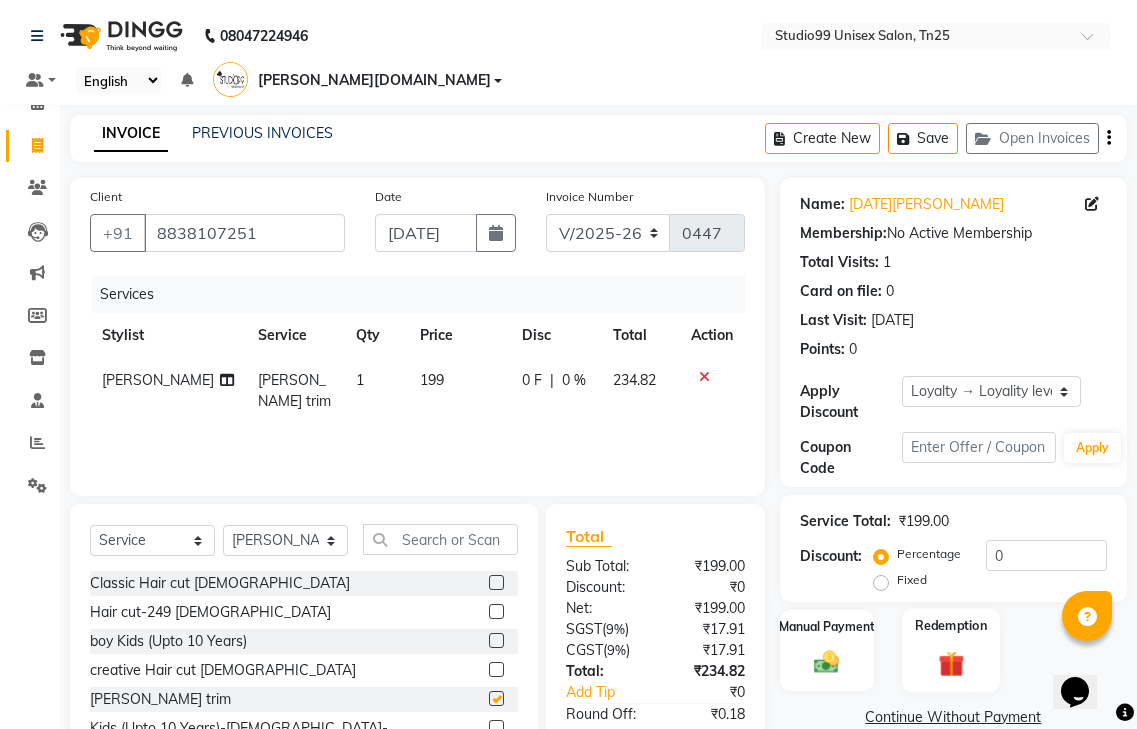 checkbox on "false" 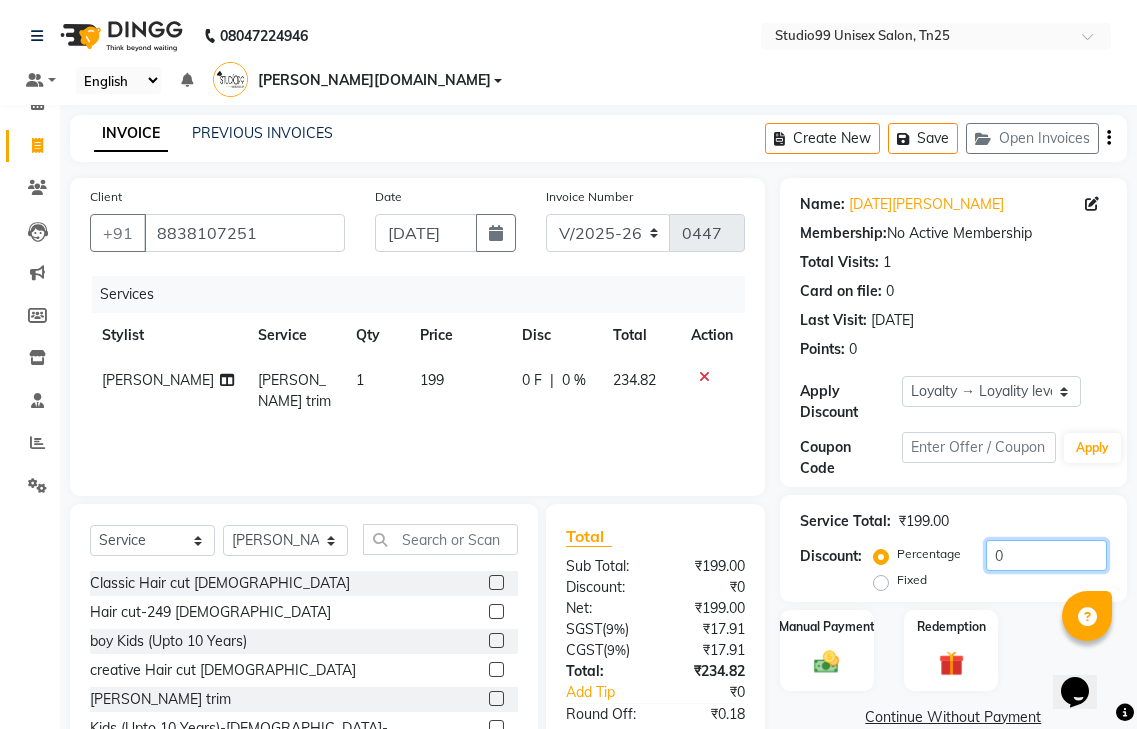 click on "0" 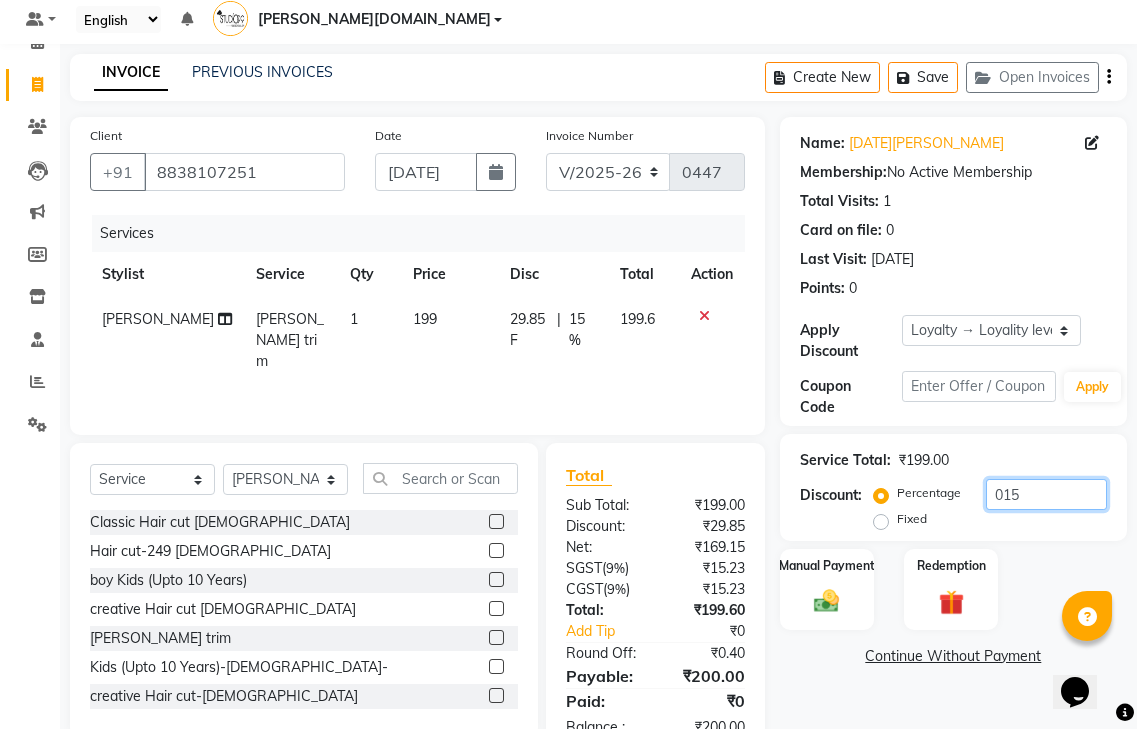 scroll, scrollTop: 92, scrollLeft: 0, axis: vertical 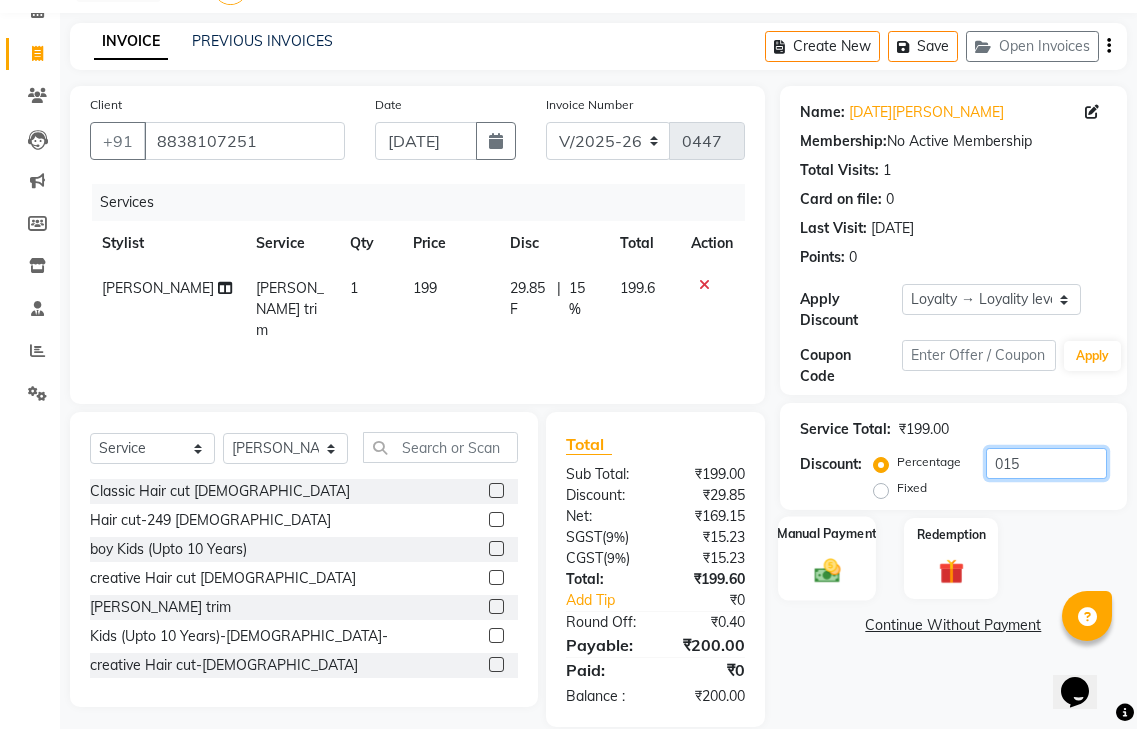 type on "015" 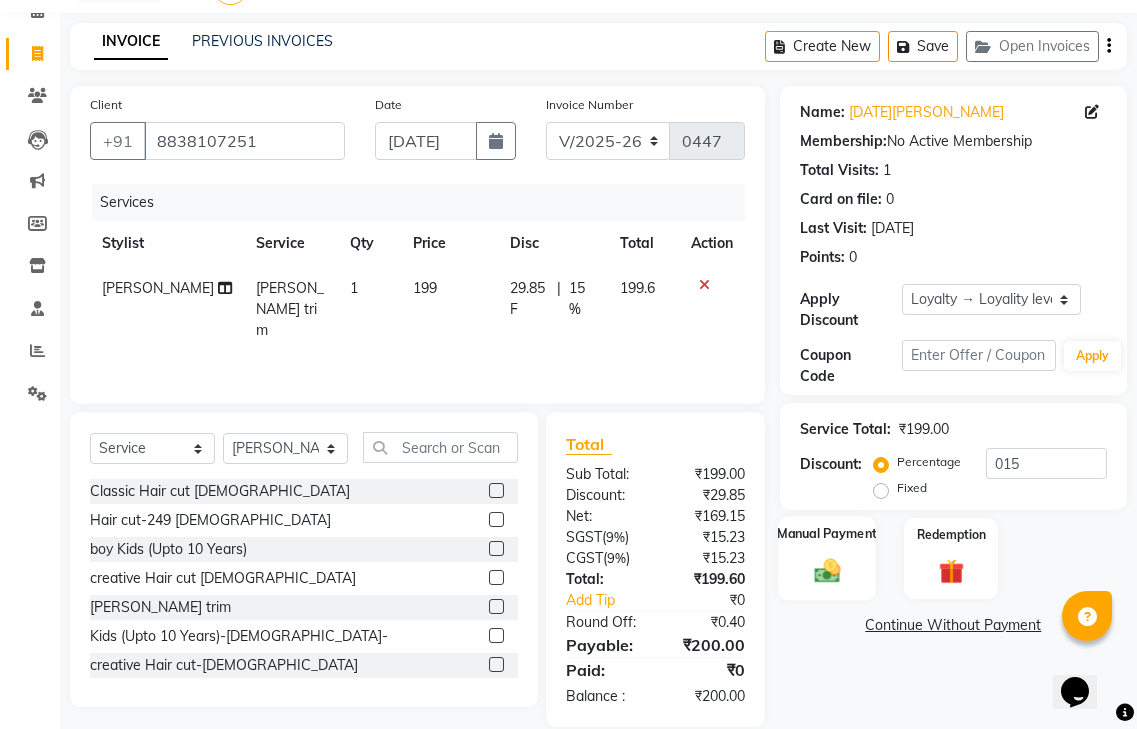click on "Manual Payment" 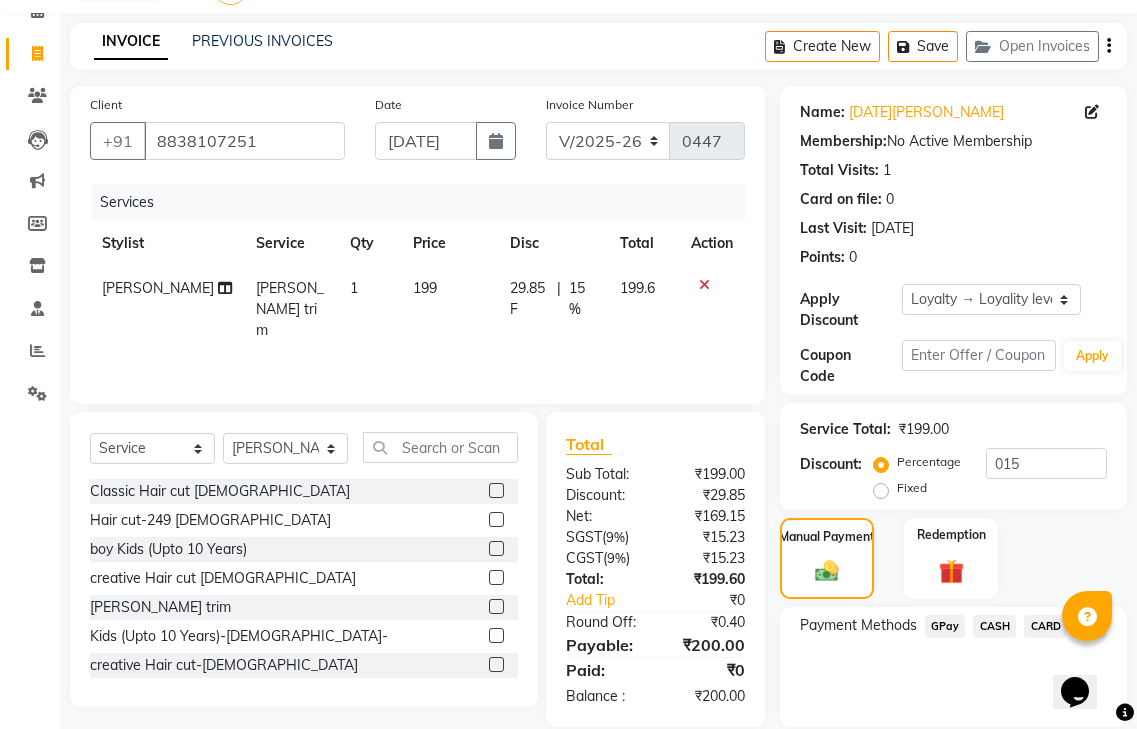 click on "GPay" 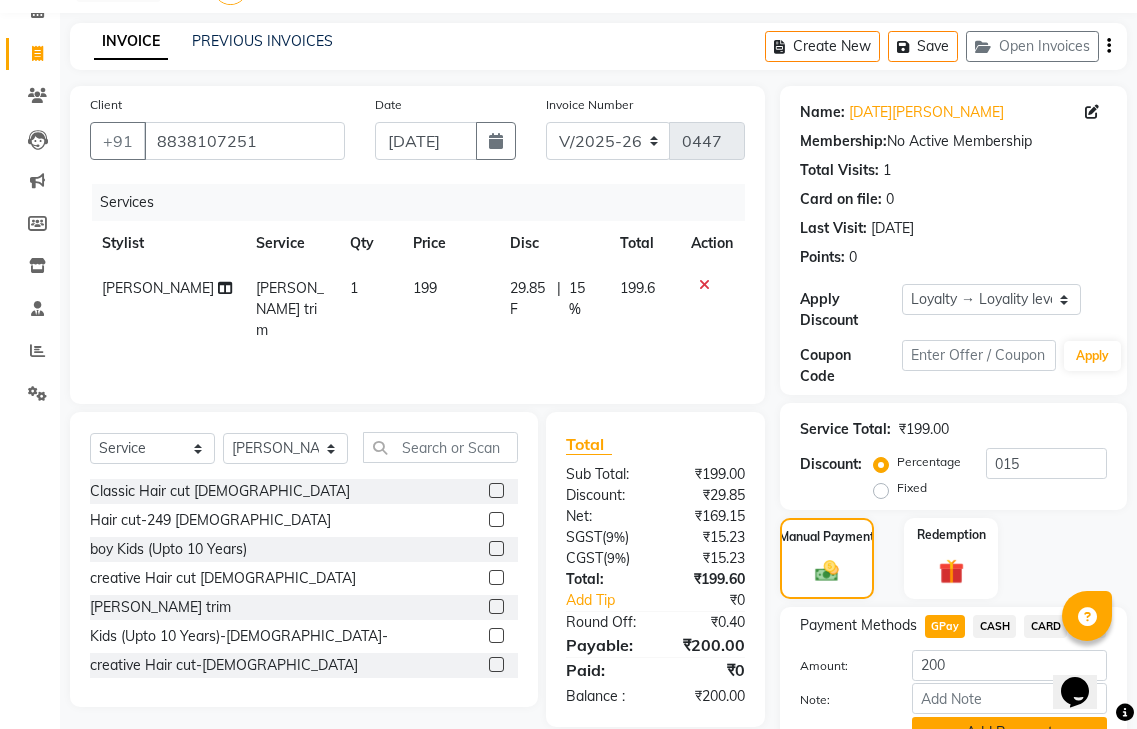 click on "Add Payment" 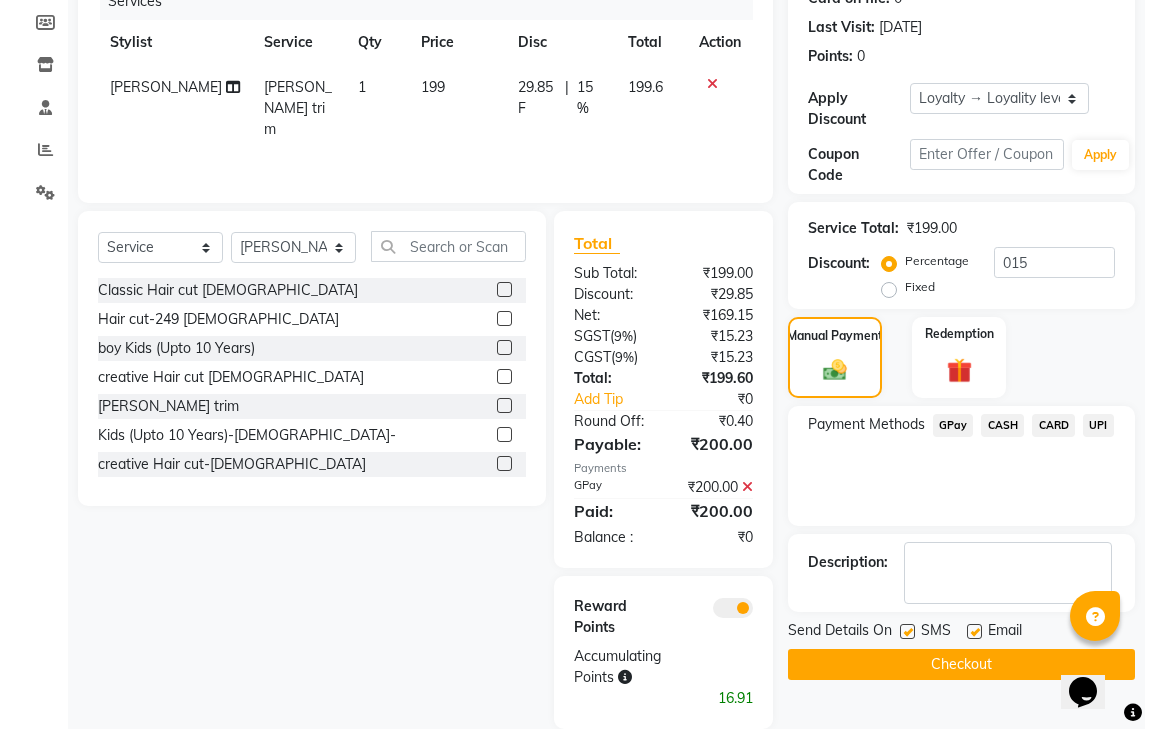 scroll, scrollTop: 295, scrollLeft: 0, axis: vertical 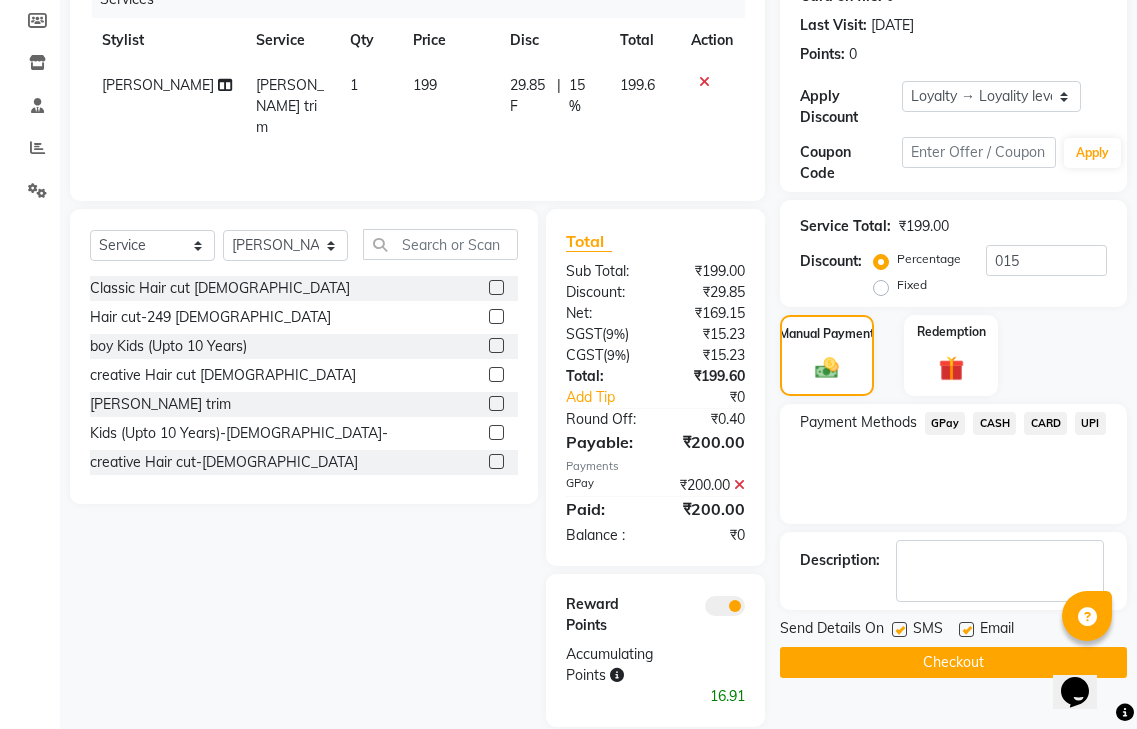 click 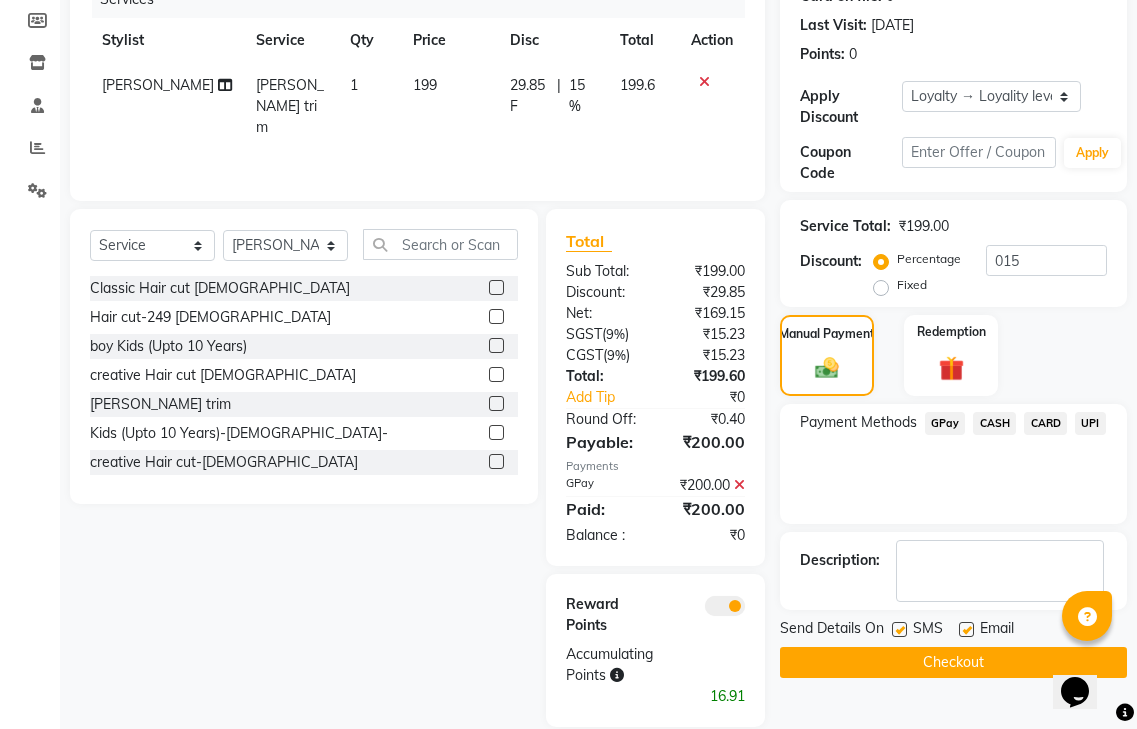 click 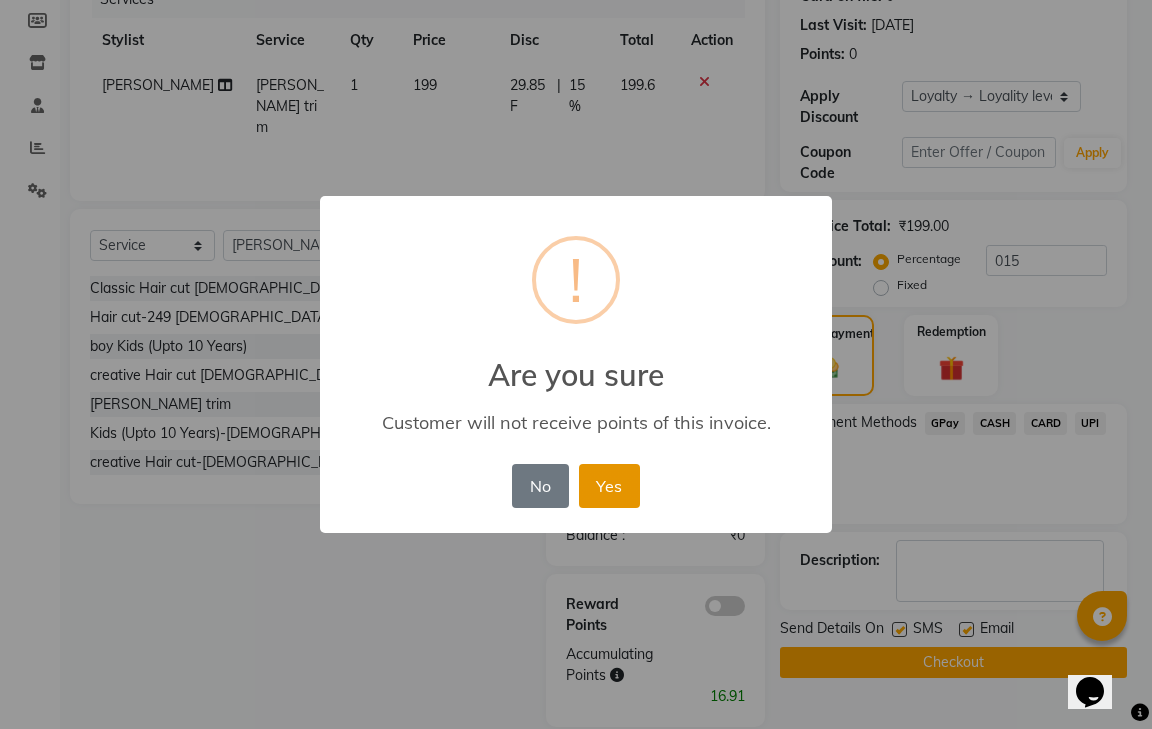 click on "Yes" at bounding box center (609, 486) 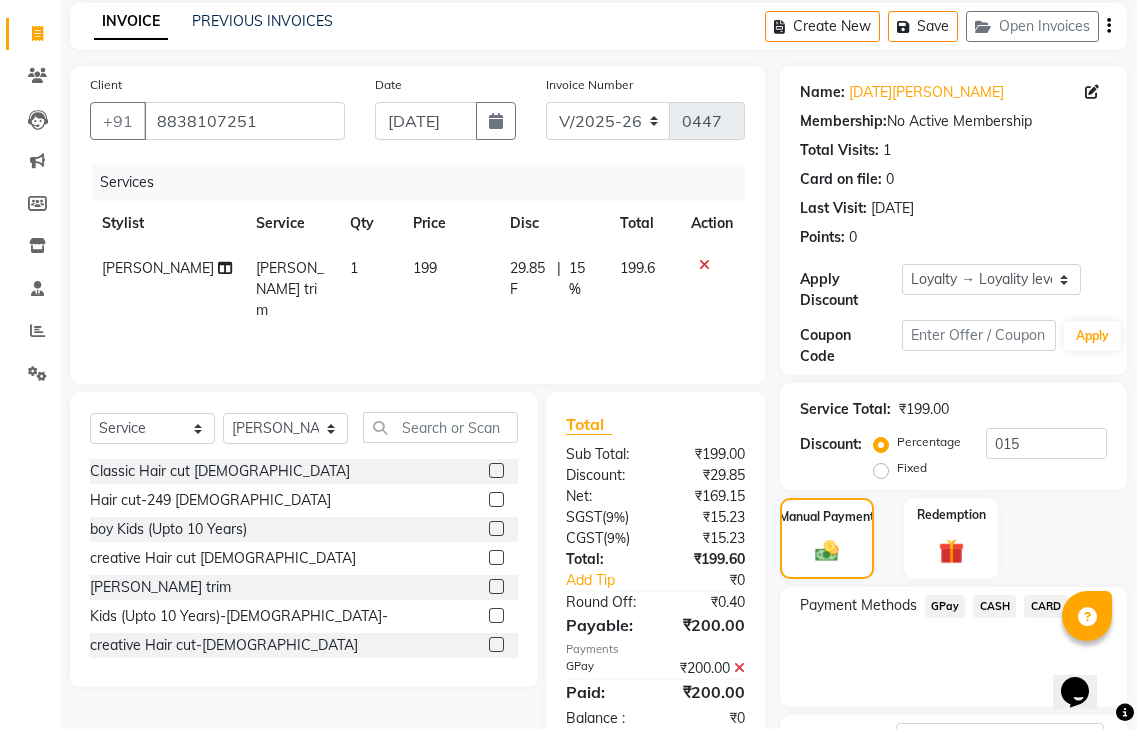 scroll, scrollTop: 246, scrollLeft: 0, axis: vertical 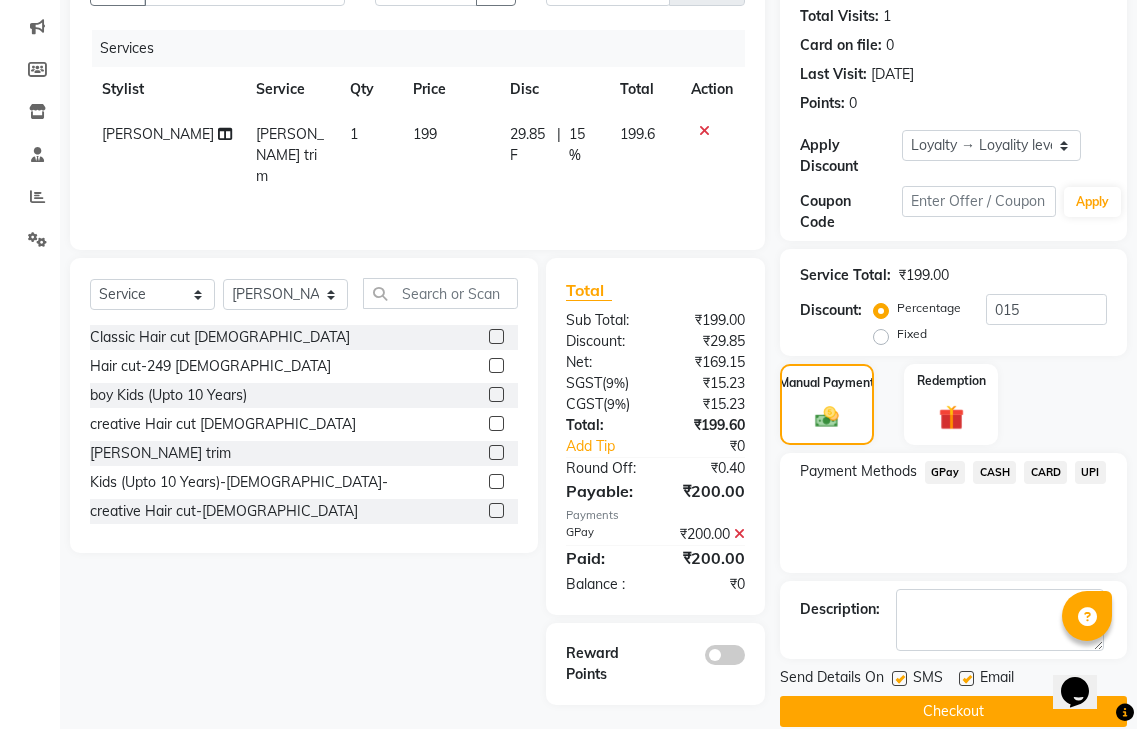 click on "Checkout" 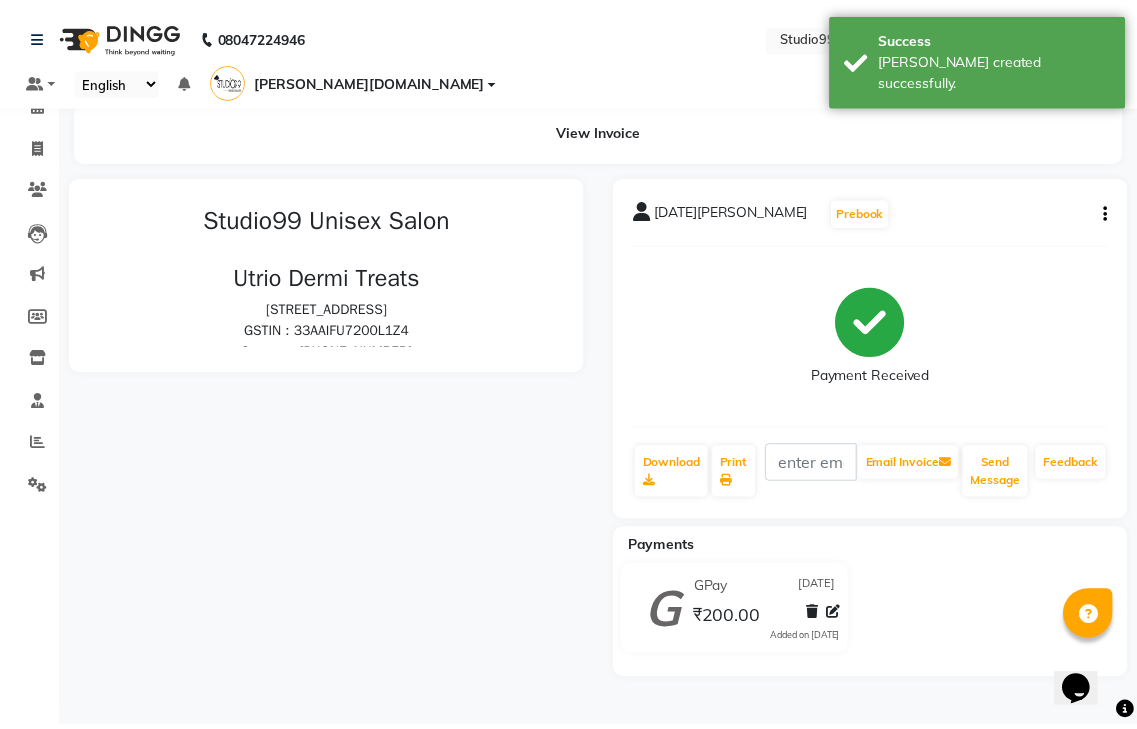 scroll, scrollTop: 0, scrollLeft: 0, axis: both 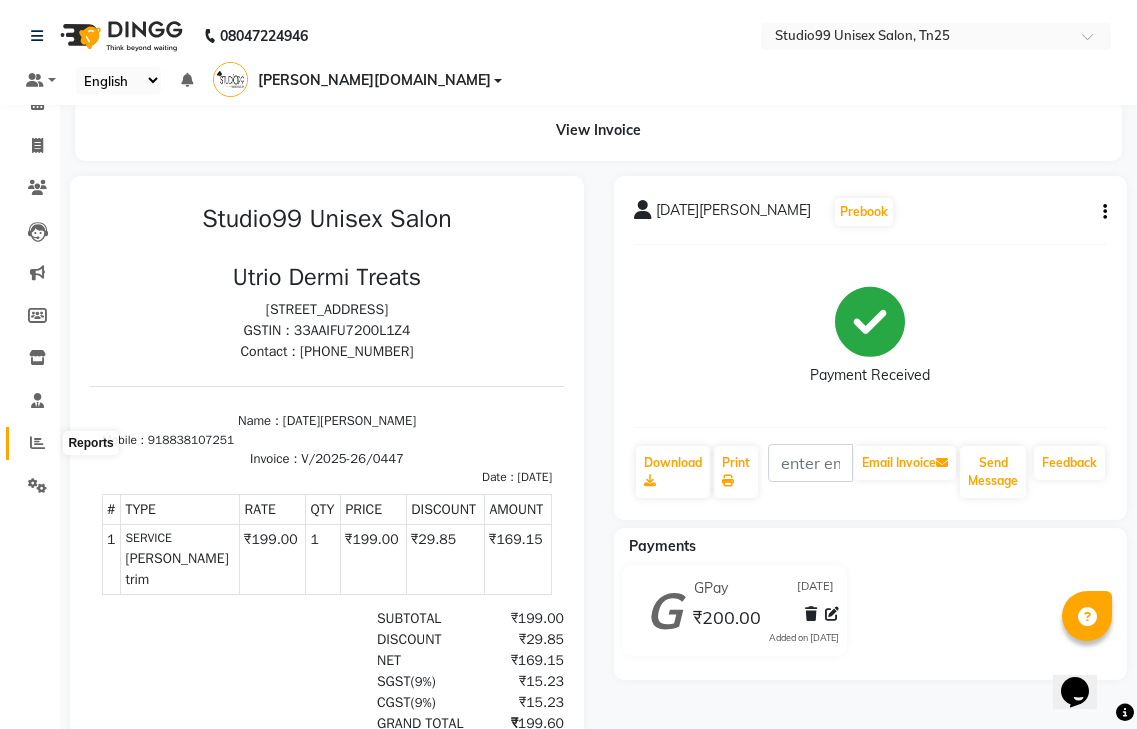 click 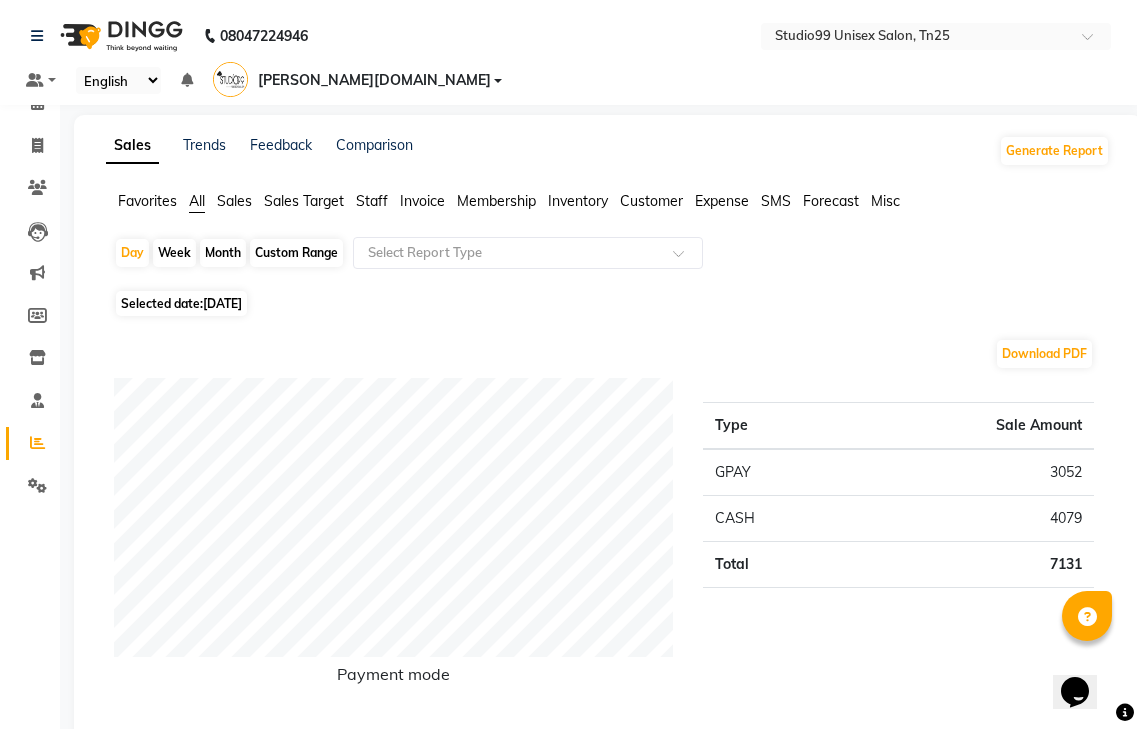 click on "Staff" 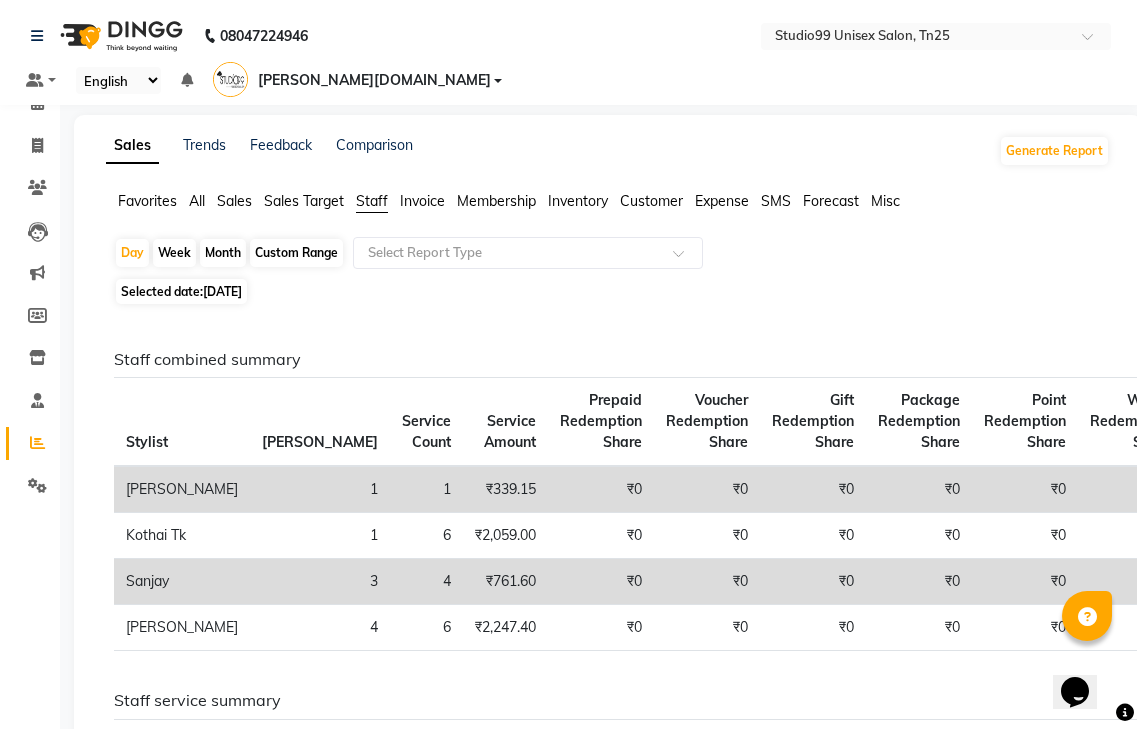 click on "Week" 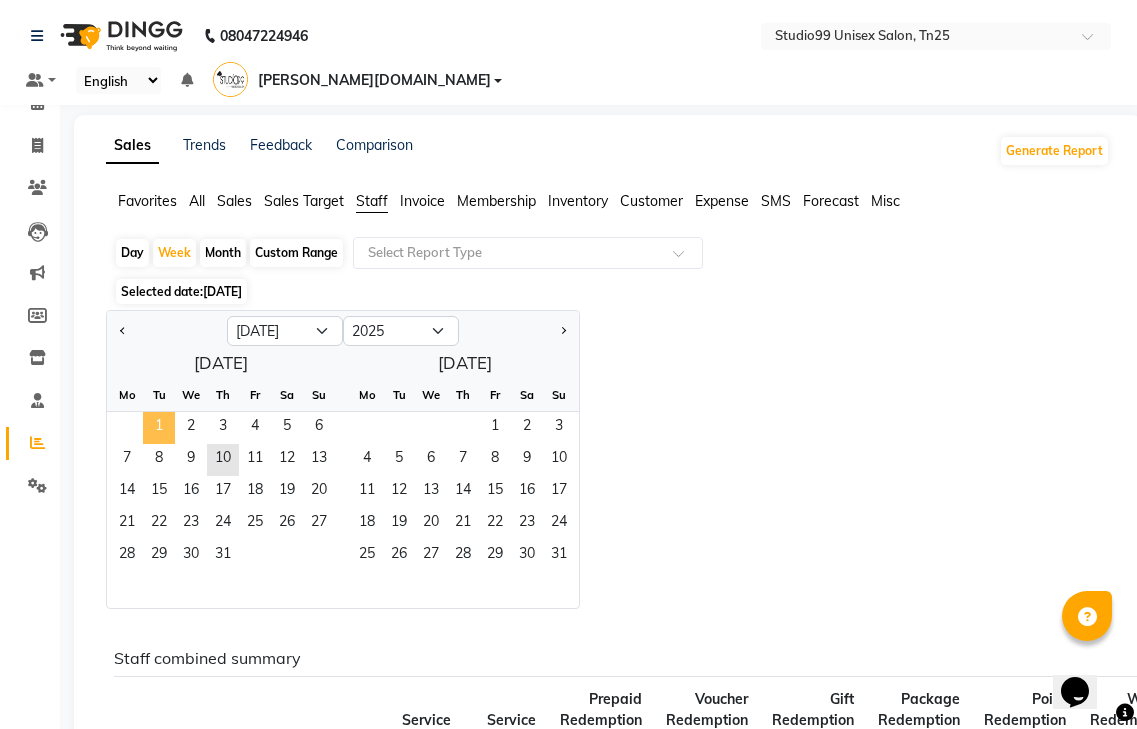 click on "1" 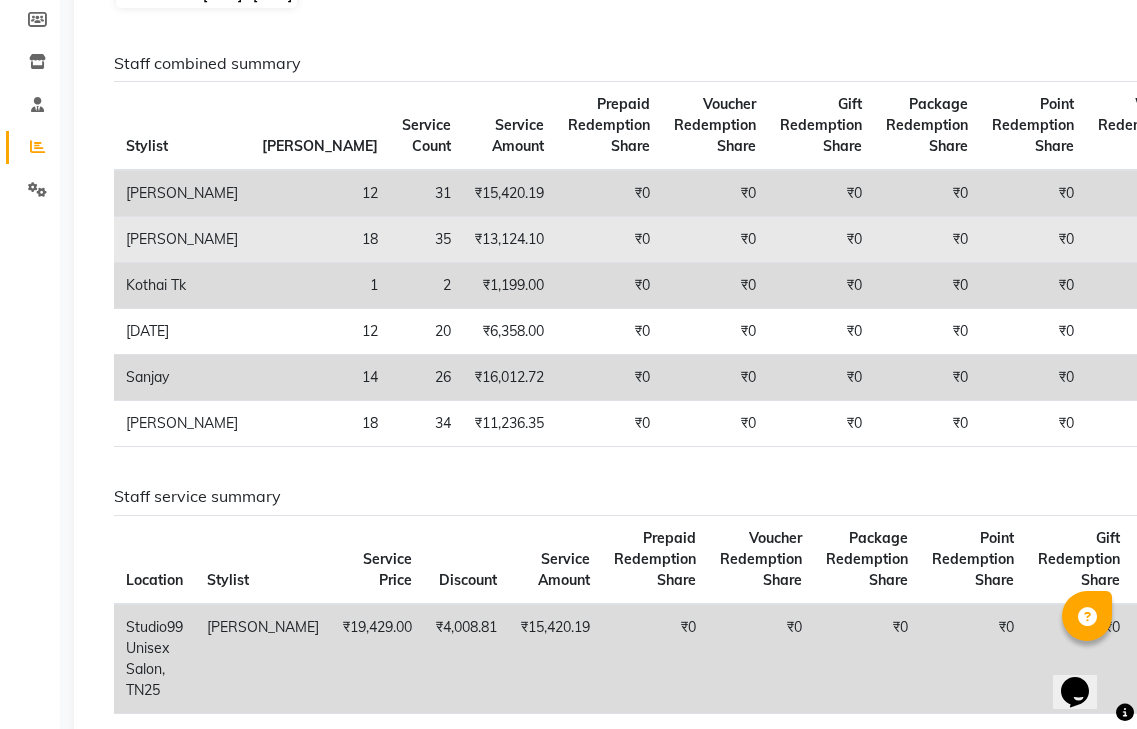 scroll, scrollTop: 300, scrollLeft: 0, axis: vertical 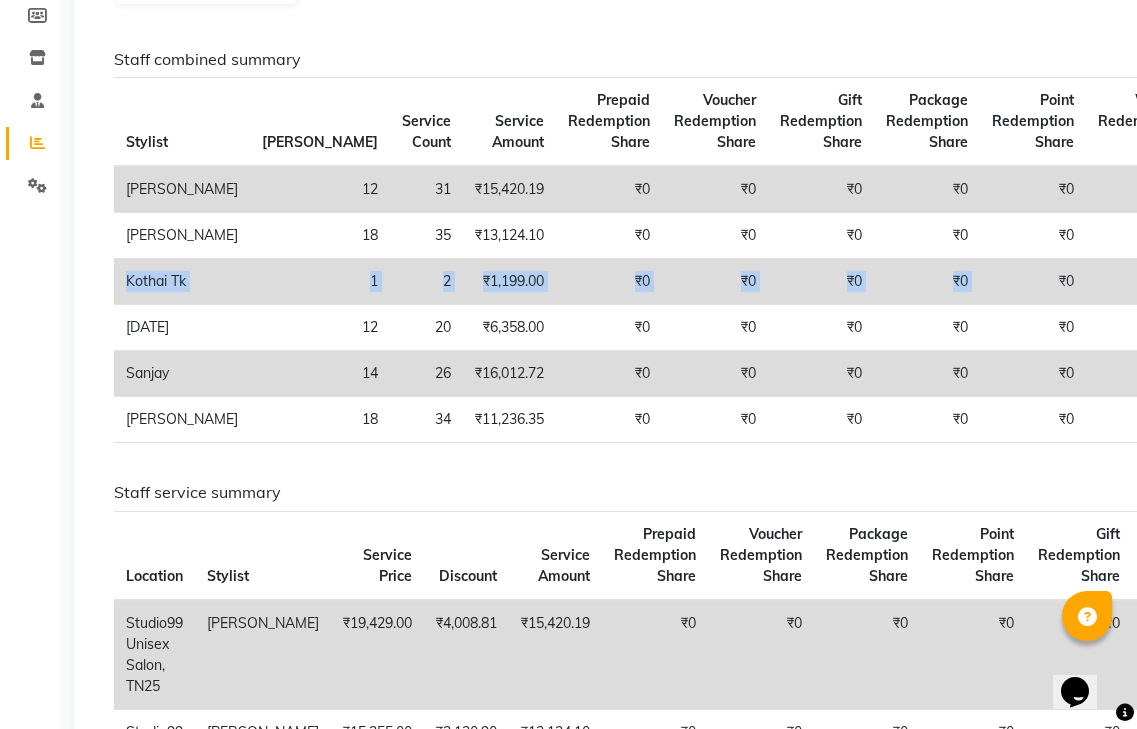 drag, startPoint x: 980, startPoint y: 223, endPoint x: 885, endPoint y: 253, distance: 99.62429 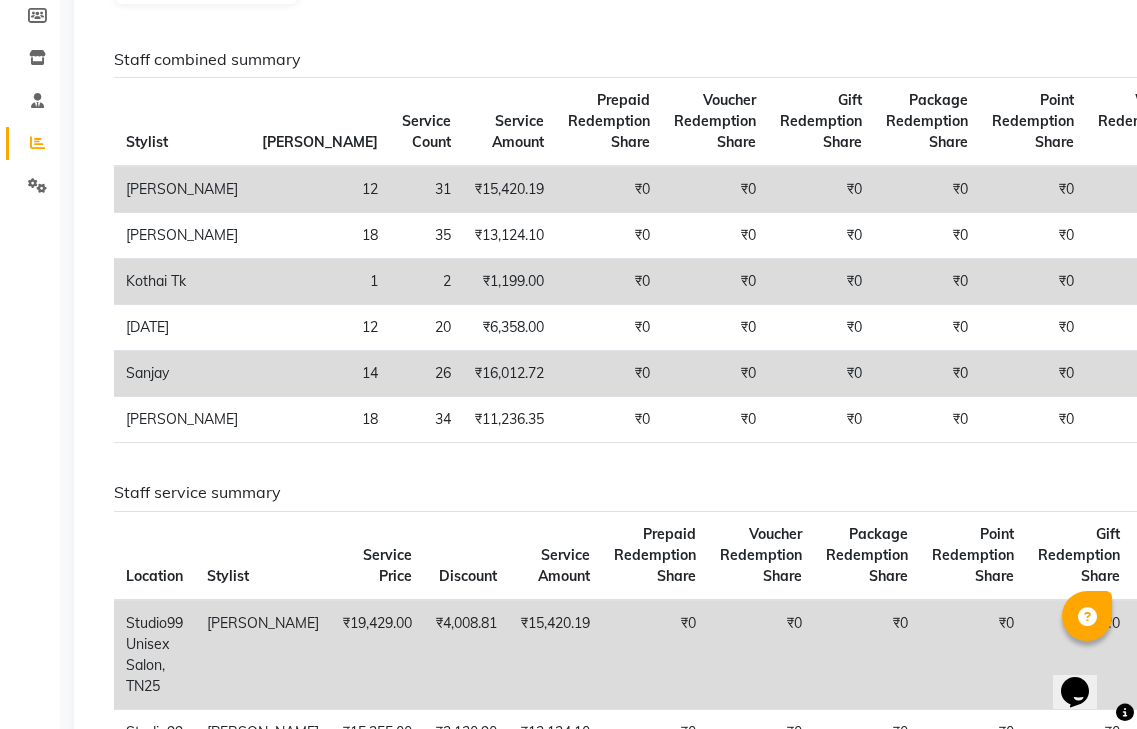click on "Staff combined summary Stylist Bill Count Service Count Service Amount Prepaid Redemption Share Voucher Redemption Share Gift Redemption Share Package Redemption Share Point Redemption Share Wallet Redemption Share Net Service Amount Product Net Membership Net Prepaid Net Voucher Net Gift Net Package Net  Giri-Ja 12 31 ₹15,420.19 ₹0 ₹0 ₹0 ₹0 ₹0 ₹0 ₹15,420.19 ₹0 ₹0 ₹0 ₹0 ₹0 ₹0   Jaya Priya 18 35 ₹13,124.10 ₹0 ₹0 ₹0 ₹0 ₹0 ₹0 ₹13,124.10 ₹1,093.22 ₹0 ₹0 ₹0 ₹0 ₹0  Kothai Tk 1 2 ₹1,199.00 ₹0 ₹0 ₹0 ₹0 ₹0 ₹0 ₹1,199.00 ₹0 ₹0 ₹0 ₹0 ₹0 ₹0  Raja 12 20 ₹6,358.00 ₹0 ₹0 ₹0 ₹0 ₹0 ₹0 ₹6,358.00 ₹0 ₹0 ₹0 ₹0 ₹0 ₹0  Sanjay 14 26 ₹16,012.72 ₹0 ₹0 ₹0 ₹0 ₹0 ₹0 ₹16,012.72 ₹1,593.23 ₹0 ₹0 ₹0 ₹0 ₹0  Santhosh 18 34 ₹11,236.35 ₹0 ₹0 ₹0 ₹0 ₹0 ₹0 ₹11,236.35 ₹0 ₹0 ₹0 ₹0 ₹0 ₹0" 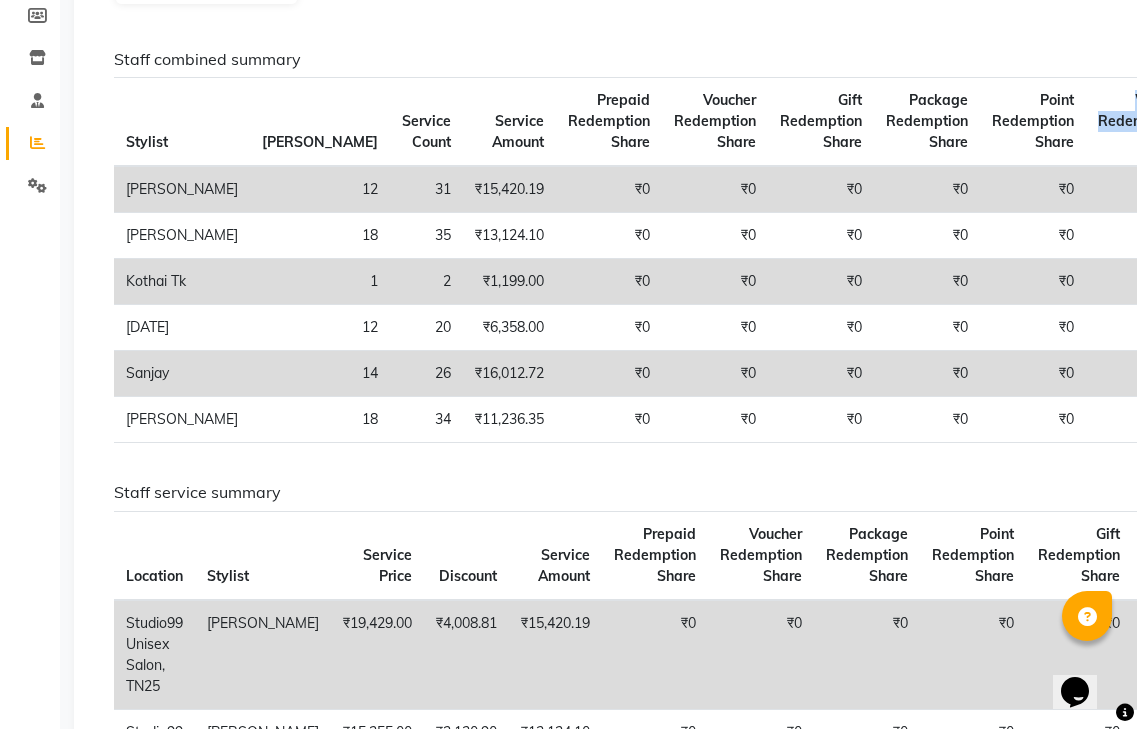 drag, startPoint x: 1082, startPoint y: 69, endPoint x: 1118, endPoint y: 66, distance: 36.124783 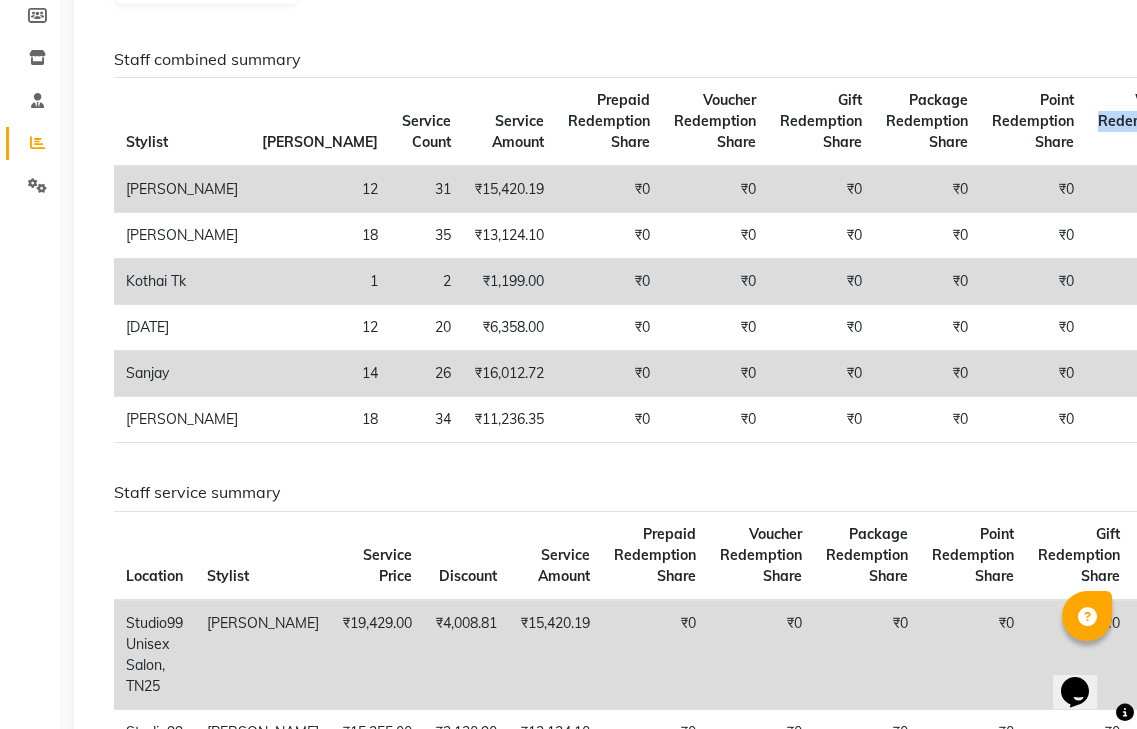 click on "Net Service Amount" 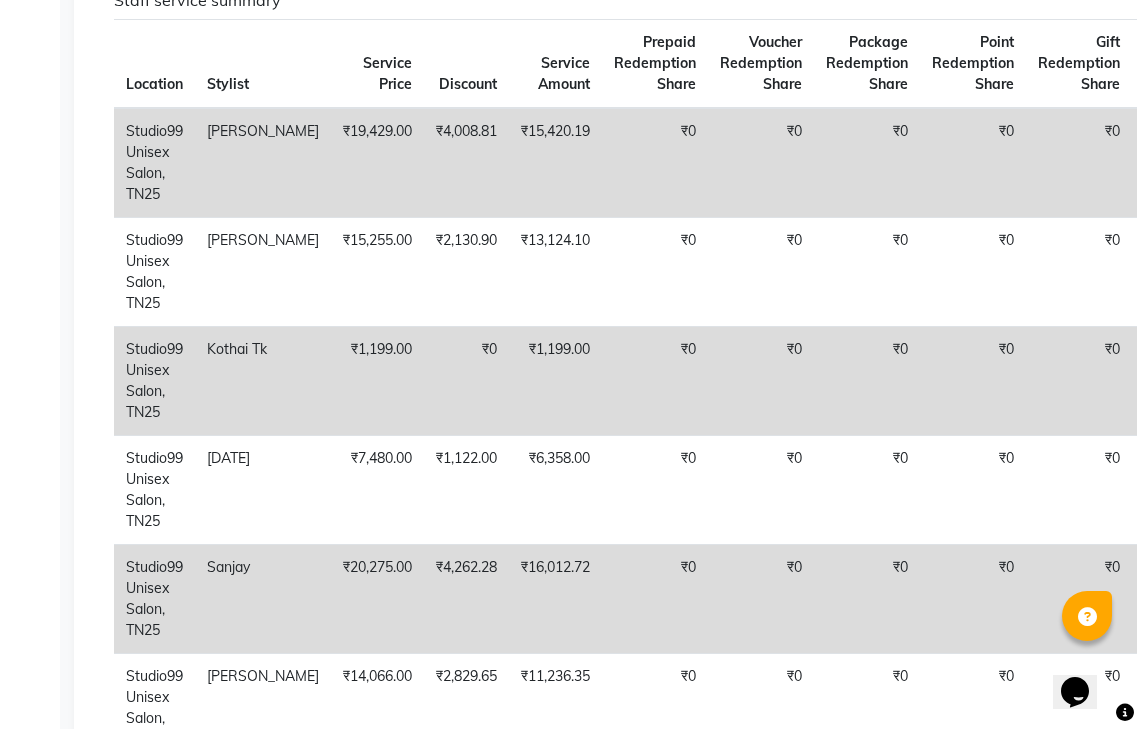 scroll, scrollTop: 800, scrollLeft: 0, axis: vertical 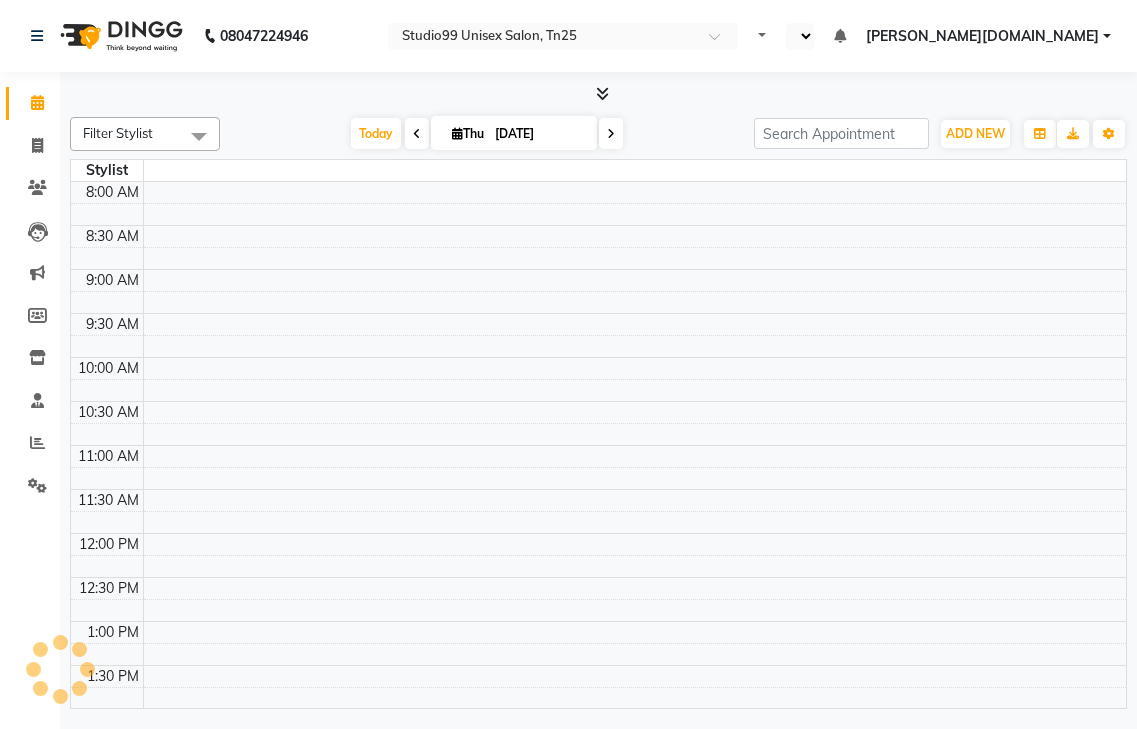 select on "en" 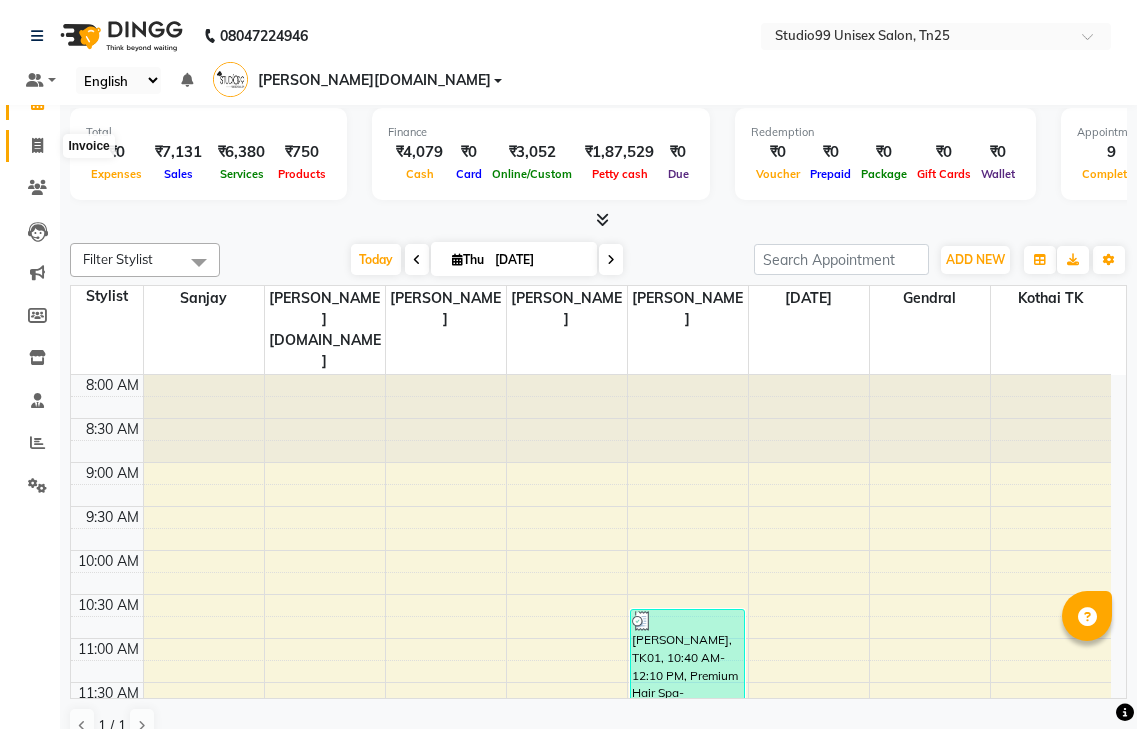 click 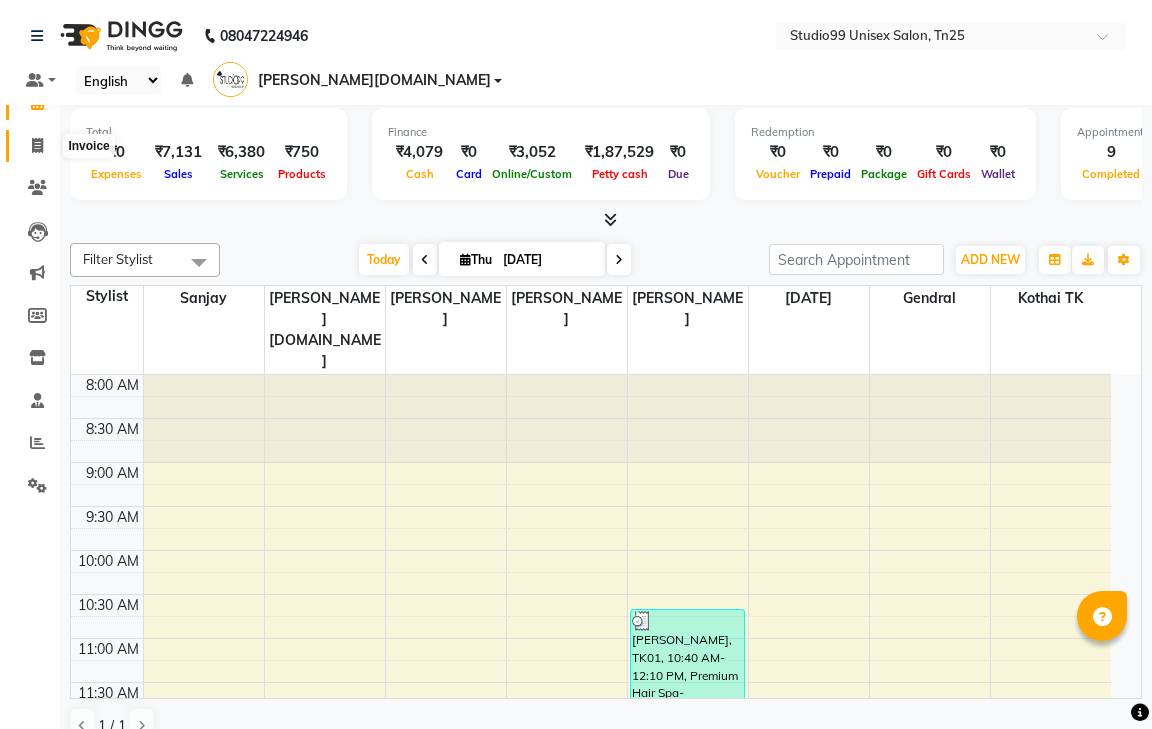 select on "service" 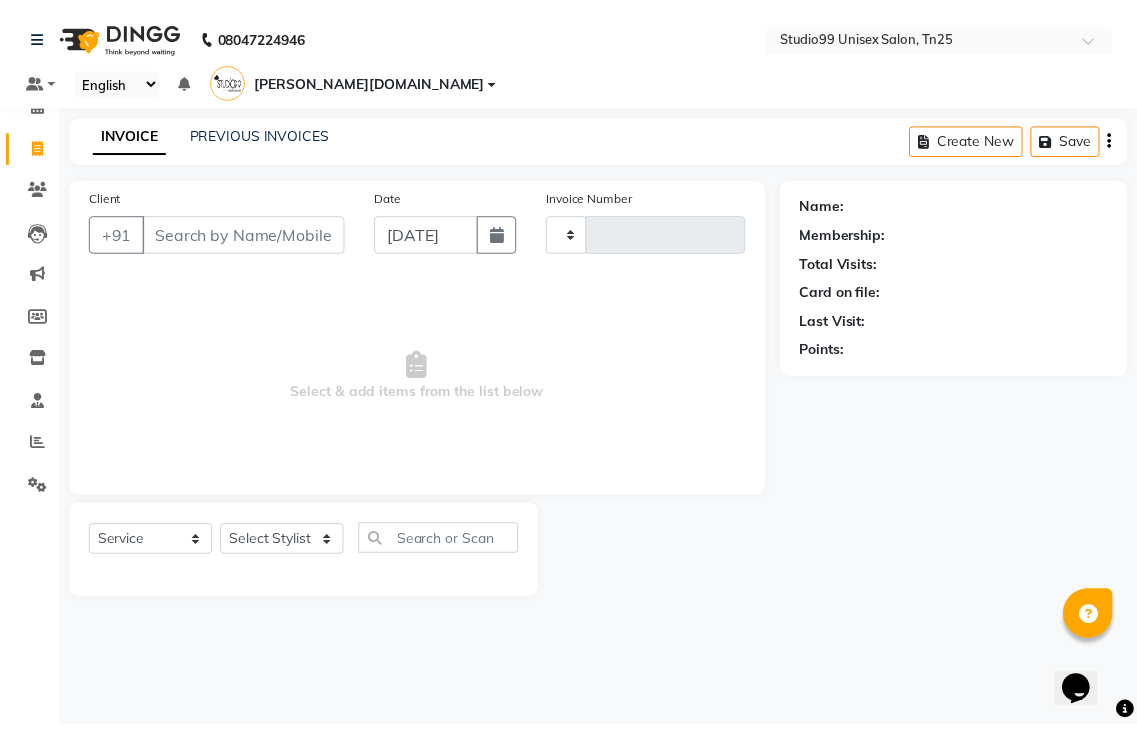 scroll, scrollTop: 0, scrollLeft: 0, axis: both 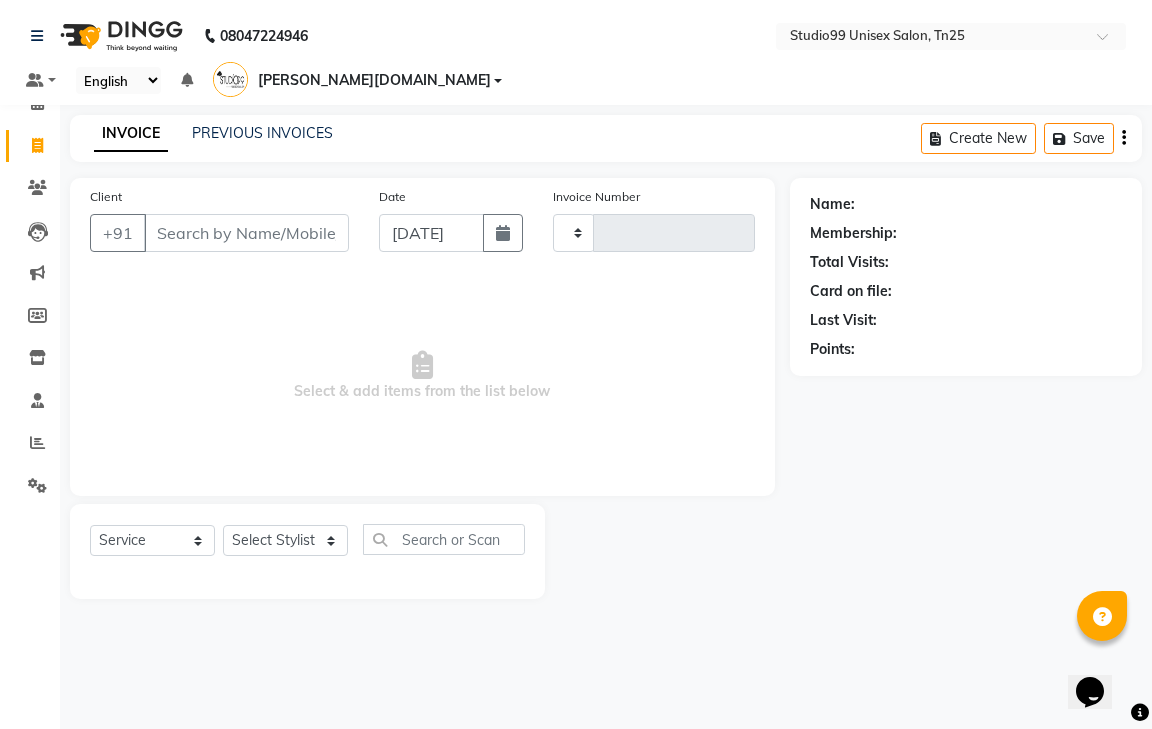 type on "0448" 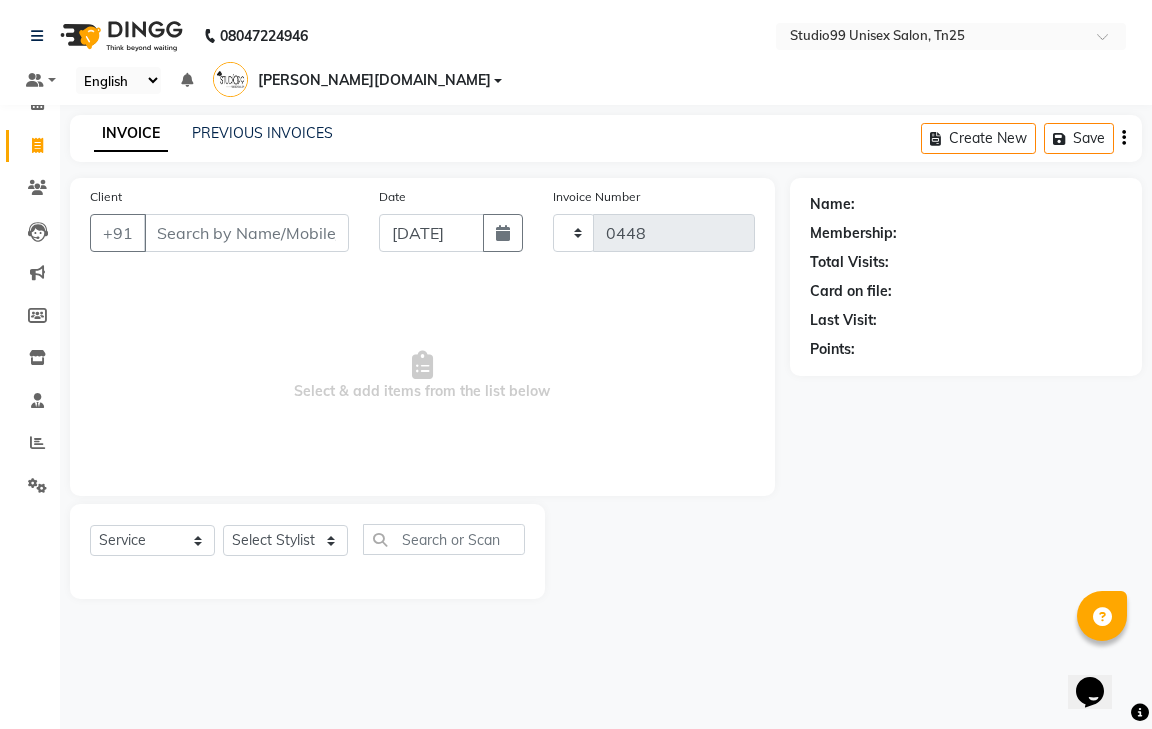 select on "8331" 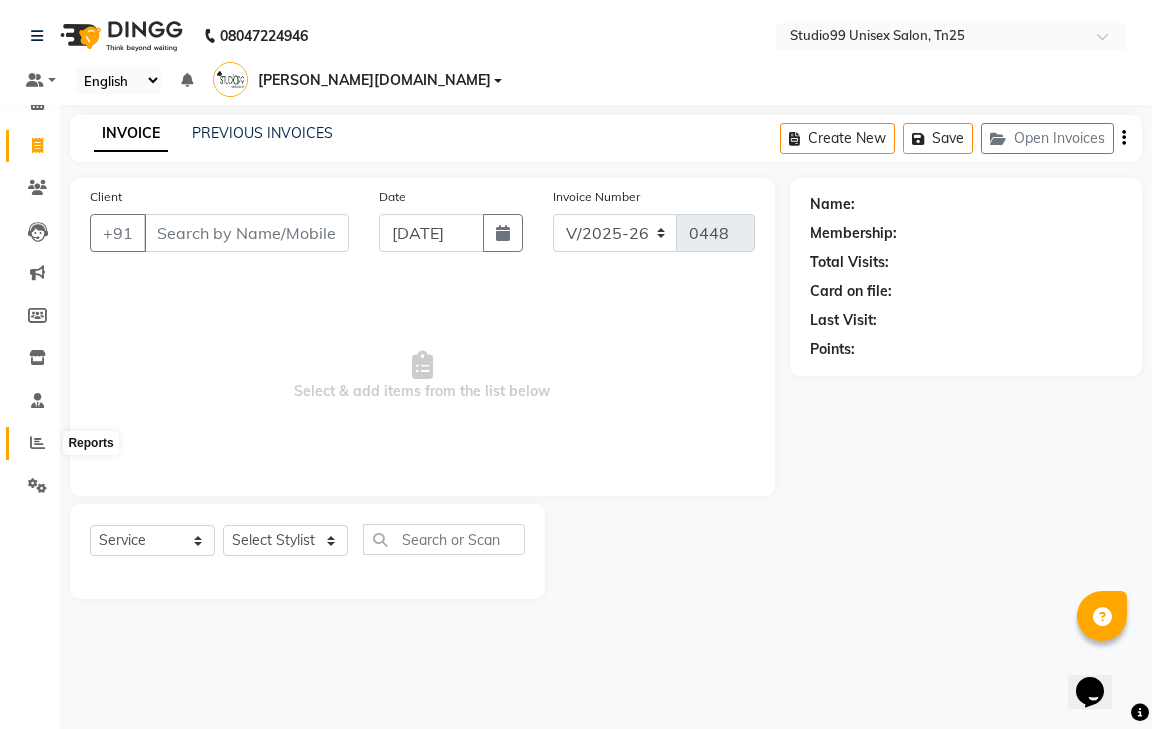 click 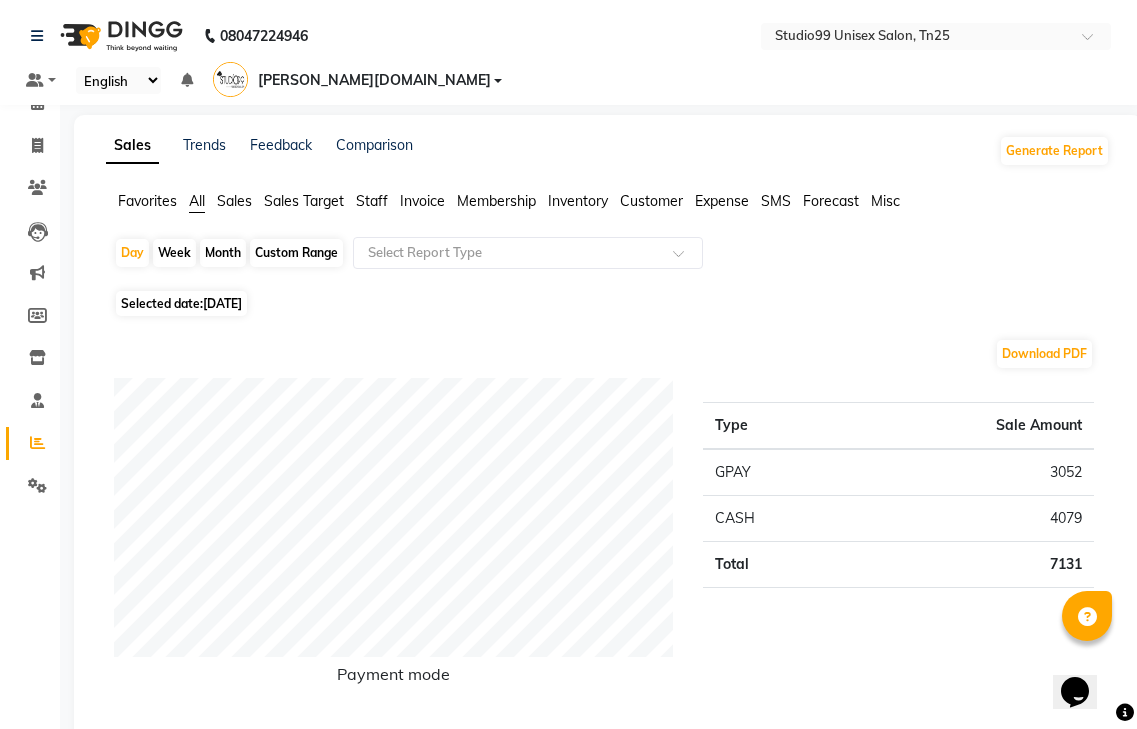 click on "Staff" 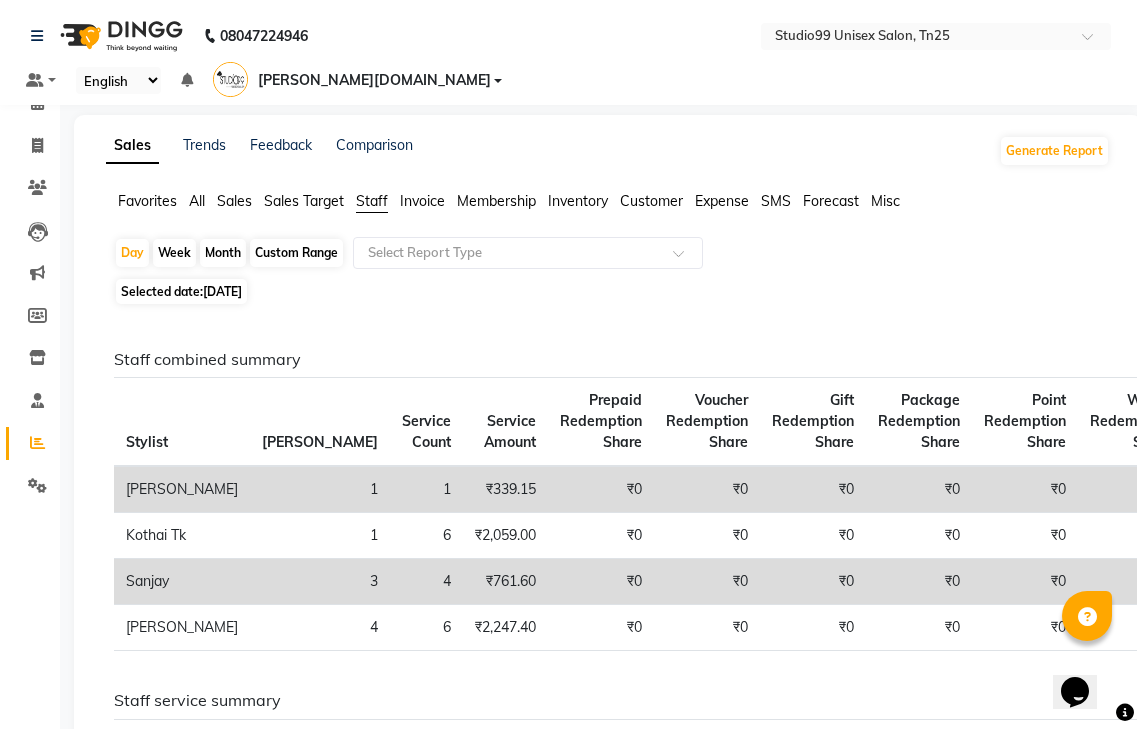 click on "Week" 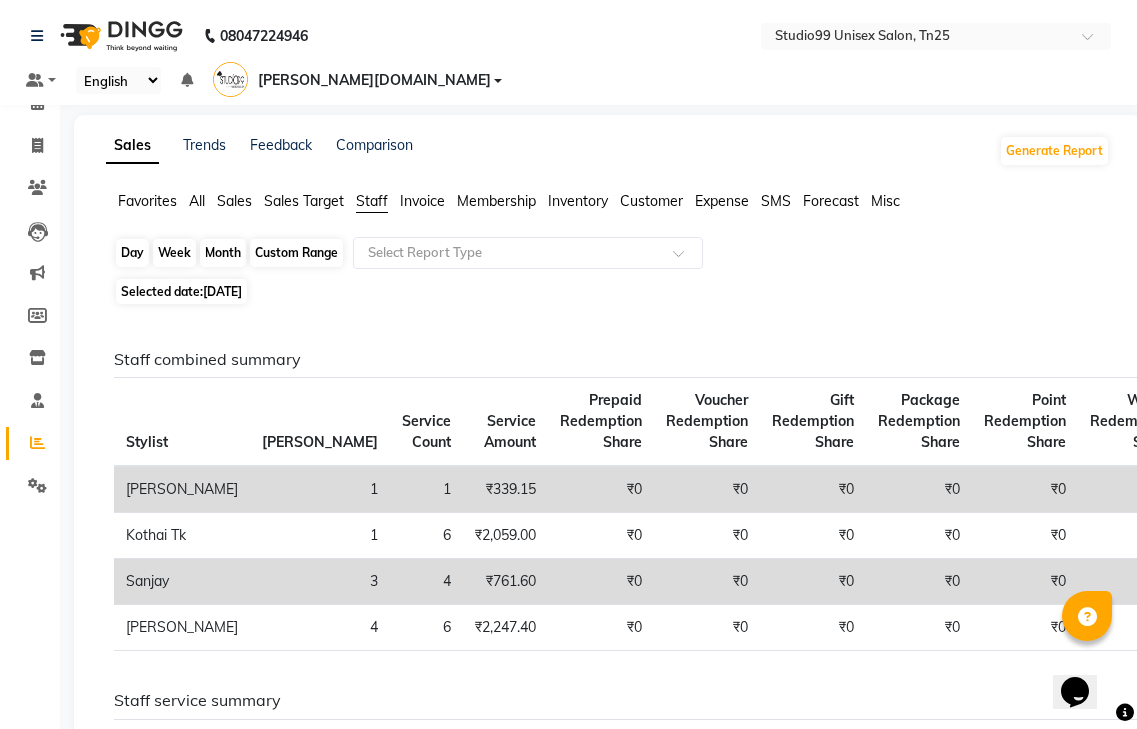 click on "Week" 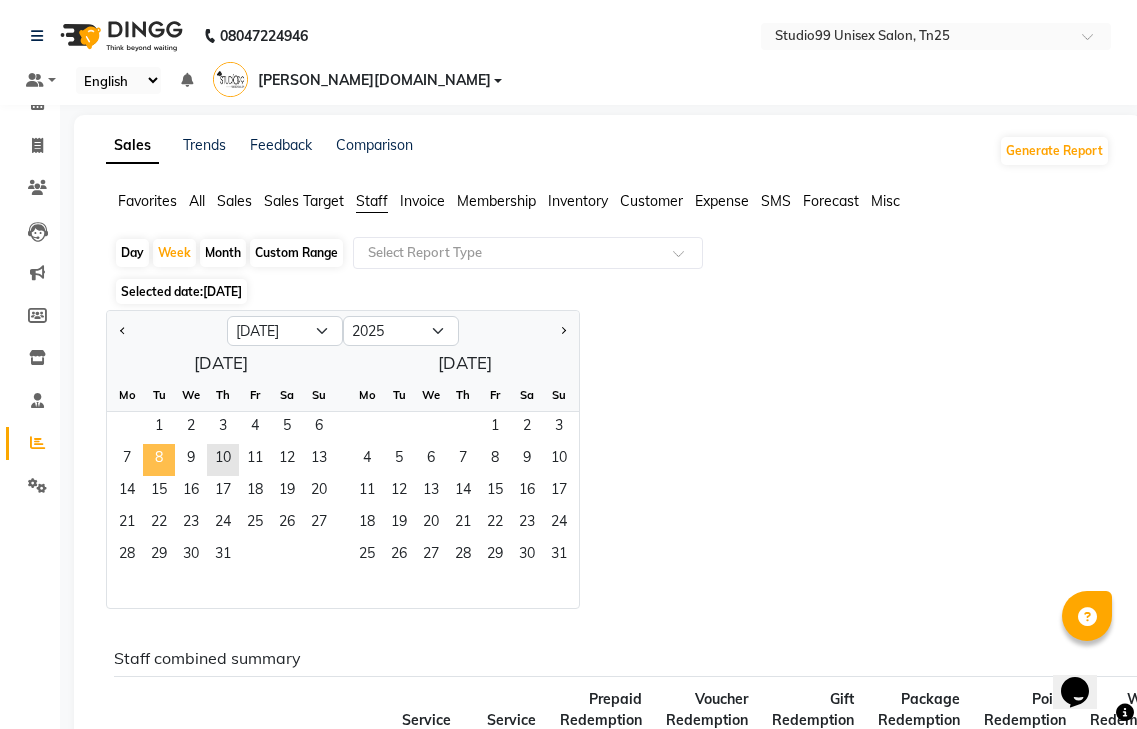 click on "8" 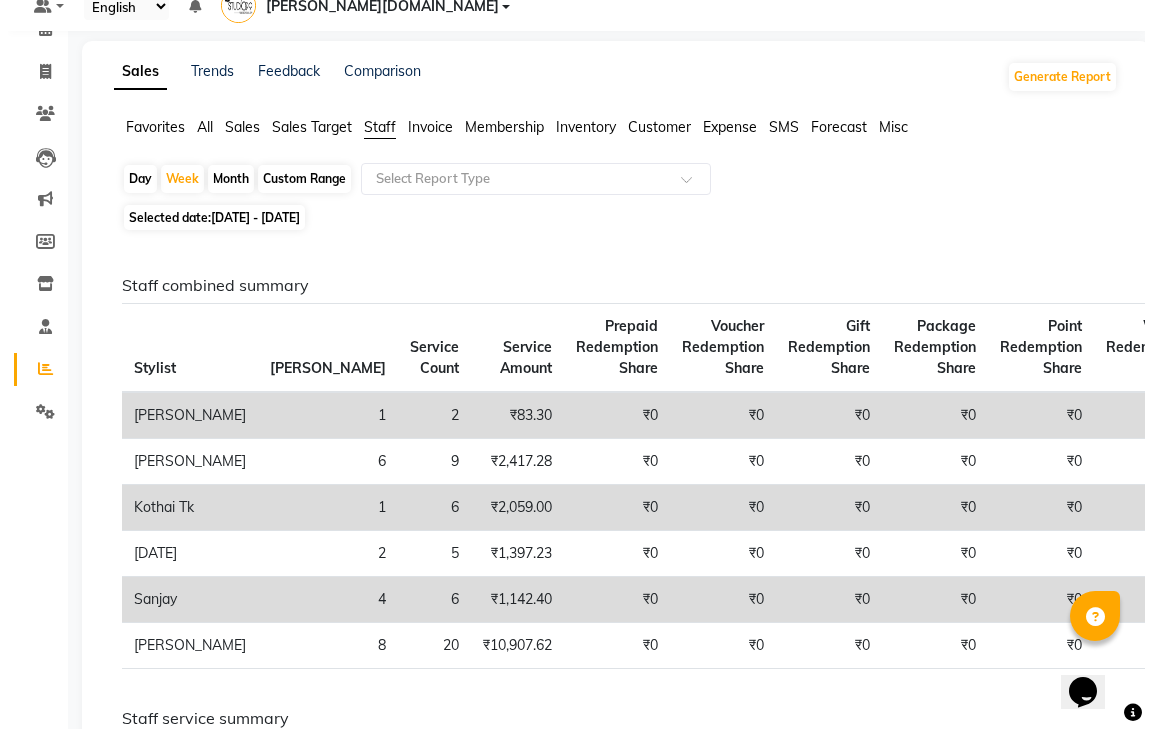 scroll, scrollTop: 0, scrollLeft: 0, axis: both 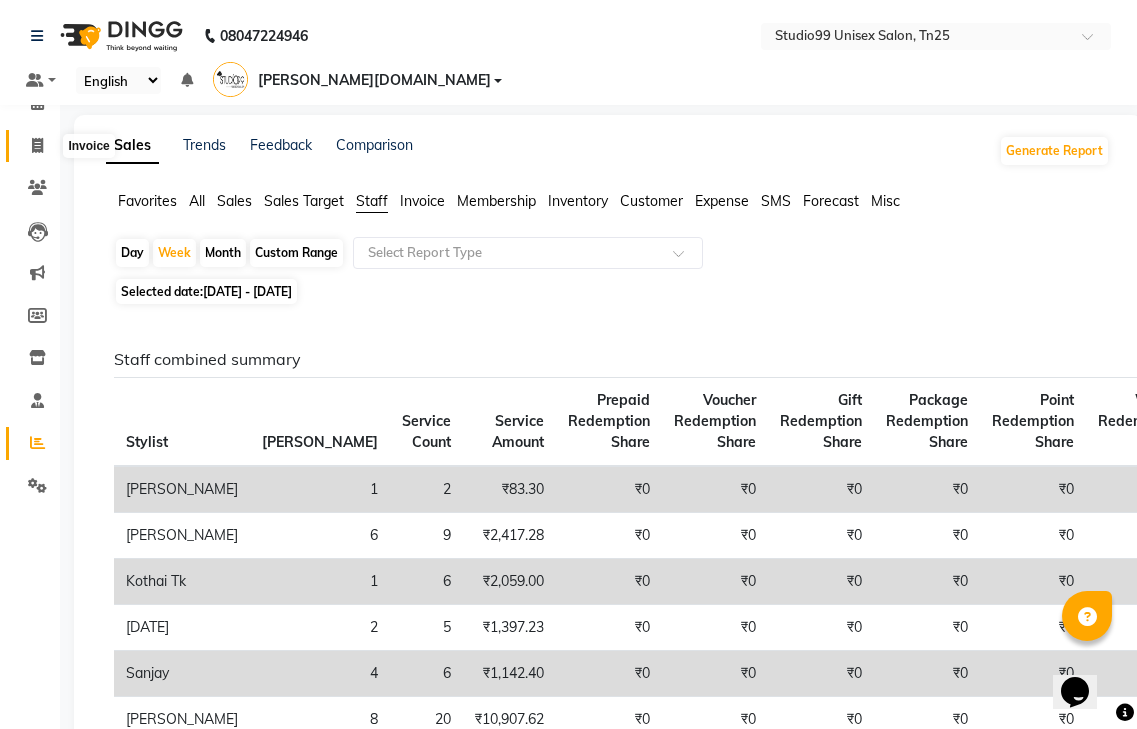 click 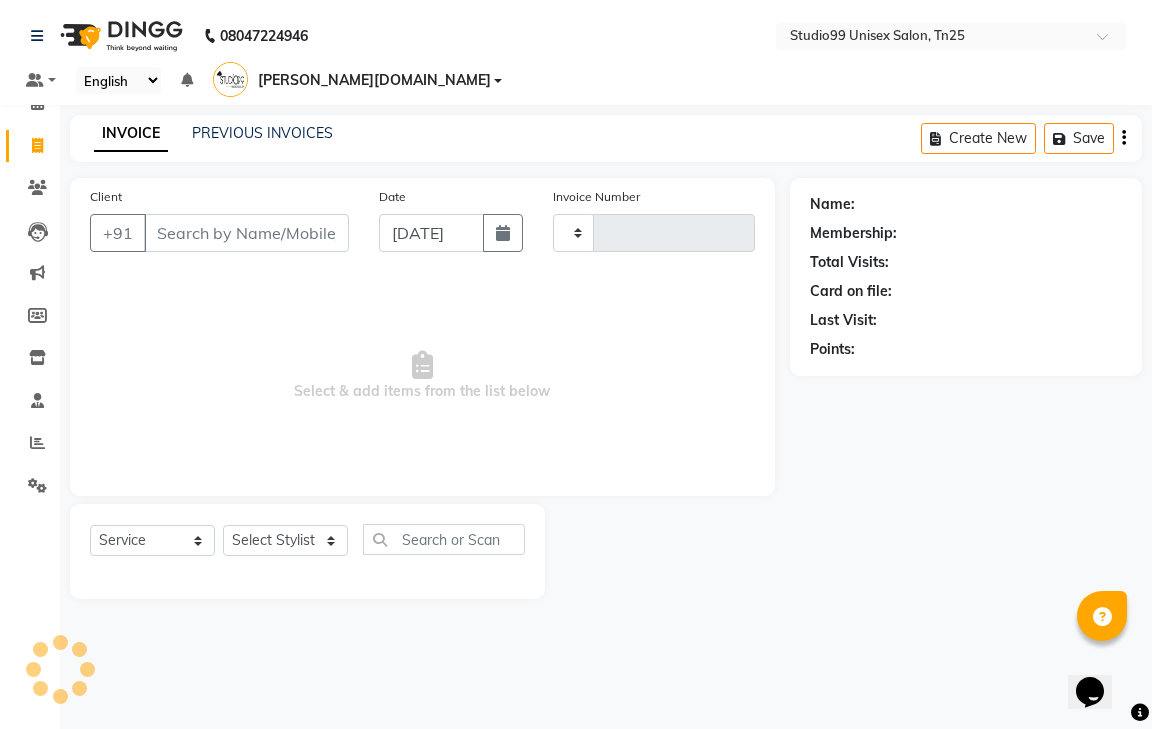 type on "0448" 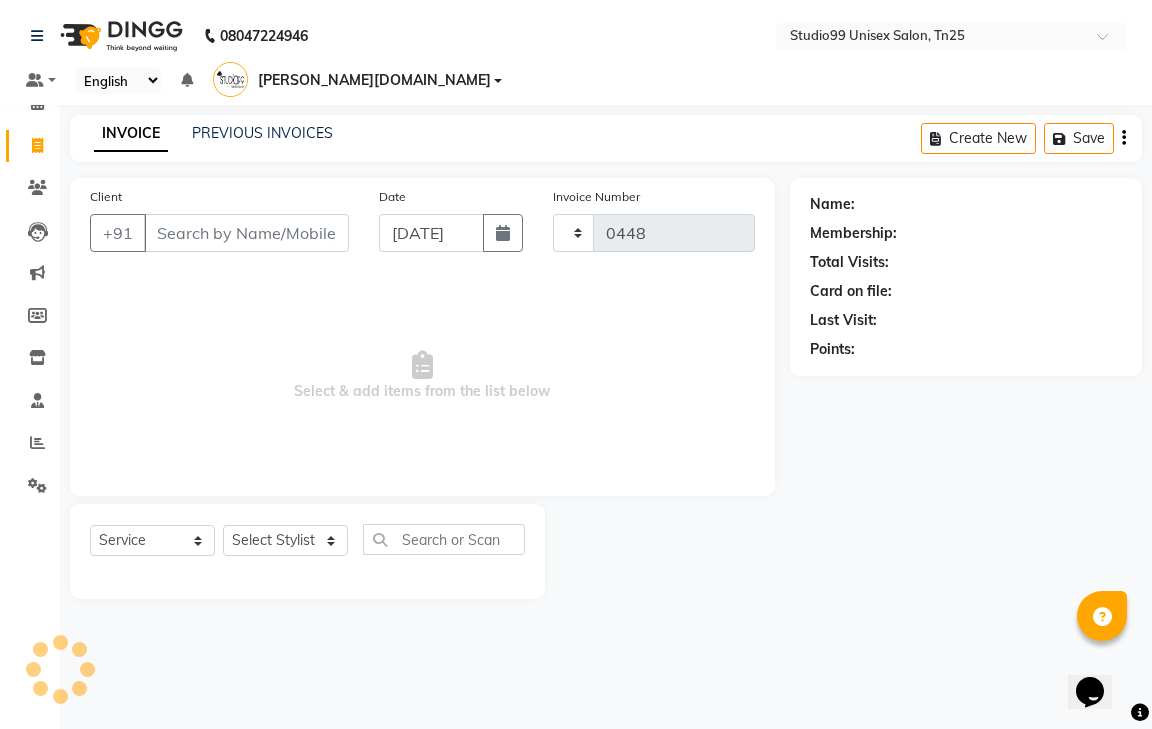 select on "8331" 